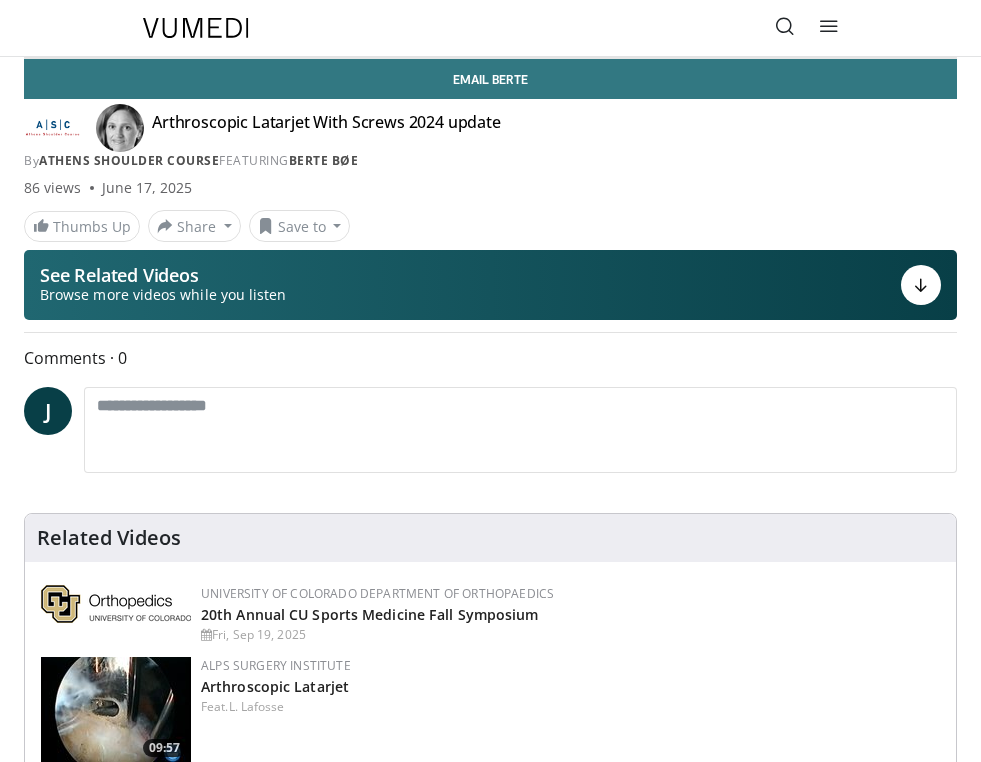 scroll, scrollTop: 0, scrollLeft: 0, axis: both 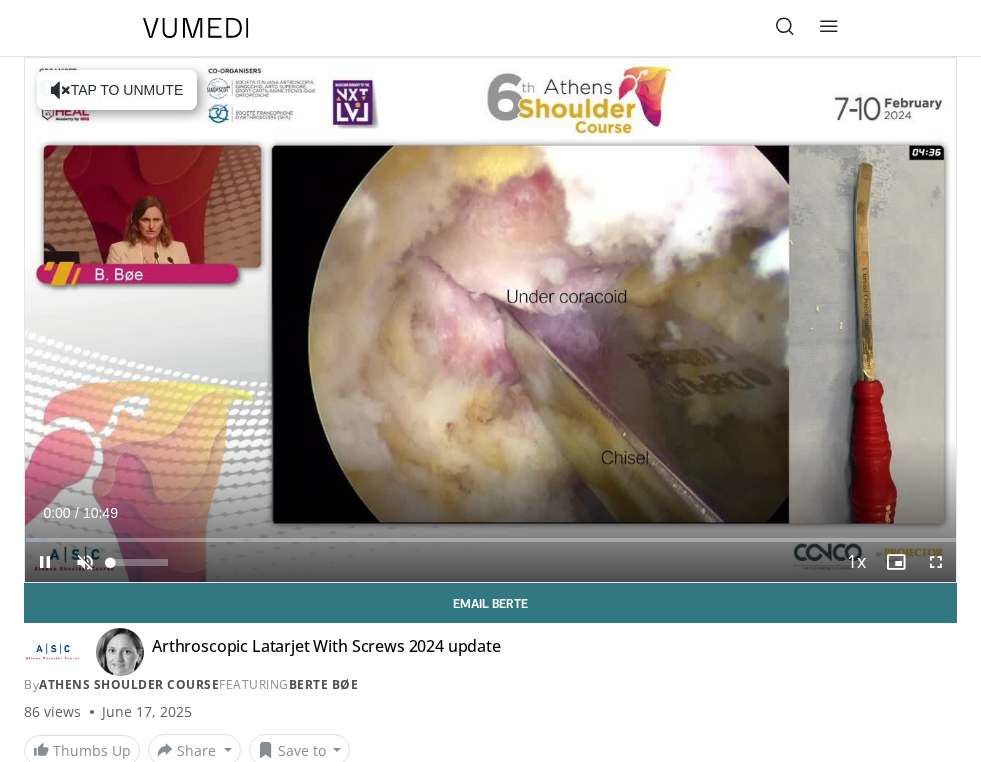 click at bounding box center (85, 562) 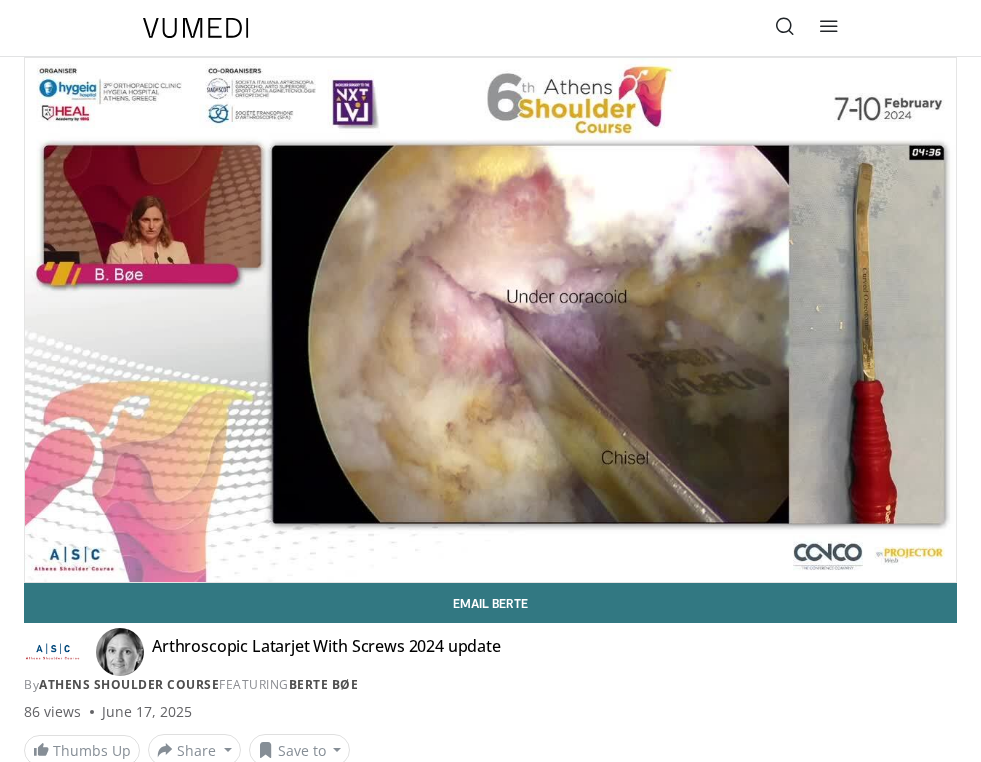 scroll, scrollTop: 0, scrollLeft: 0, axis: both 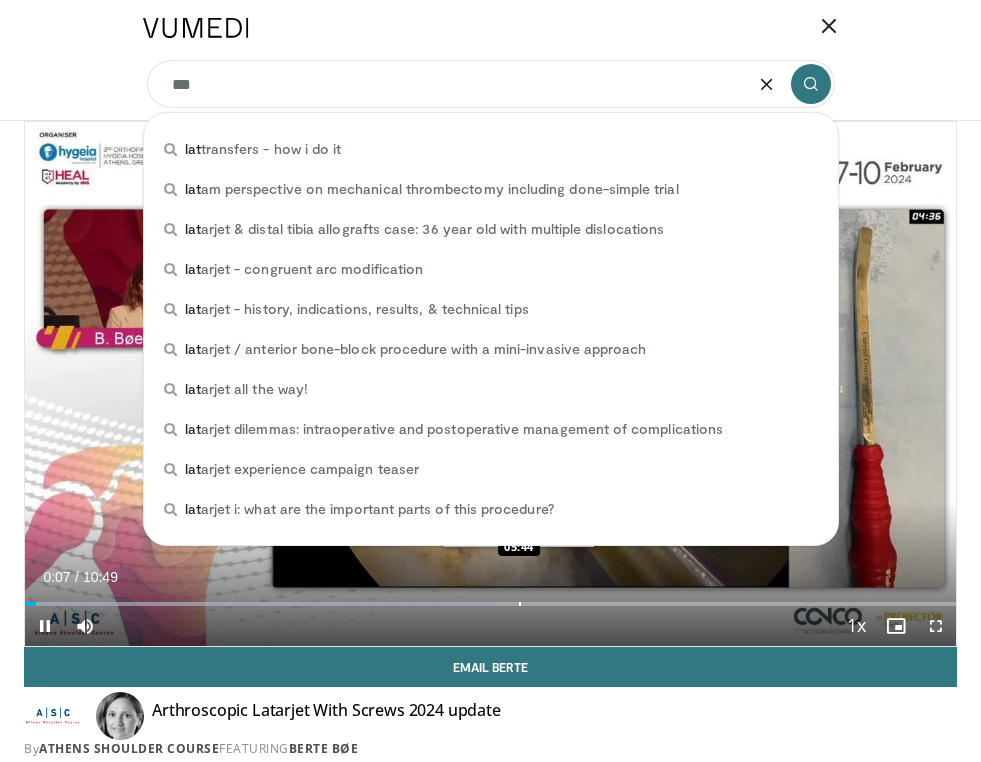 click at bounding box center (520, 604) 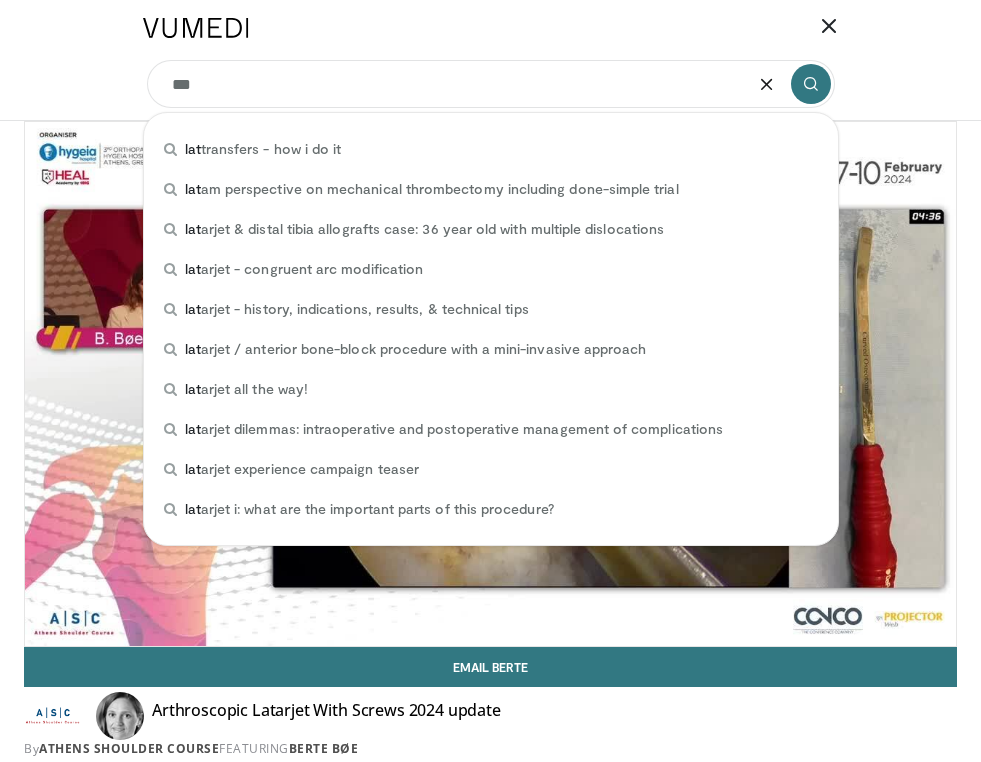 click on "Specialties
Adult & Family Medicine
Allergy, Asthma, Immunology
Anesthesiology
Cardiology
Dental
Dermatology
Endocrinology
Gastroenterology & Hepatology
General Surgery
Hematology & Oncology
Infectious Disease
Nephrology
Neurology
Neurosurgery
Obstetrics & Gynecology
Ophthalmology
Oral Maxillofacial
Orthopaedics
Otolaryngology
Pediatrics
Plastic Surgery
Podiatry
Psychiatry
Pulmonology
Radiation Oncology
Radiology
Rheumatology
Urology
Browse
***" at bounding box center [490, 60] 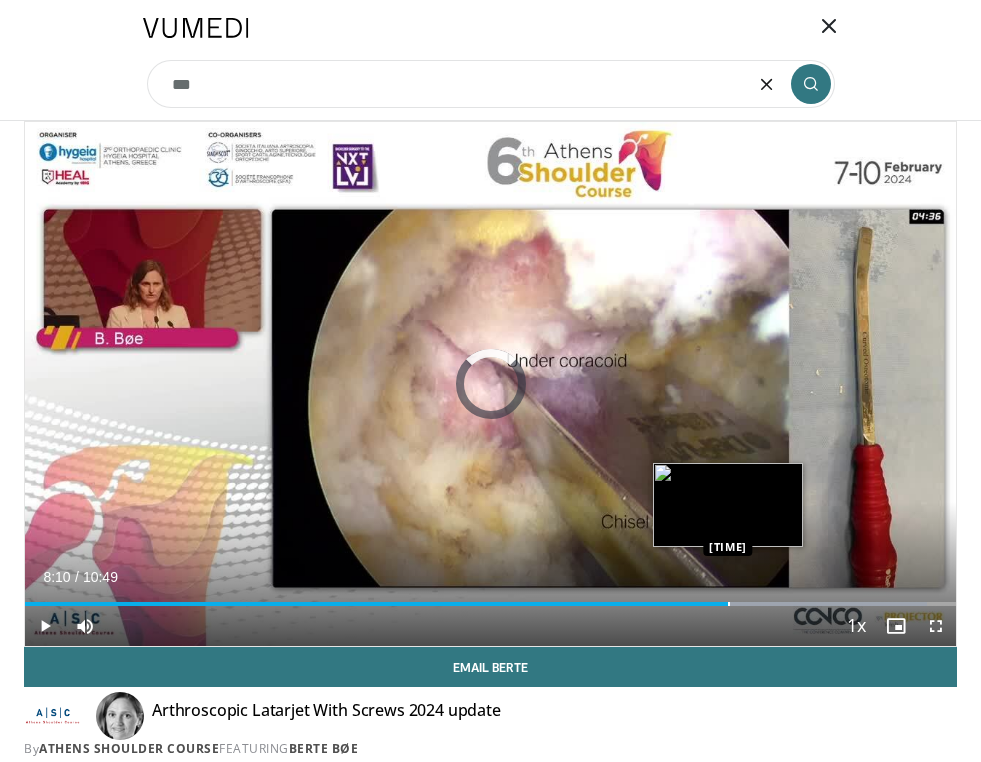 click on "Loaded :  96.89% 05:51 08:10" at bounding box center (490, 596) 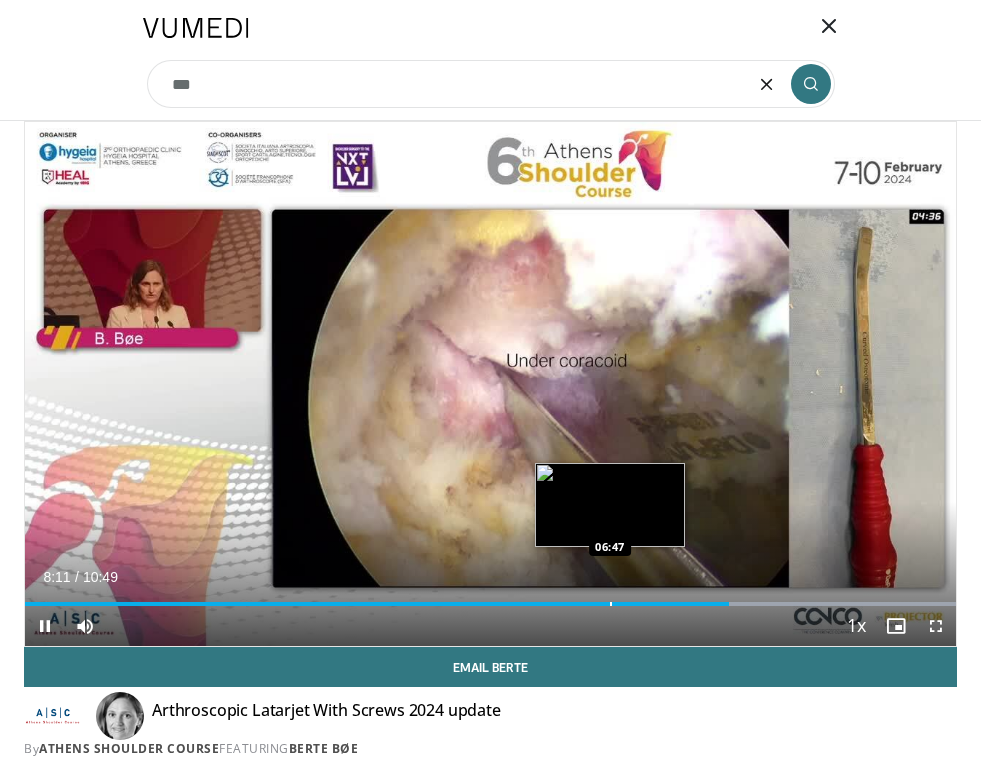 click on "Loaded :  99.97% 08:11 06:47" at bounding box center [490, 596] 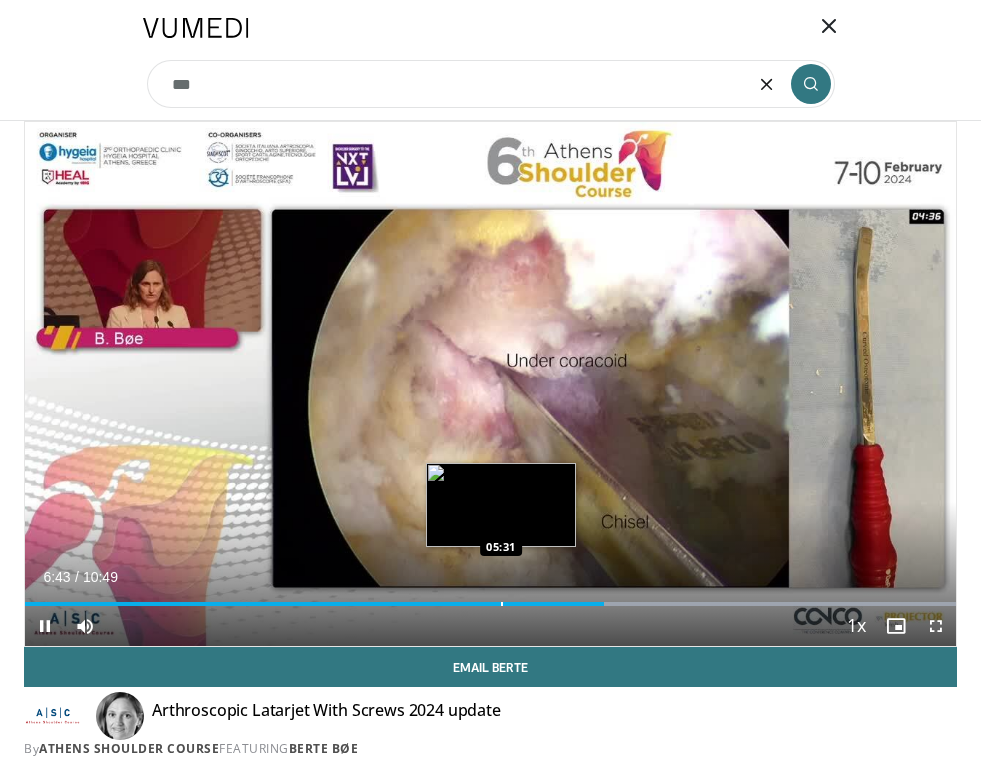 click on "Loaded :  99.97% 06:43 05:31" at bounding box center (490, 596) 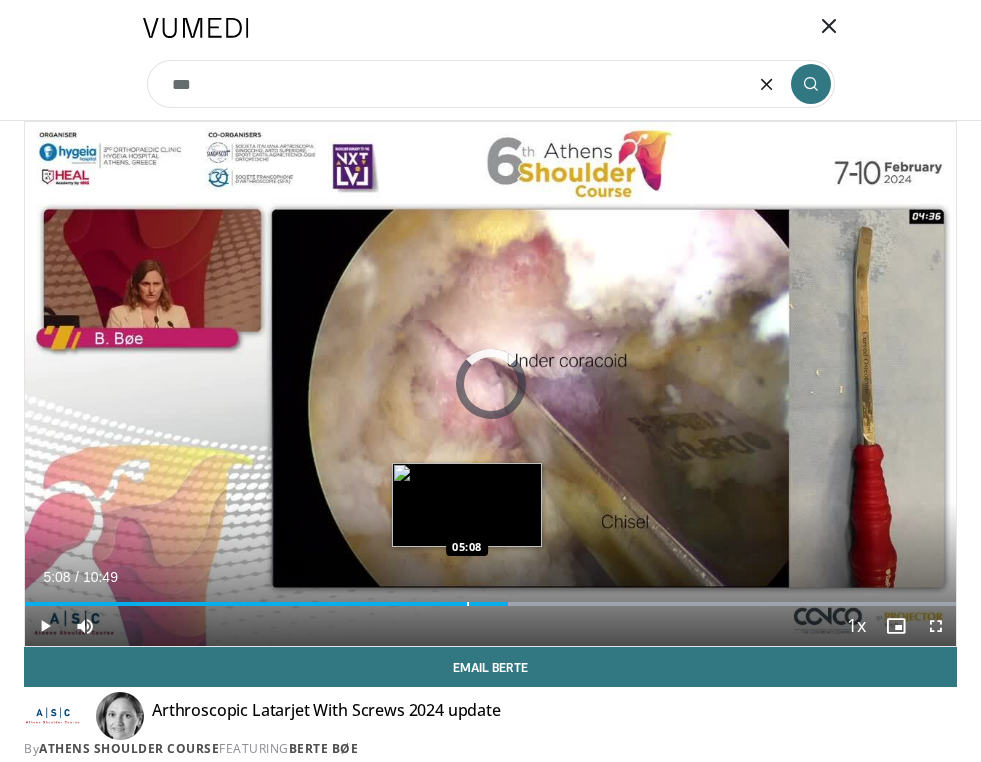 click on "Loaded :  99.97% 05:08 05:08" at bounding box center (490, 596) 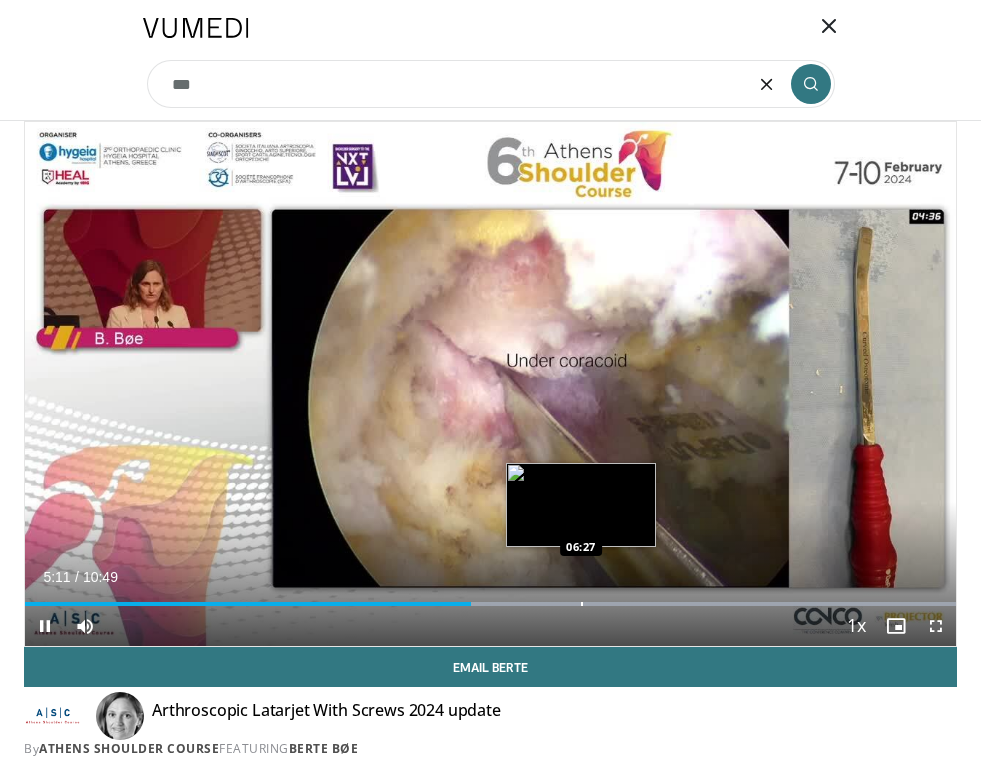 click at bounding box center [582, 604] 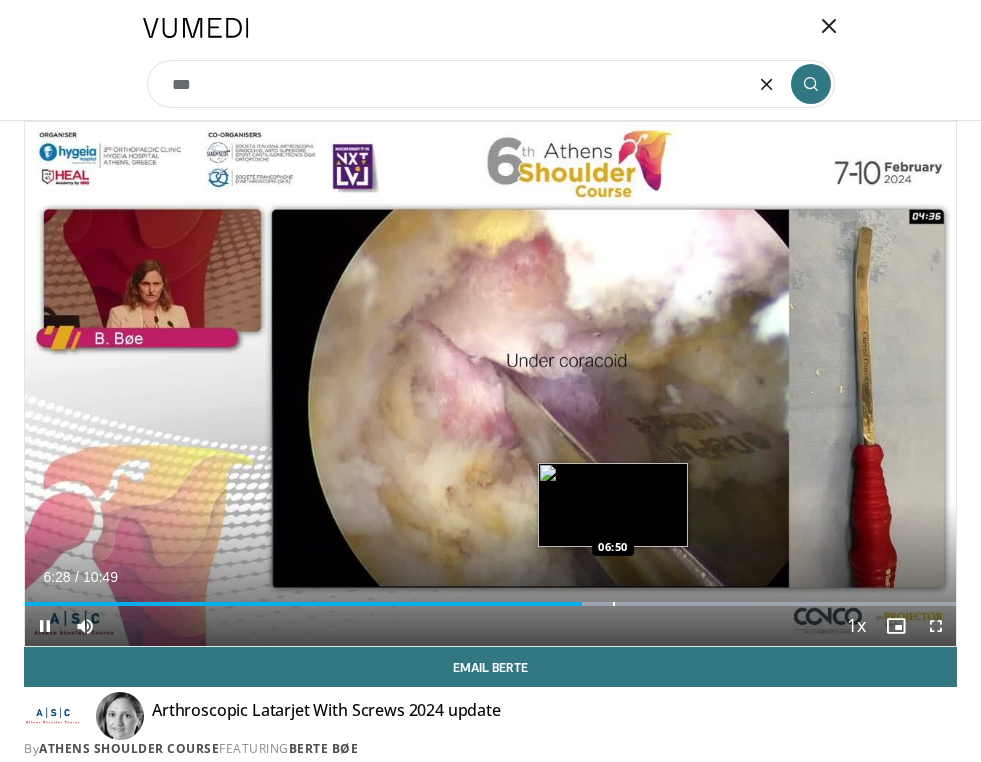 click on "Loaded :  99.97% 06:28 06:50" at bounding box center [490, 596] 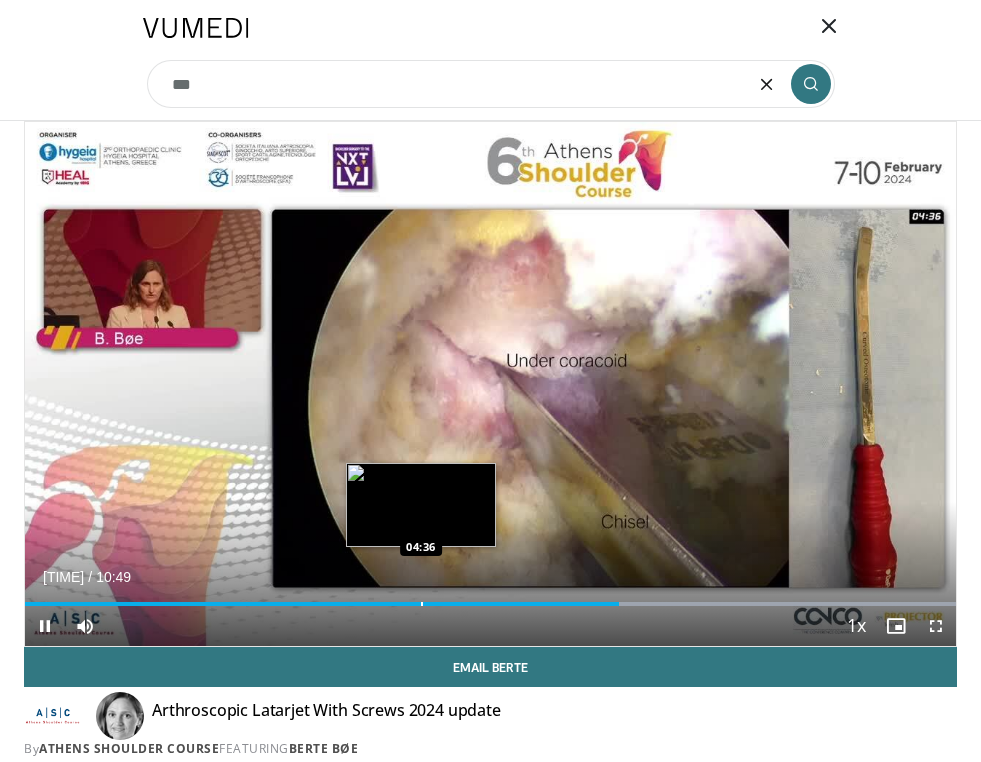 click on "Loaded :  99.97% 06:54 04:36" at bounding box center (490, 596) 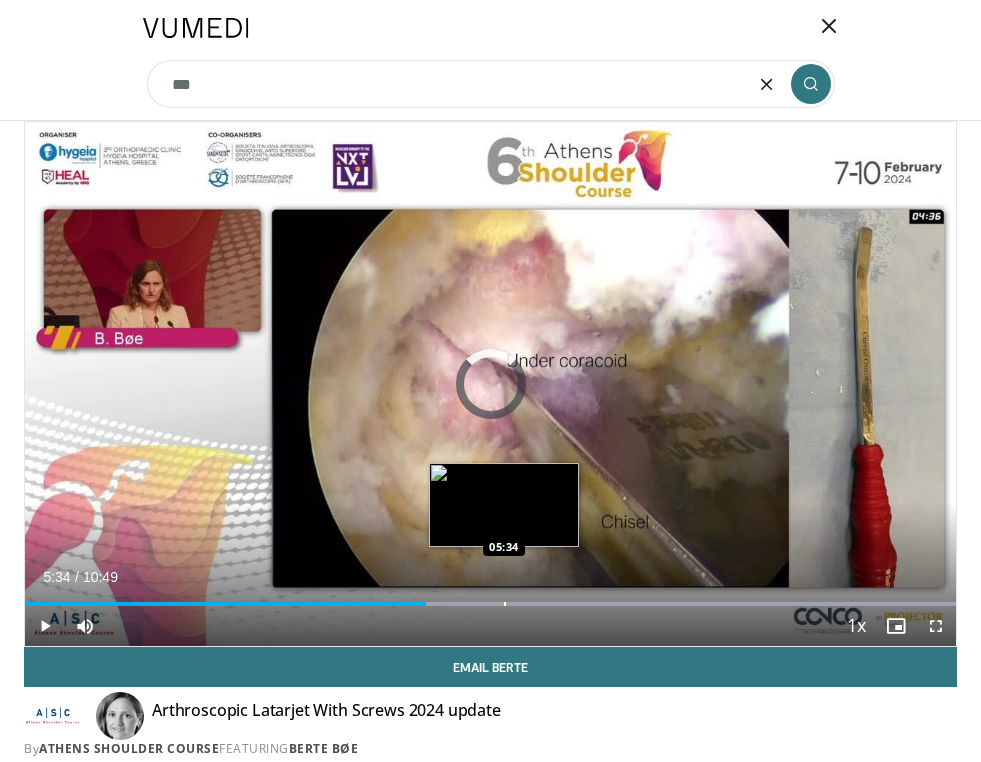 click at bounding box center [505, 604] 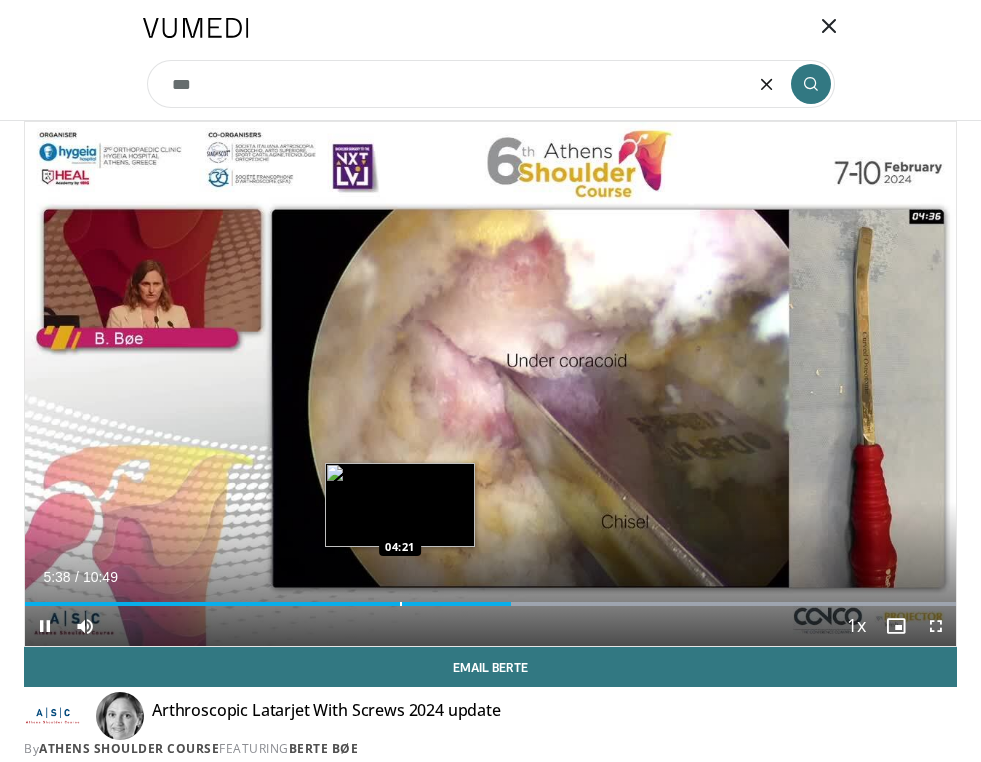click on "Loaded :  99.97% 05:38 04:21" at bounding box center [490, 596] 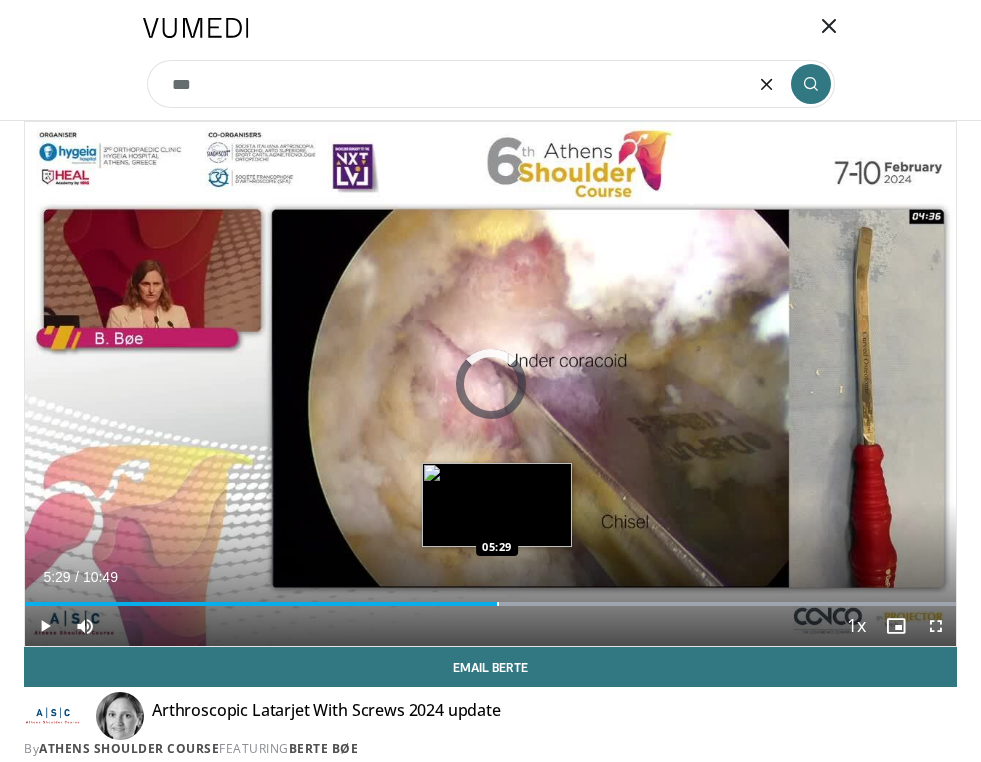 click on "Loaded :  99.97% 05:29 05:29" at bounding box center (490, 596) 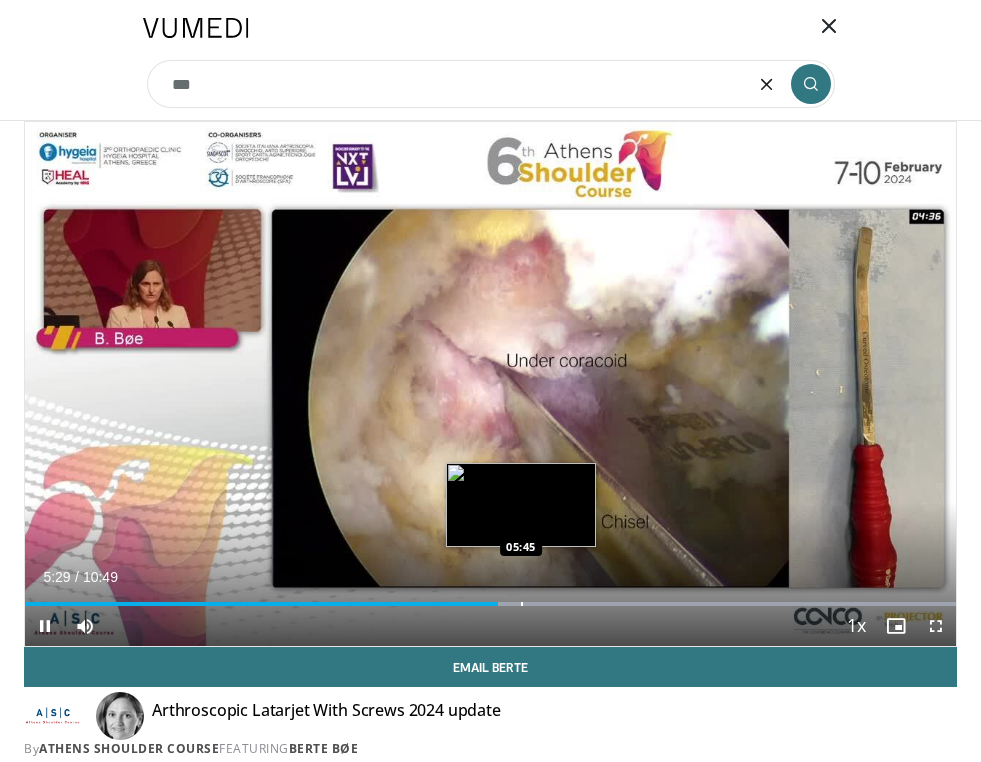 click on "Loaded :  99.97% 05:29 05:45" at bounding box center [490, 596] 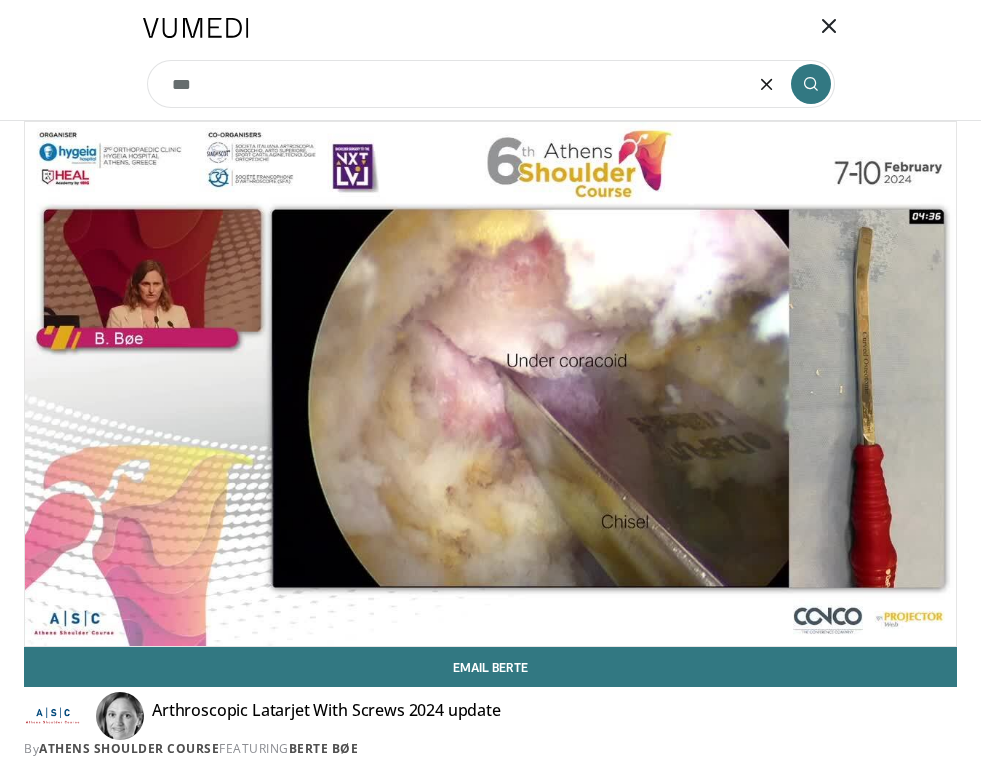 click on "***" at bounding box center (491, 84) 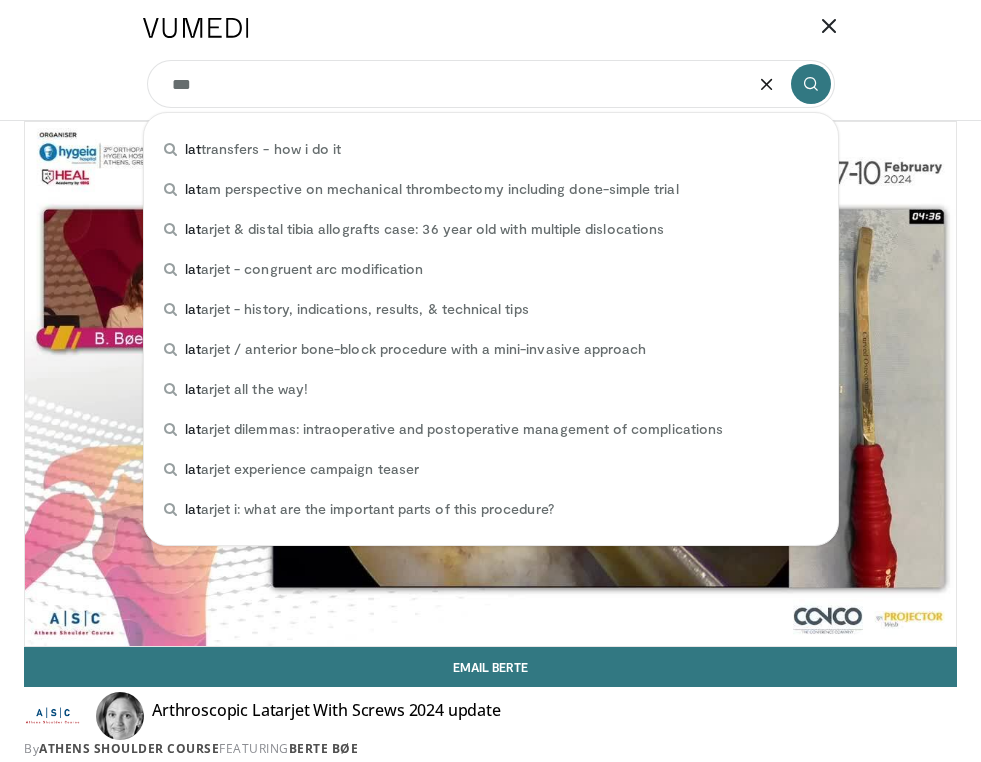 click on "***" at bounding box center (491, 84) 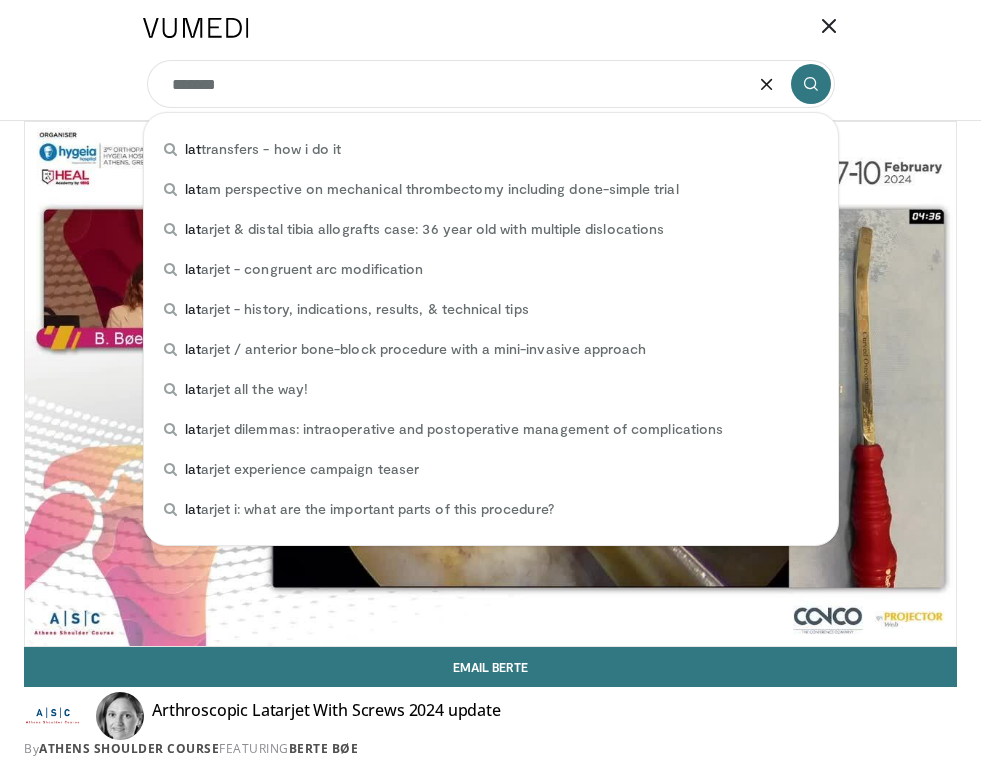 type on "********" 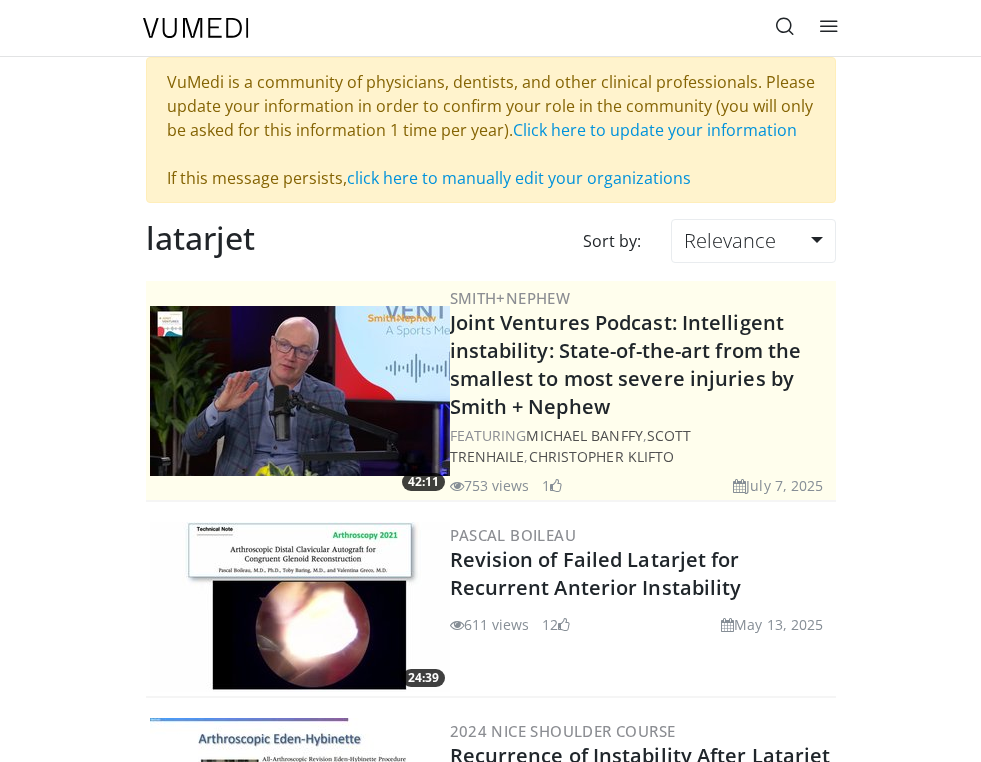scroll, scrollTop: 0, scrollLeft: 0, axis: both 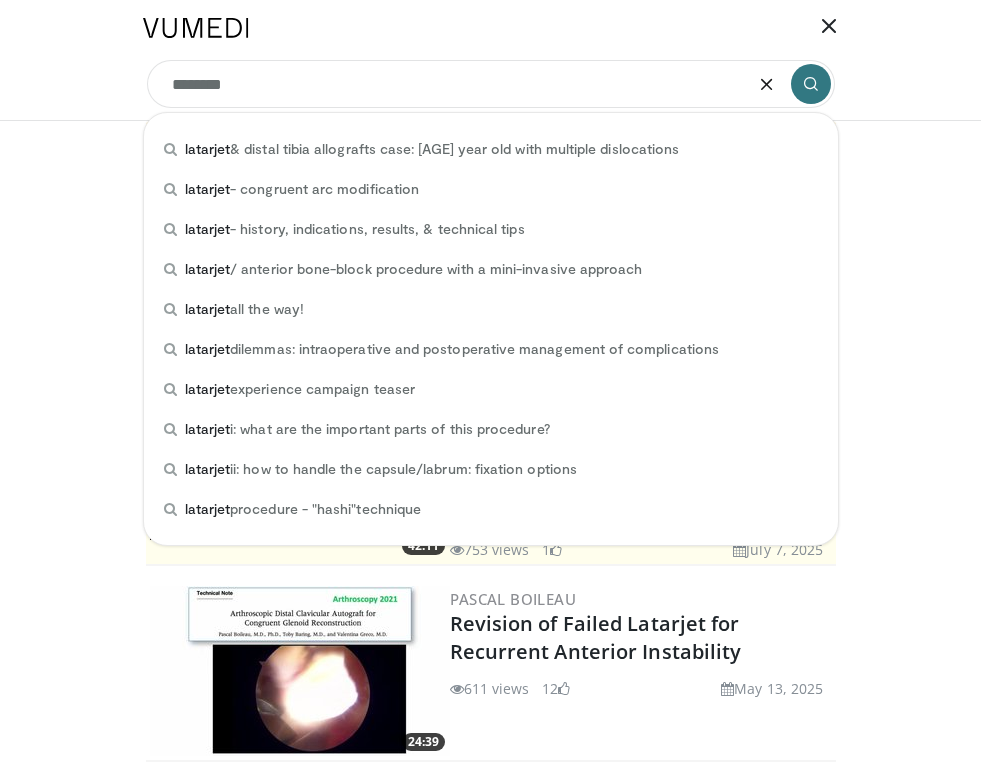 click on "********" at bounding box center (491, 84) 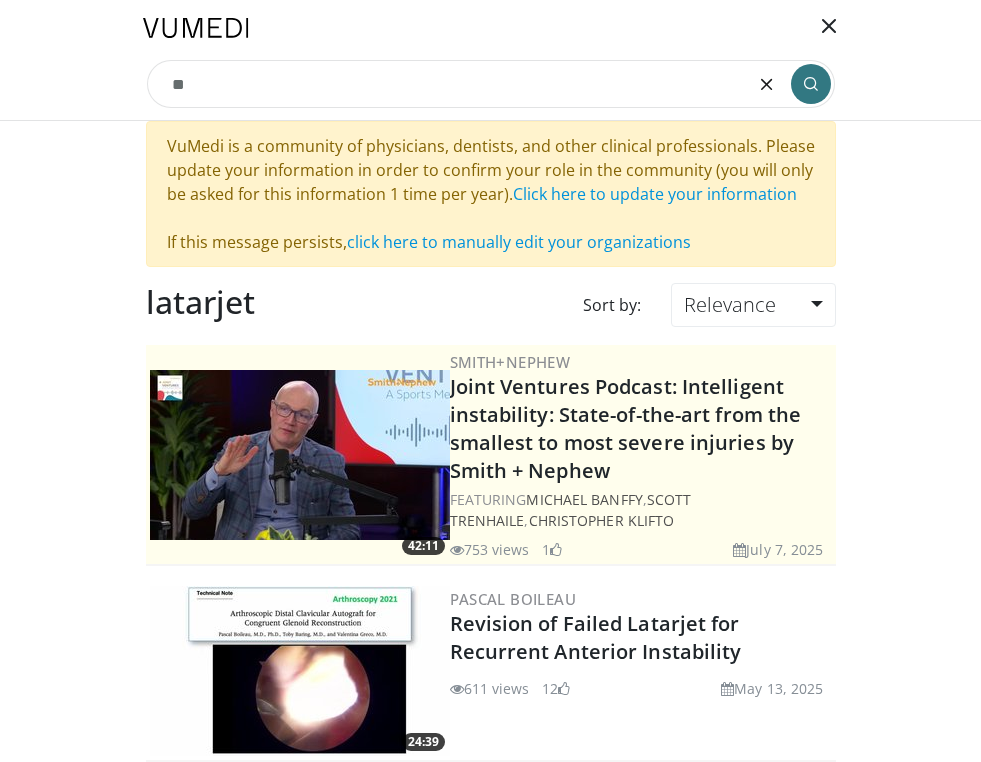 type on "*" 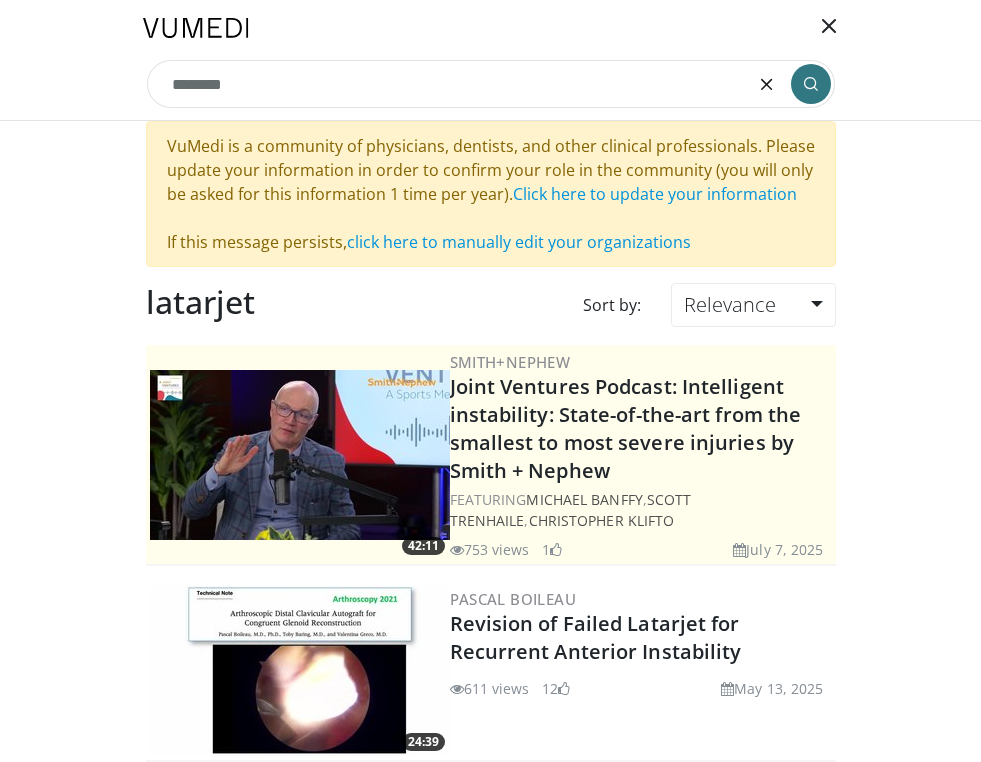 type on "*********" 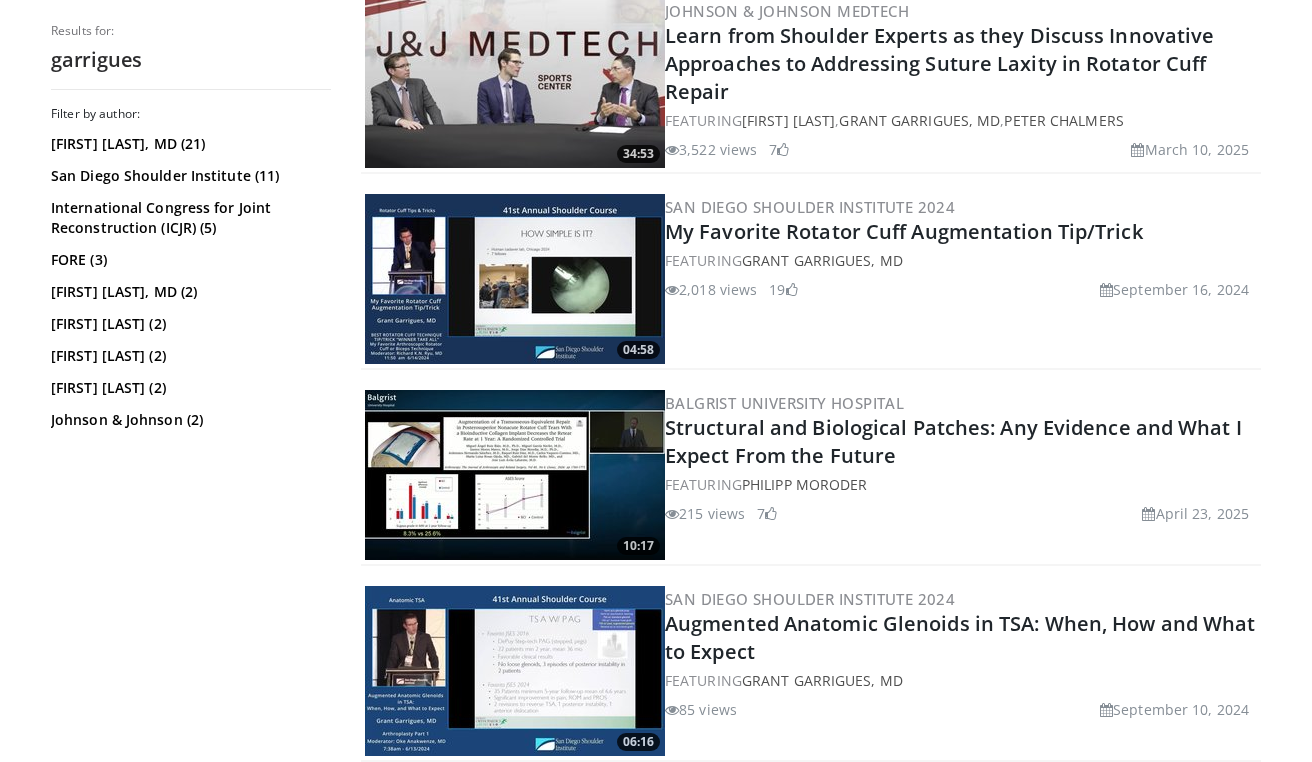 scroll, scrollTop: 622, scrollLeft: 0, axis: vertical 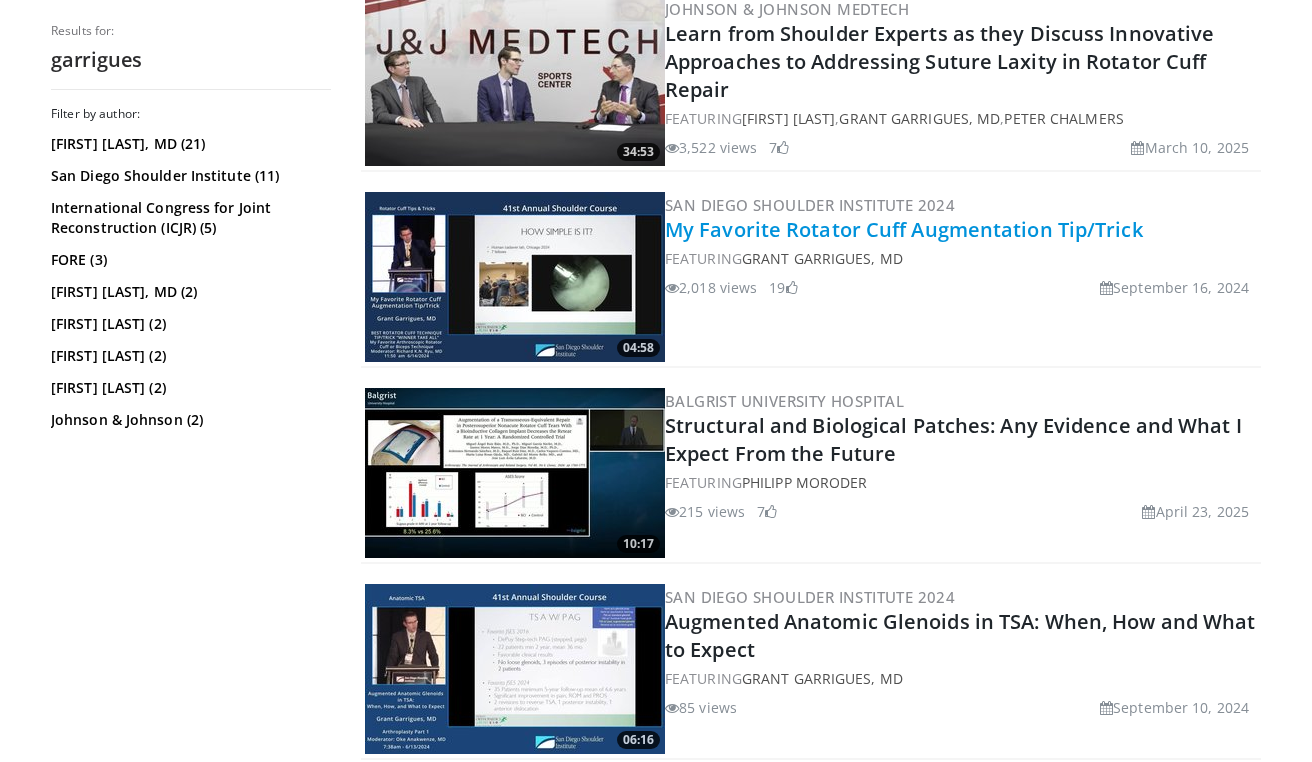 click on "My Favorite Rotator Cuff Augmentation Tip/Trick" at bounding box center [904, 229] 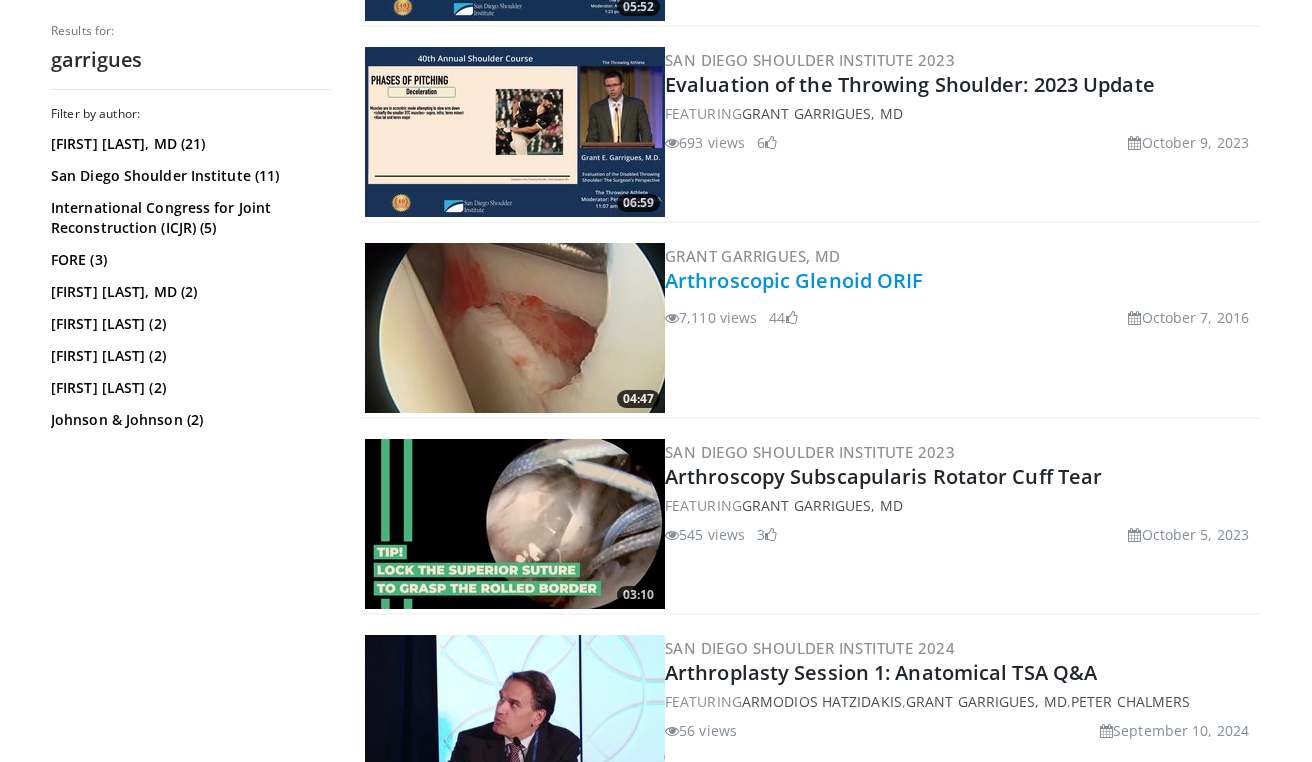scroll, scrollTop: 1790, scrollLeft: 0, axis: vertical 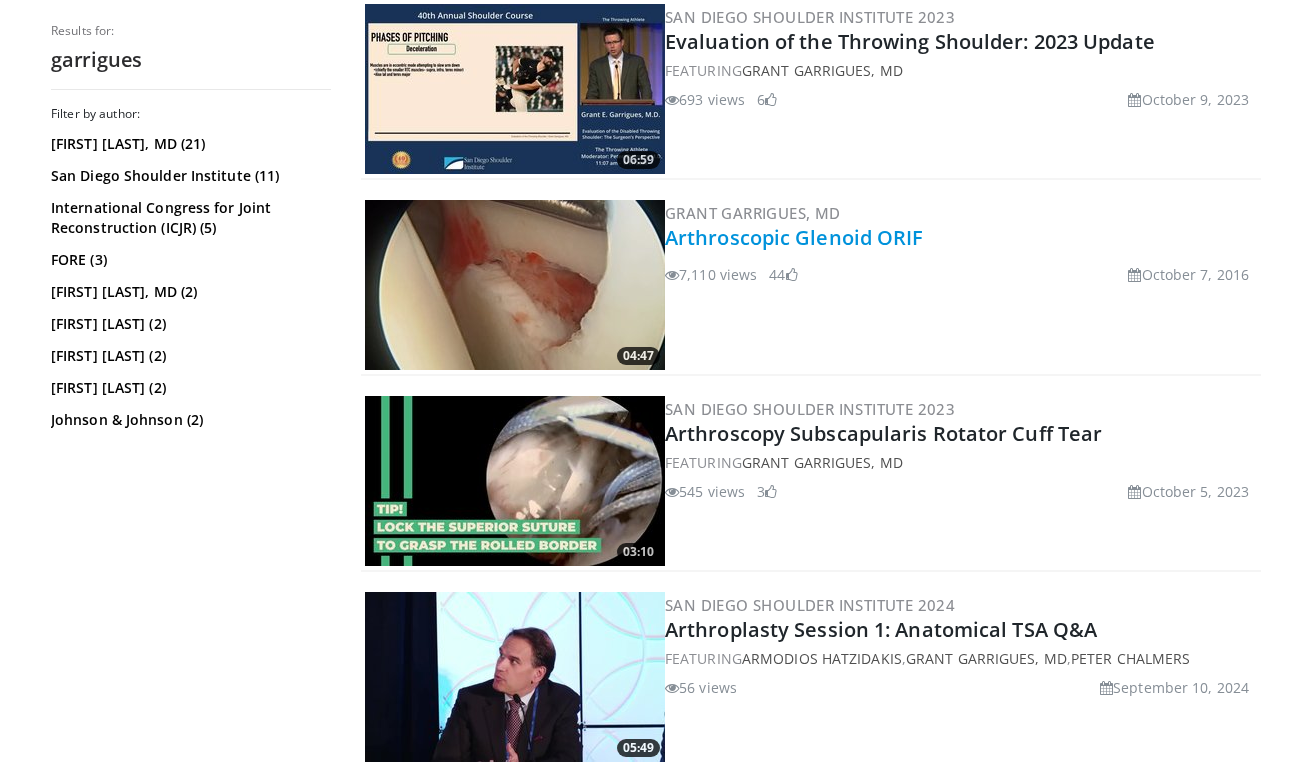 click on "Arthroscopic Glenoid ORIF" at bounding box center (794, 237) 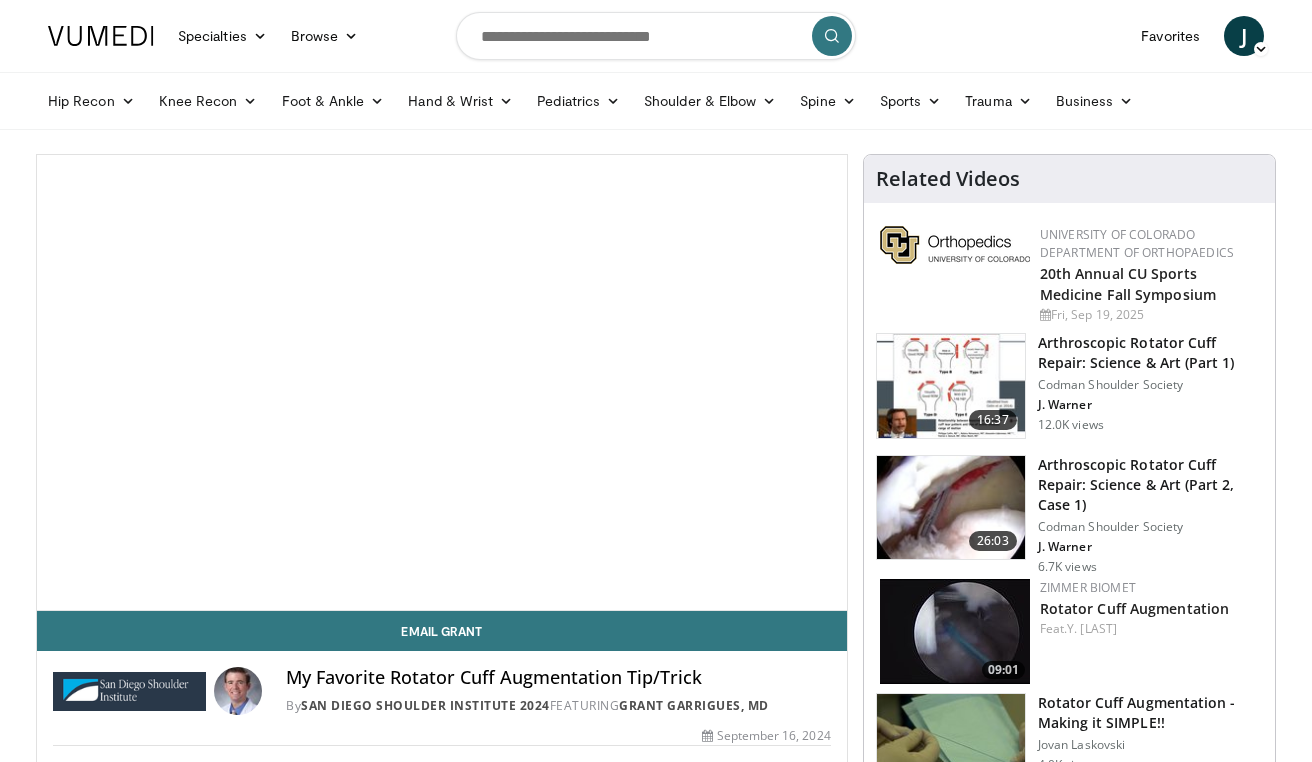 scroll, scrollTop: 0, scrollLeft: 0, axis: both 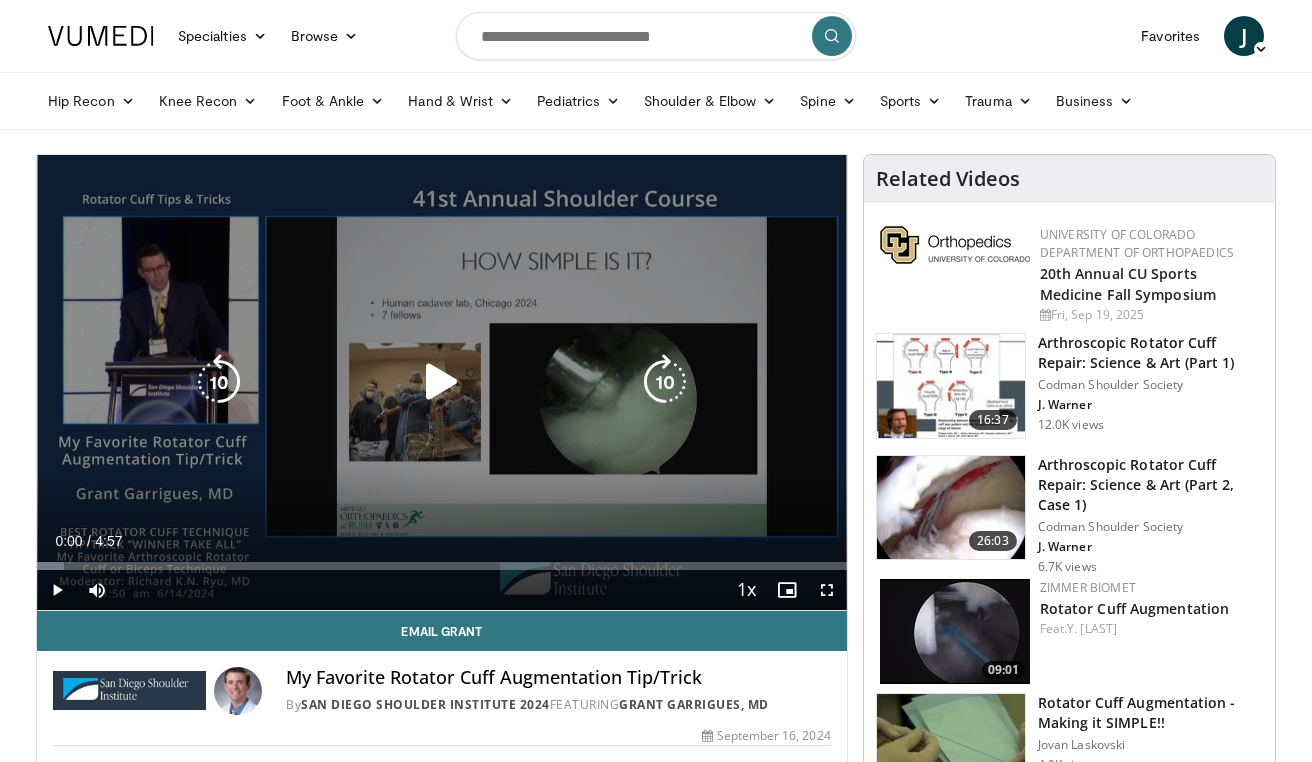 click at bounding box center (442, 382) 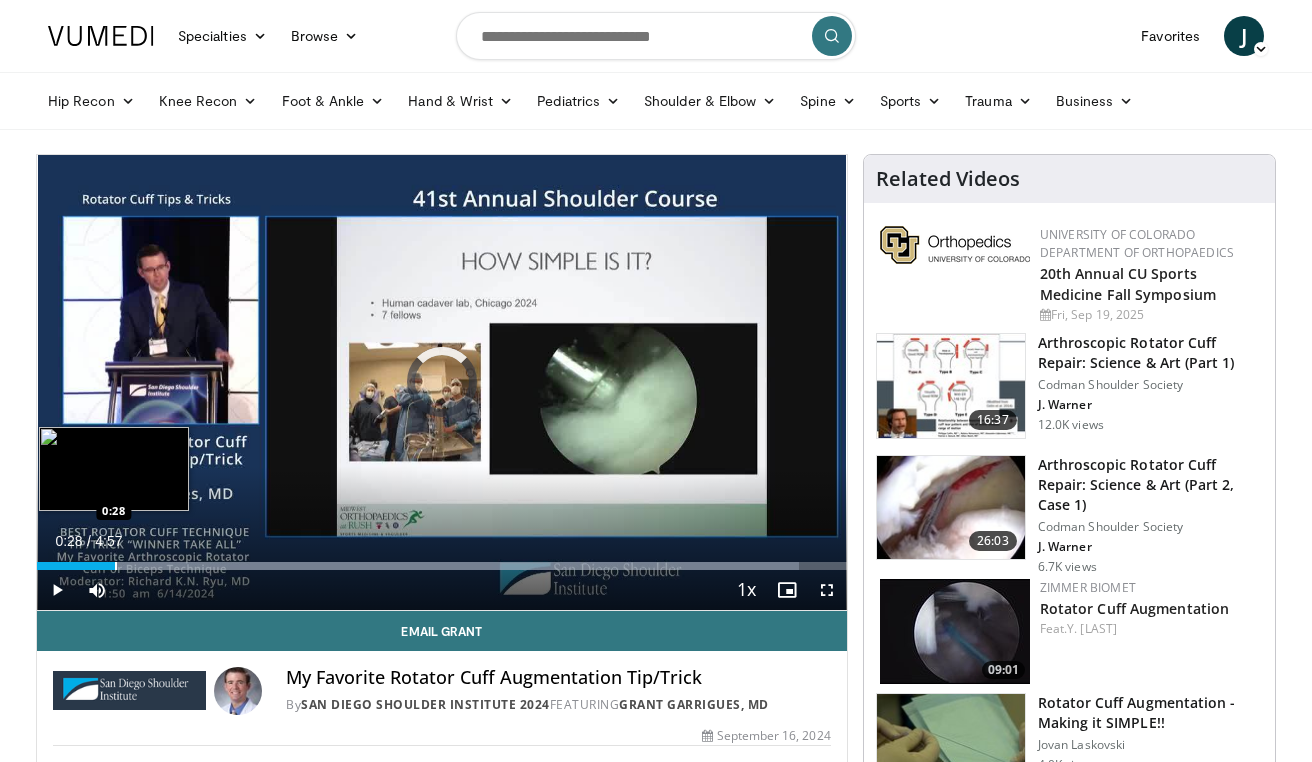 click at bounding box center (116, 566) 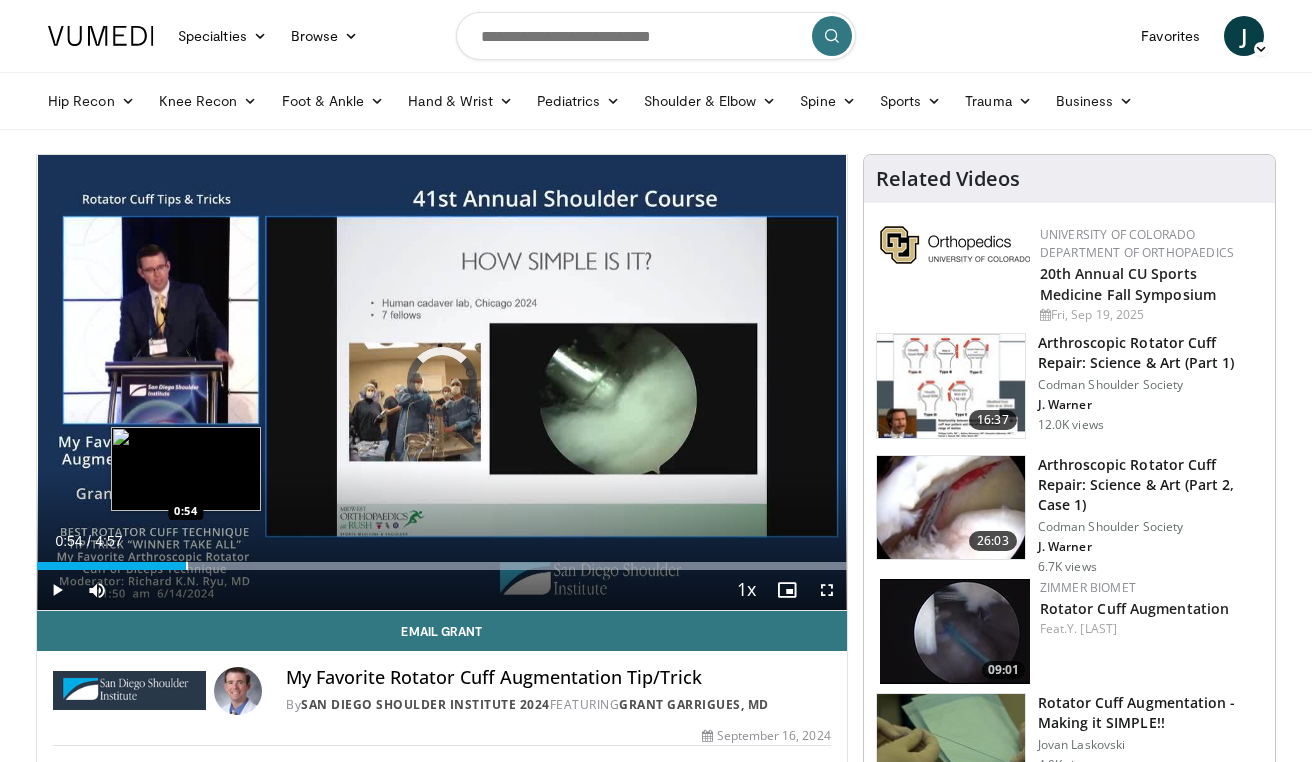 click at bounding box center (187, 566) 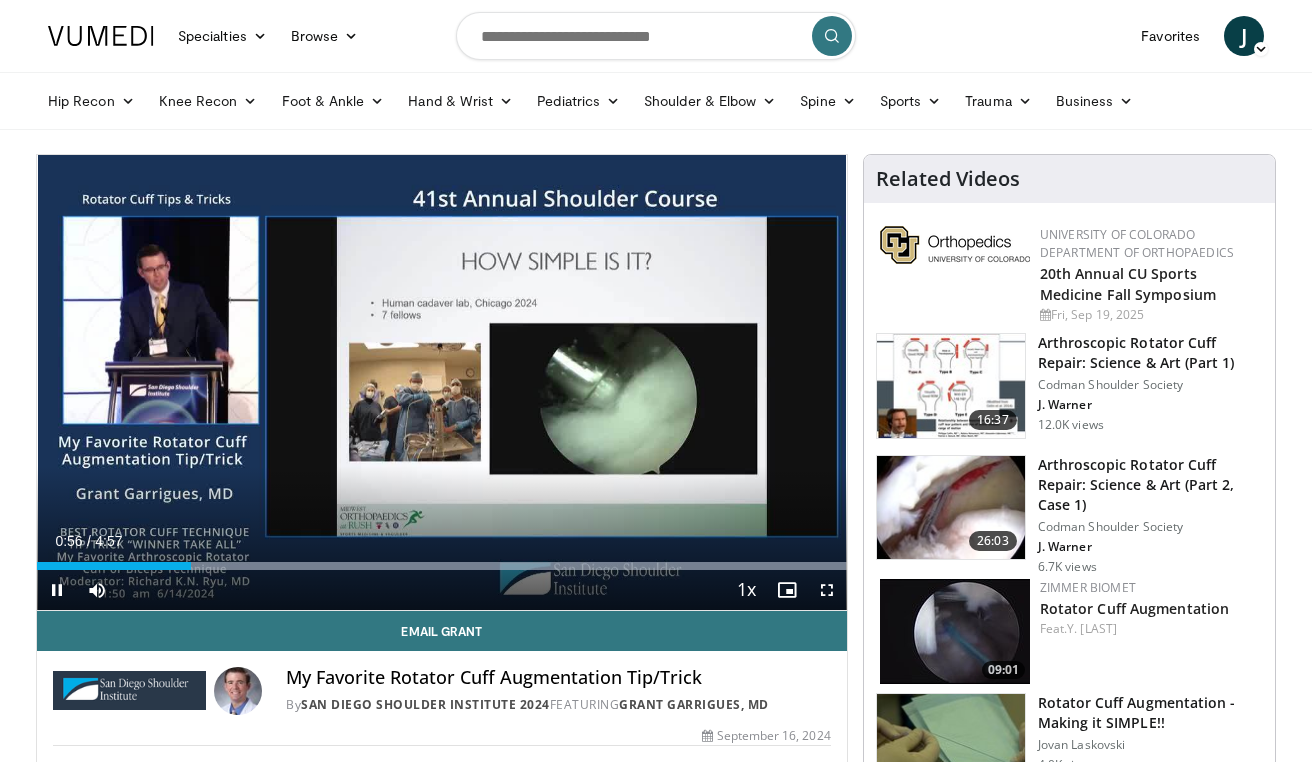 click at bounding box center (827, 590) 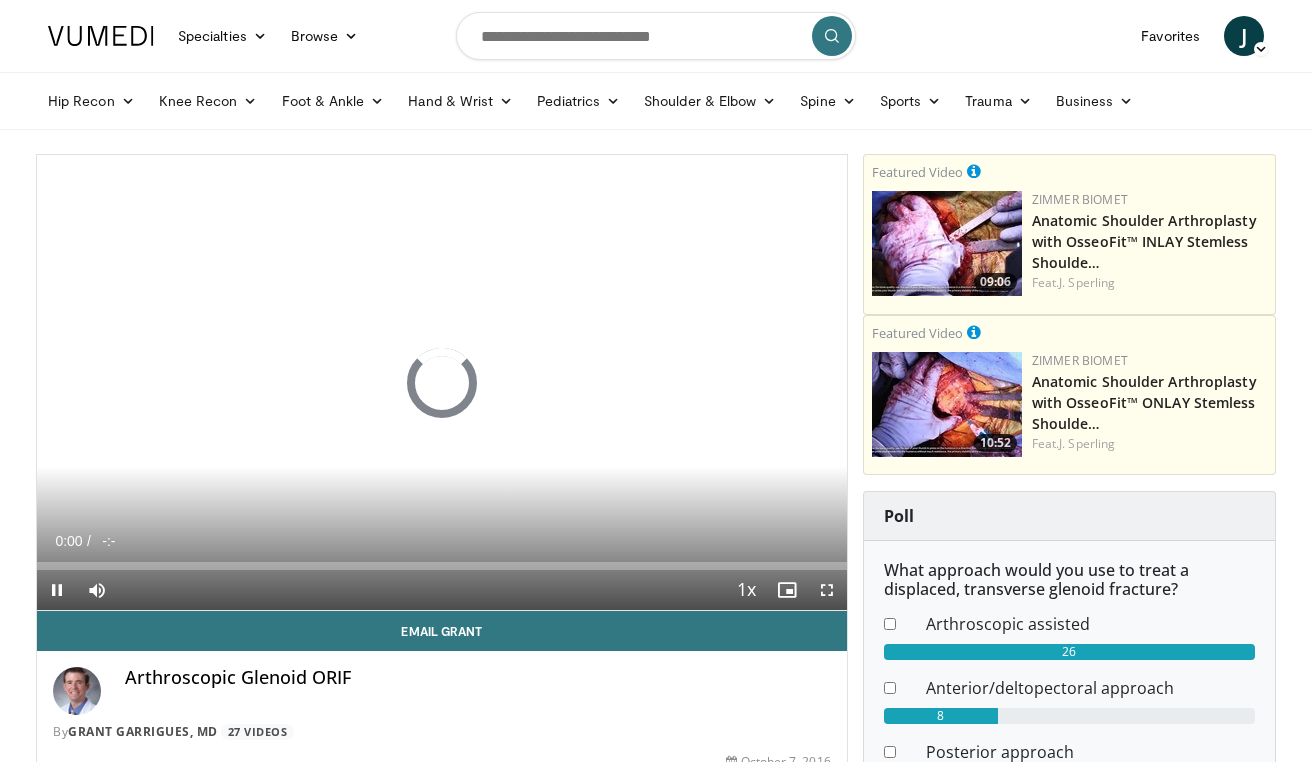 scroll, scrollTop: 0, scrollLeft: 0, axis: both 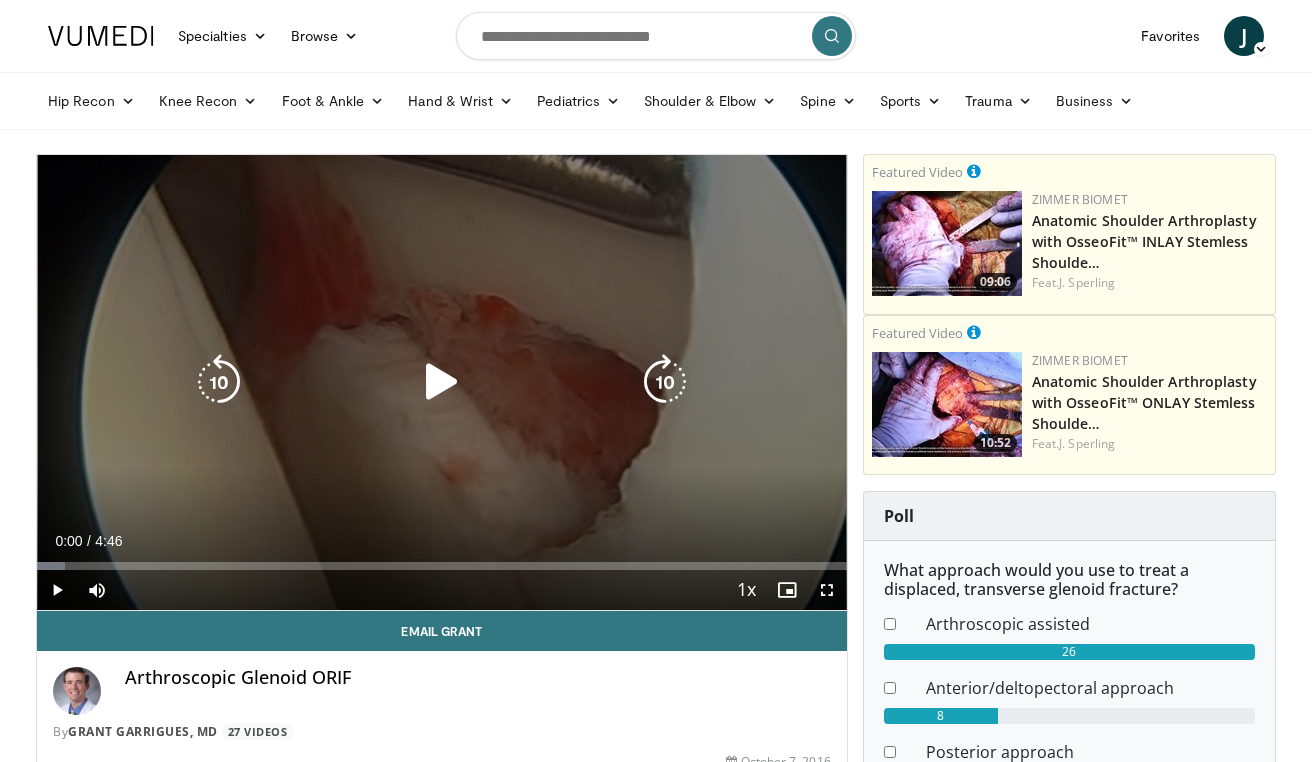click at bounding box center [442, 382] 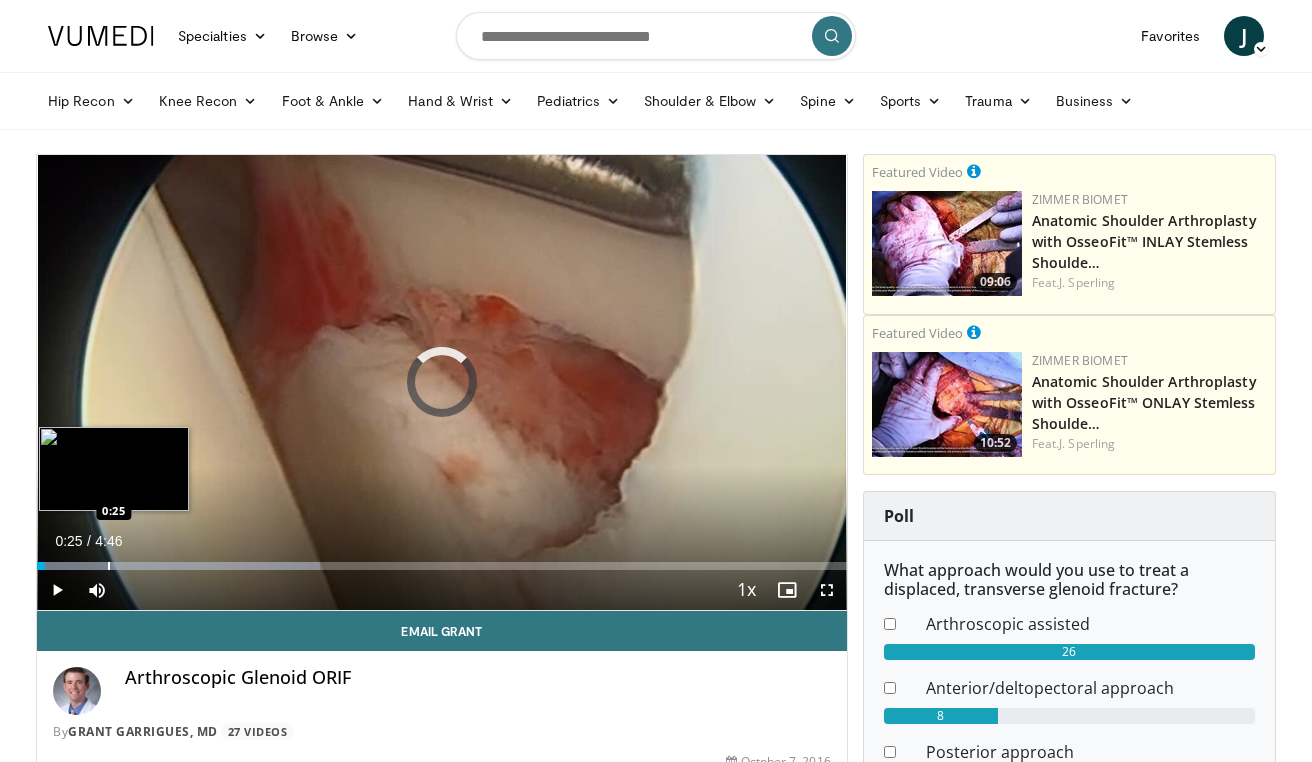 click at bounding box center (109, 566) 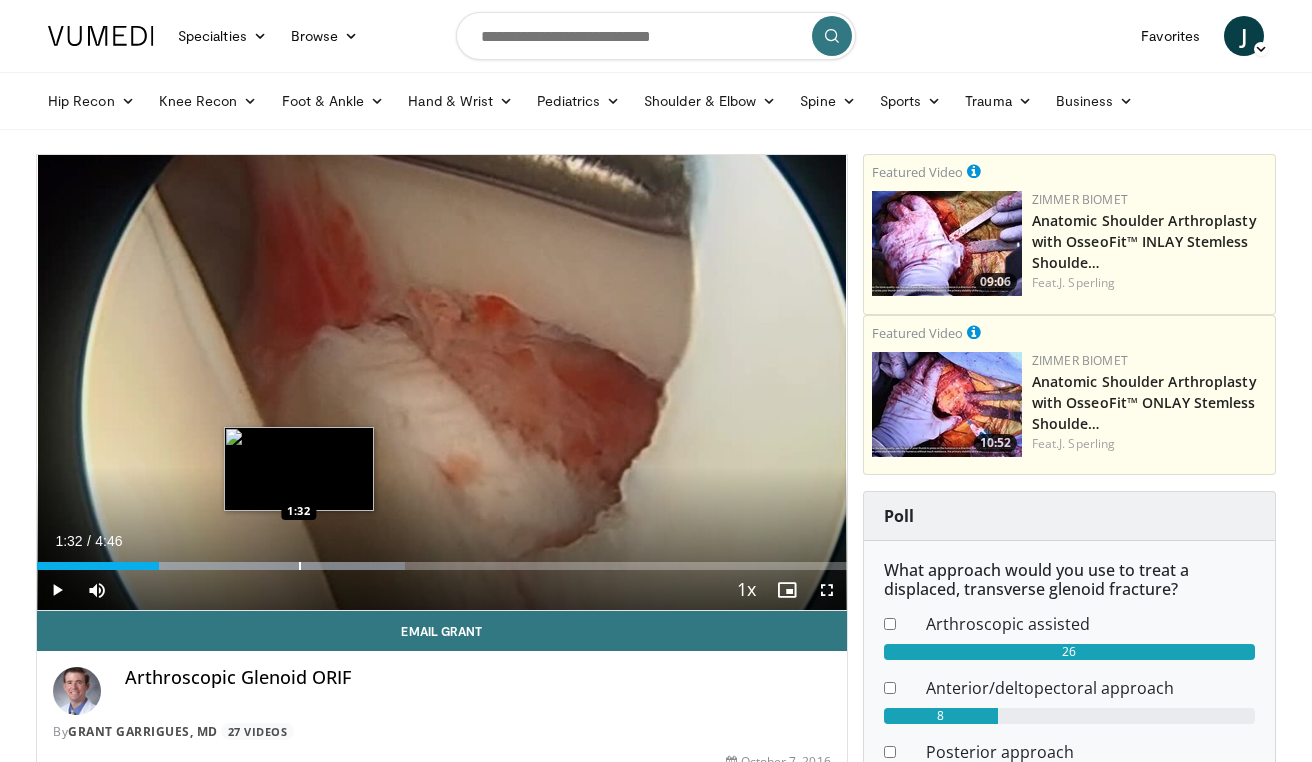 click at bounding box center [300, 566] 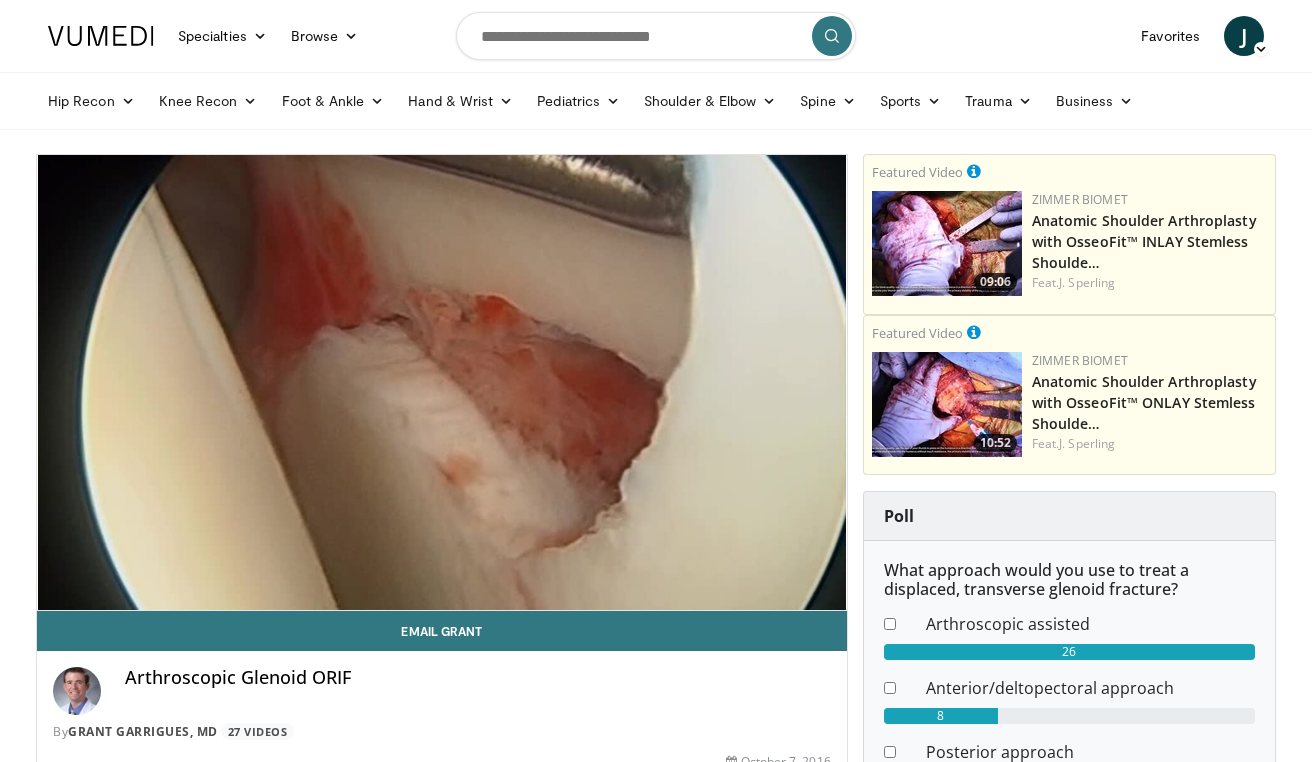 click on "10 seconds
Tap to unmute" at bounding box center [442, 382] 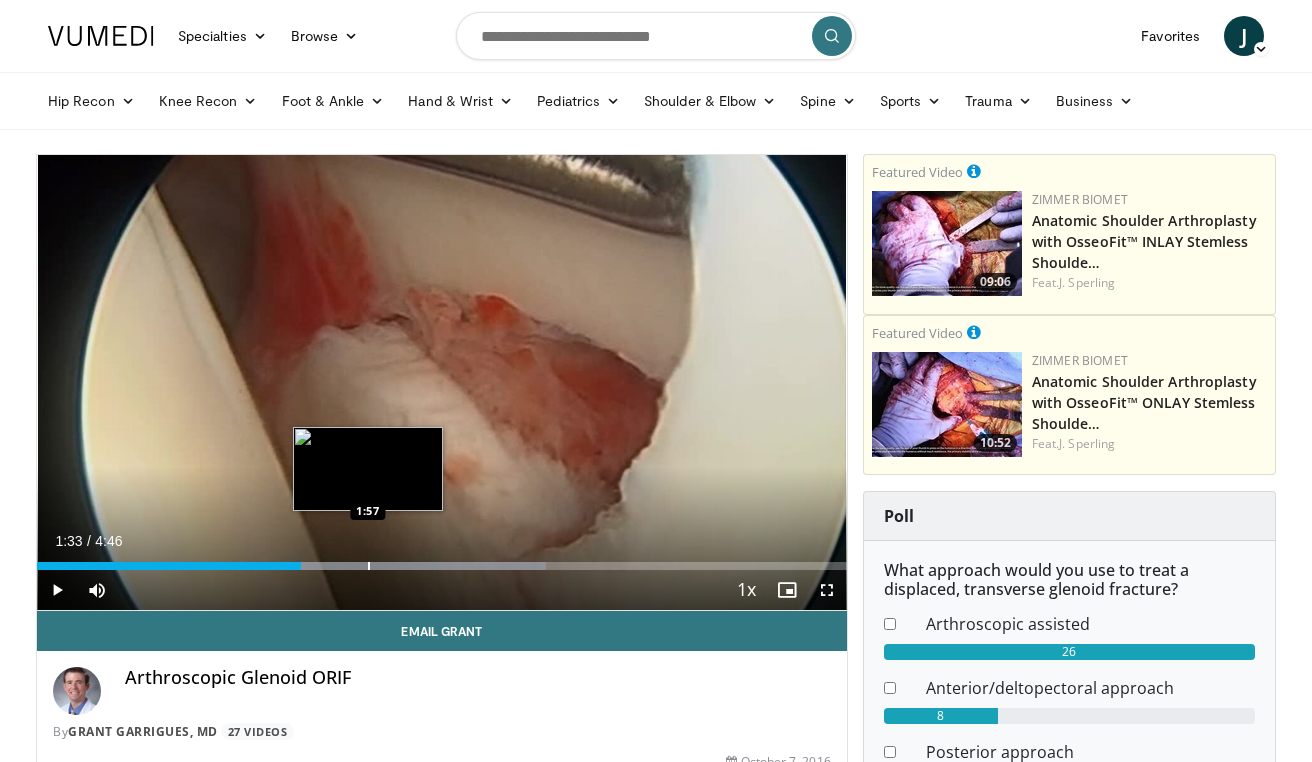 click at bounding box center (369, 566) 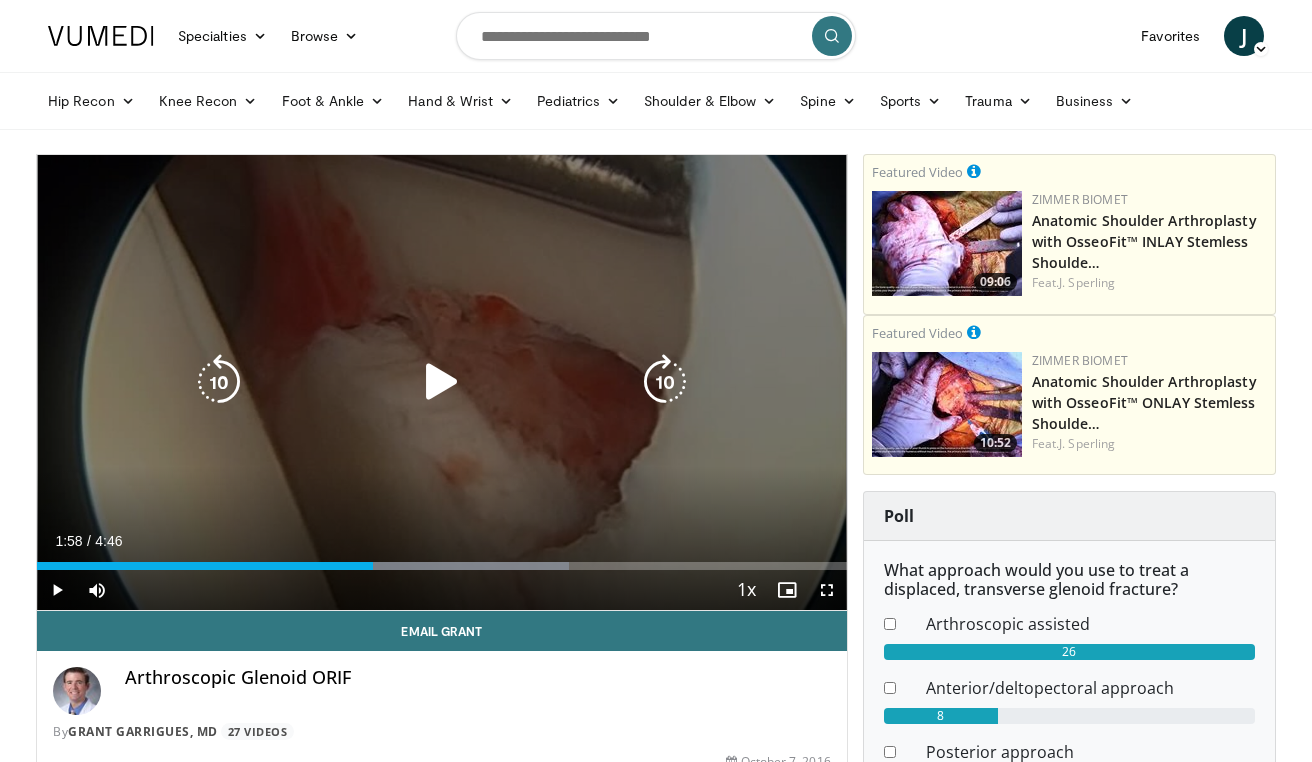 click at bounding box center (442, 382) 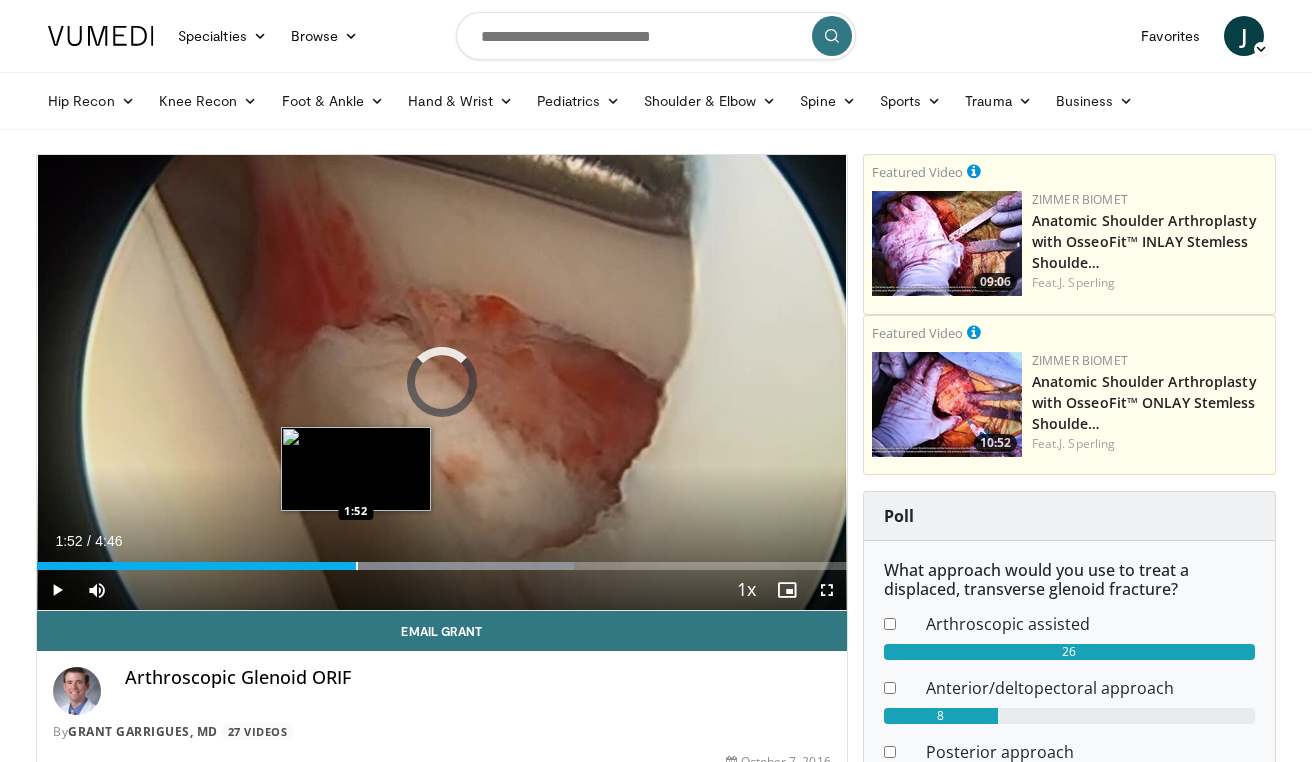 click at bounding box center [357, 566] 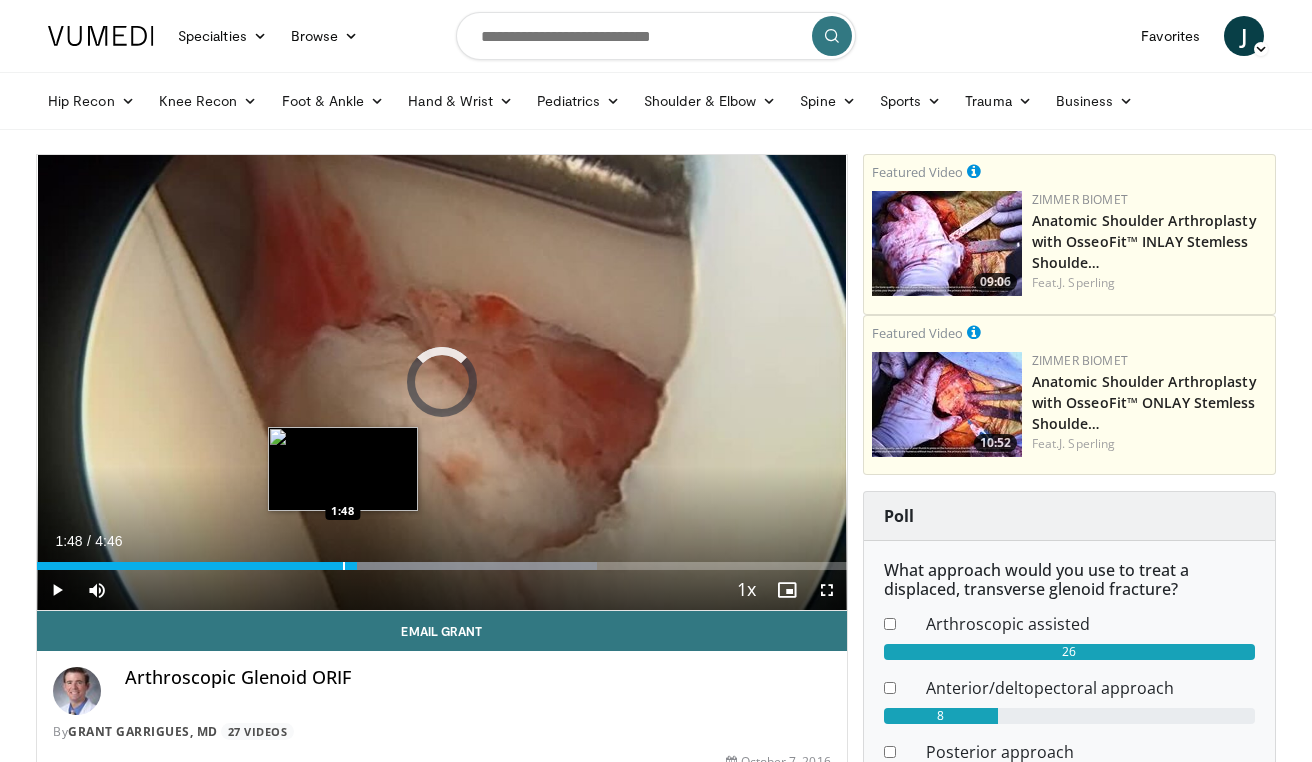 click at bounding box center (344, 566) 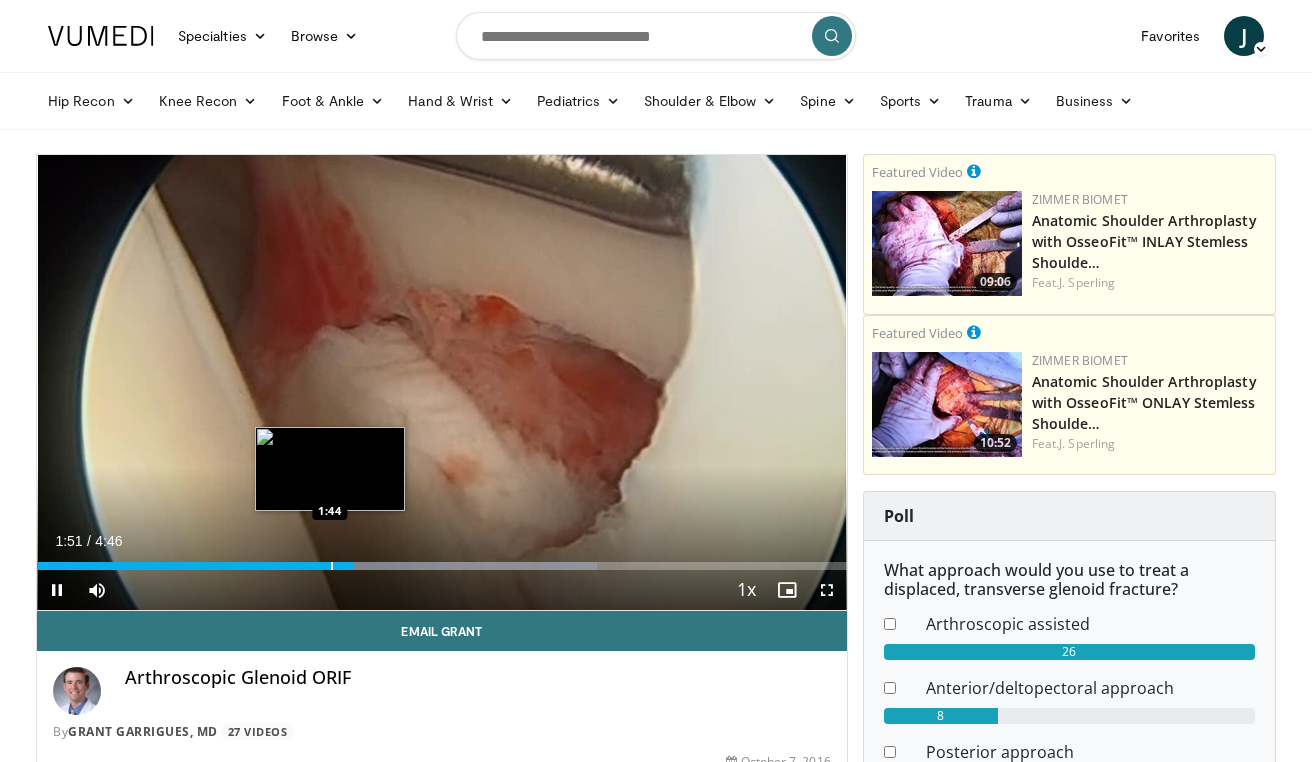 click on "Loaded :  69.16% 1:51 1:44" at bounding box center (442, 566) 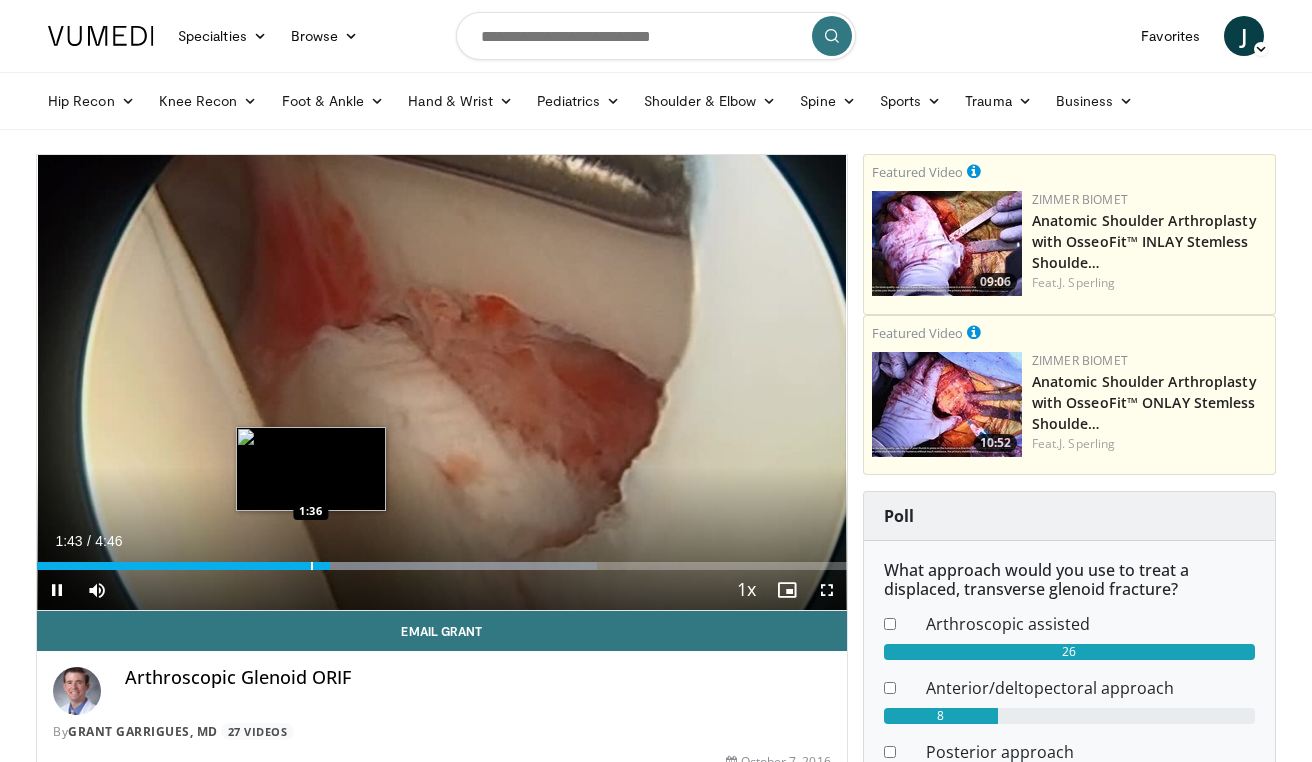 click at bounding box center [312, 566] 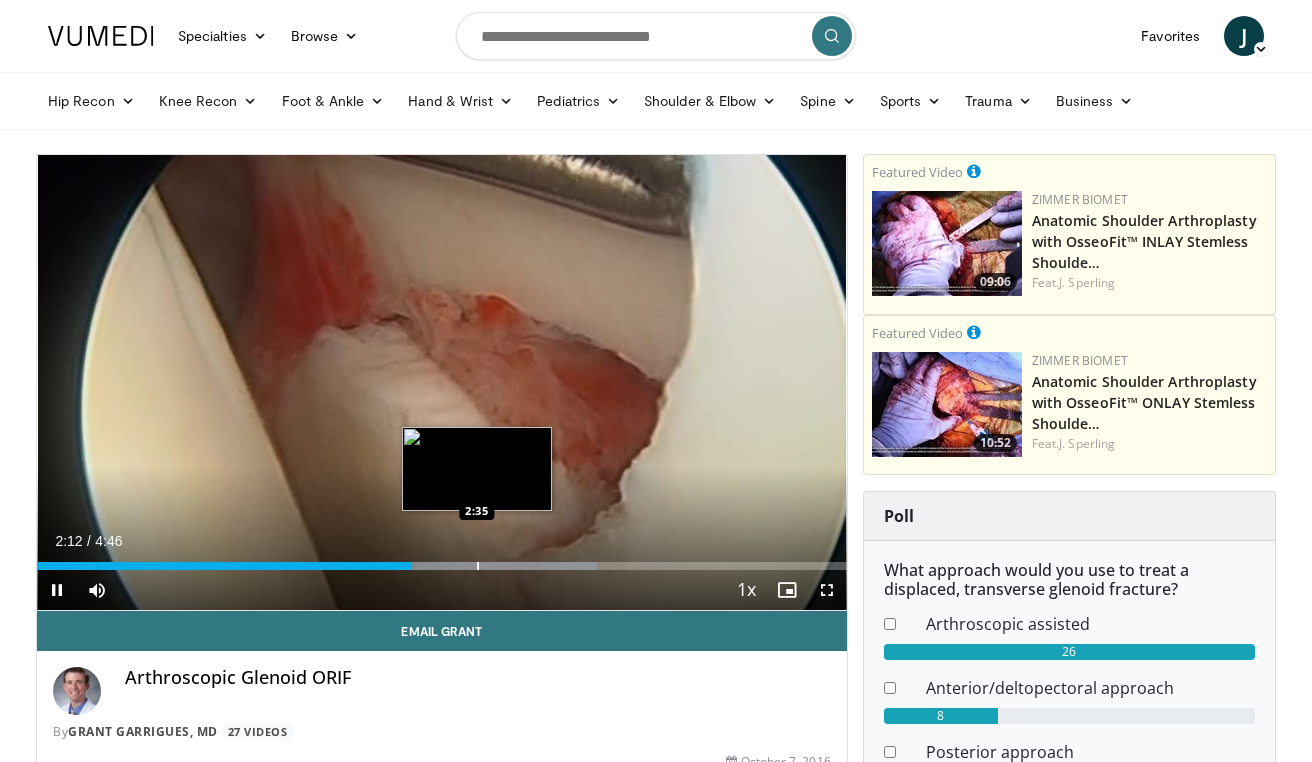 click at bounding box center (478, 566) 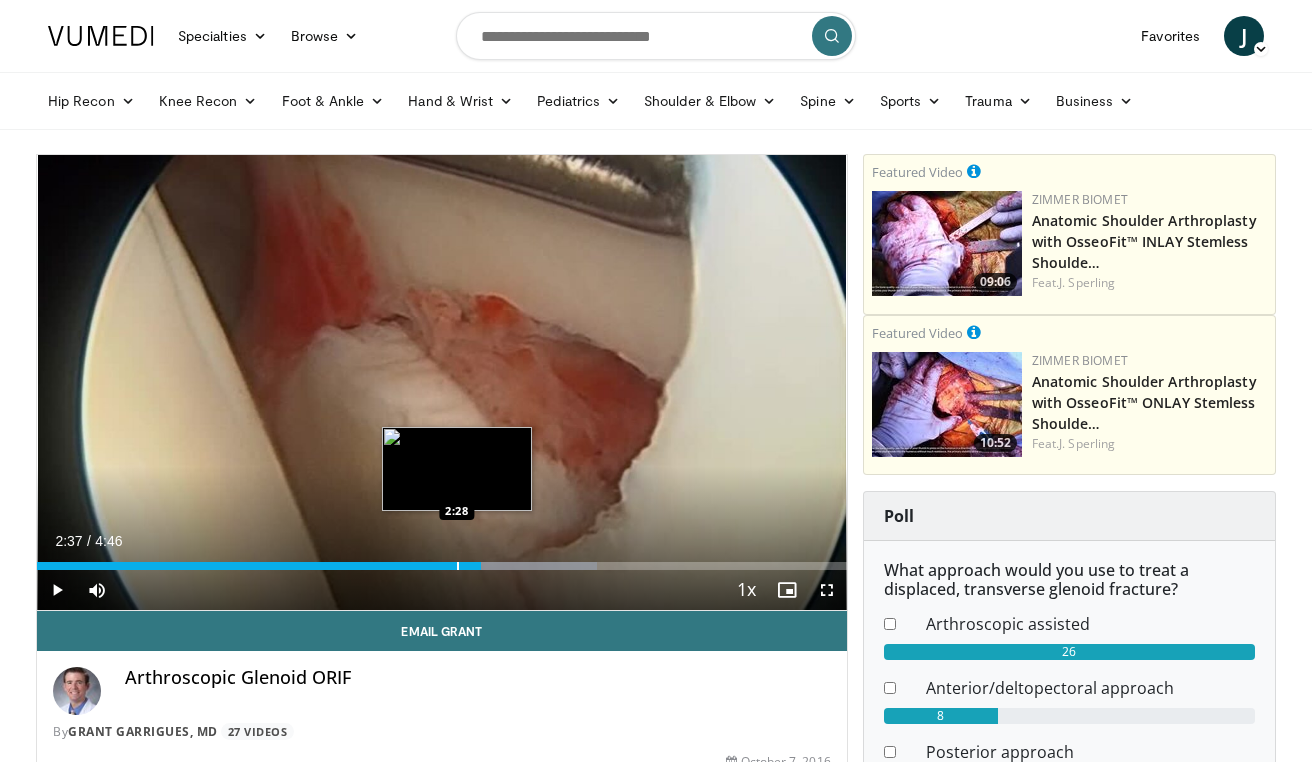 click at bounding box center (458, 566) 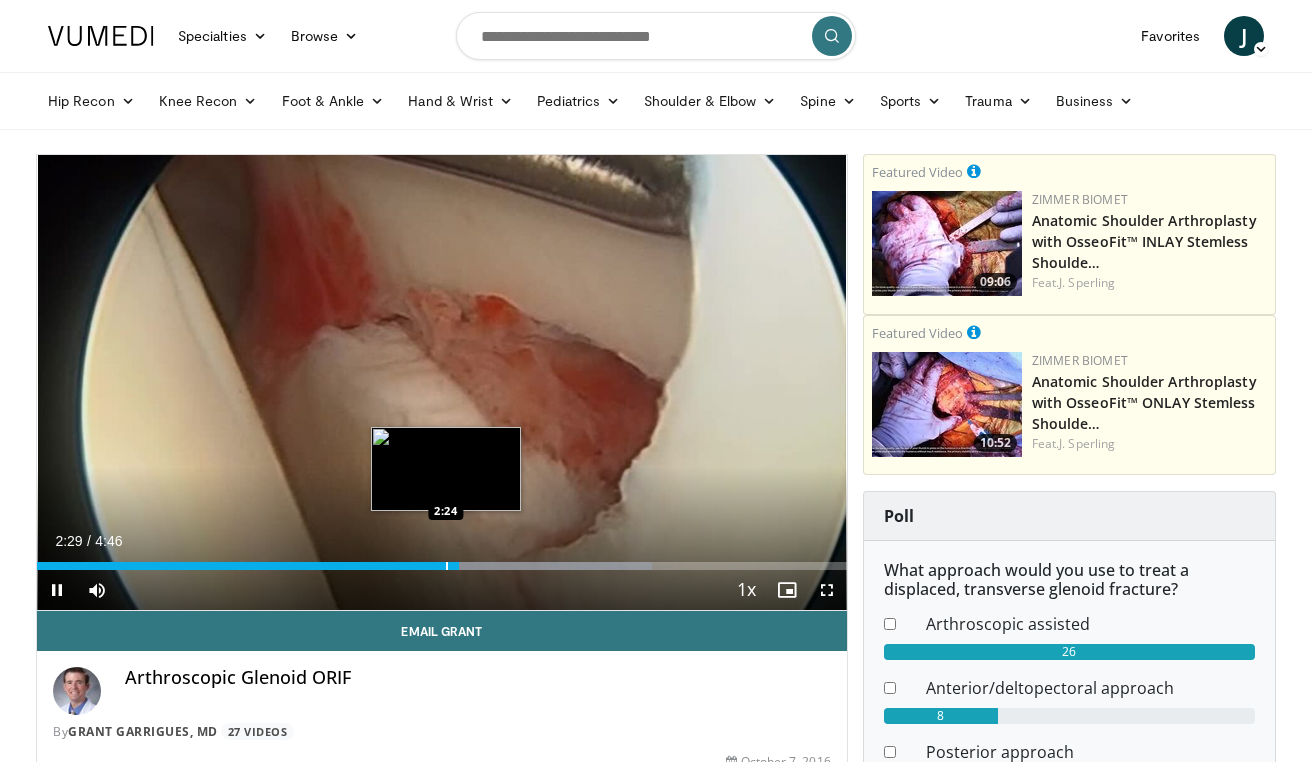 click on "Loaded :  76.01% 2:29 2:24" at bounding box center (442, 566) 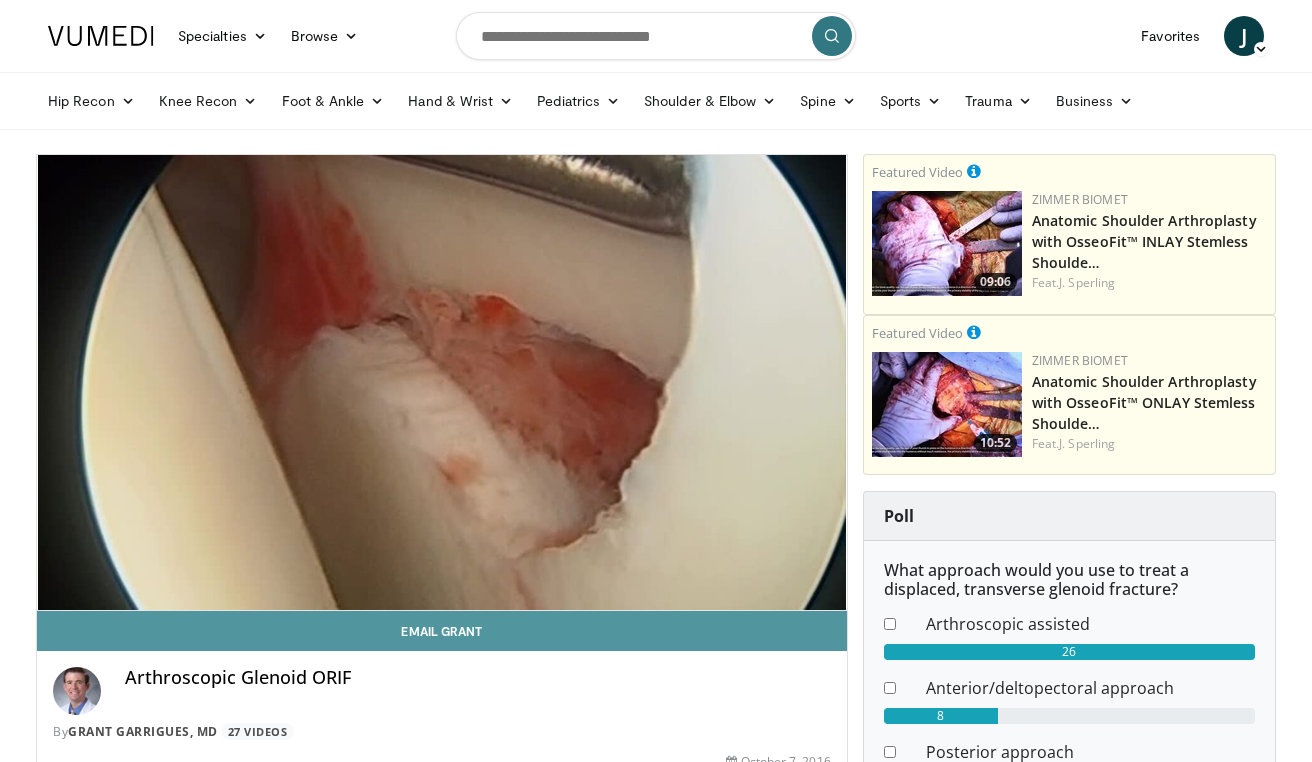 scroll, scrollTop: 0, scrollLeft: 0, axis: both 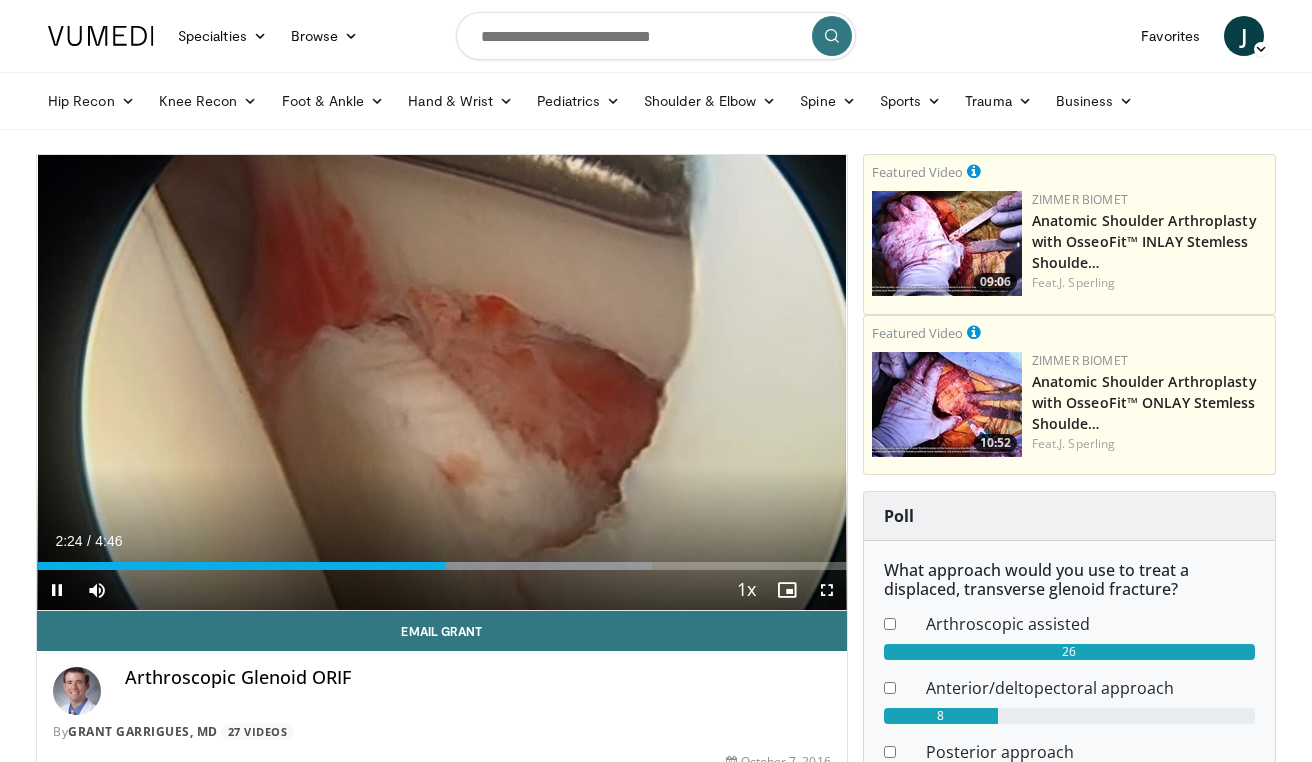 click at bounding box center [827, 590] 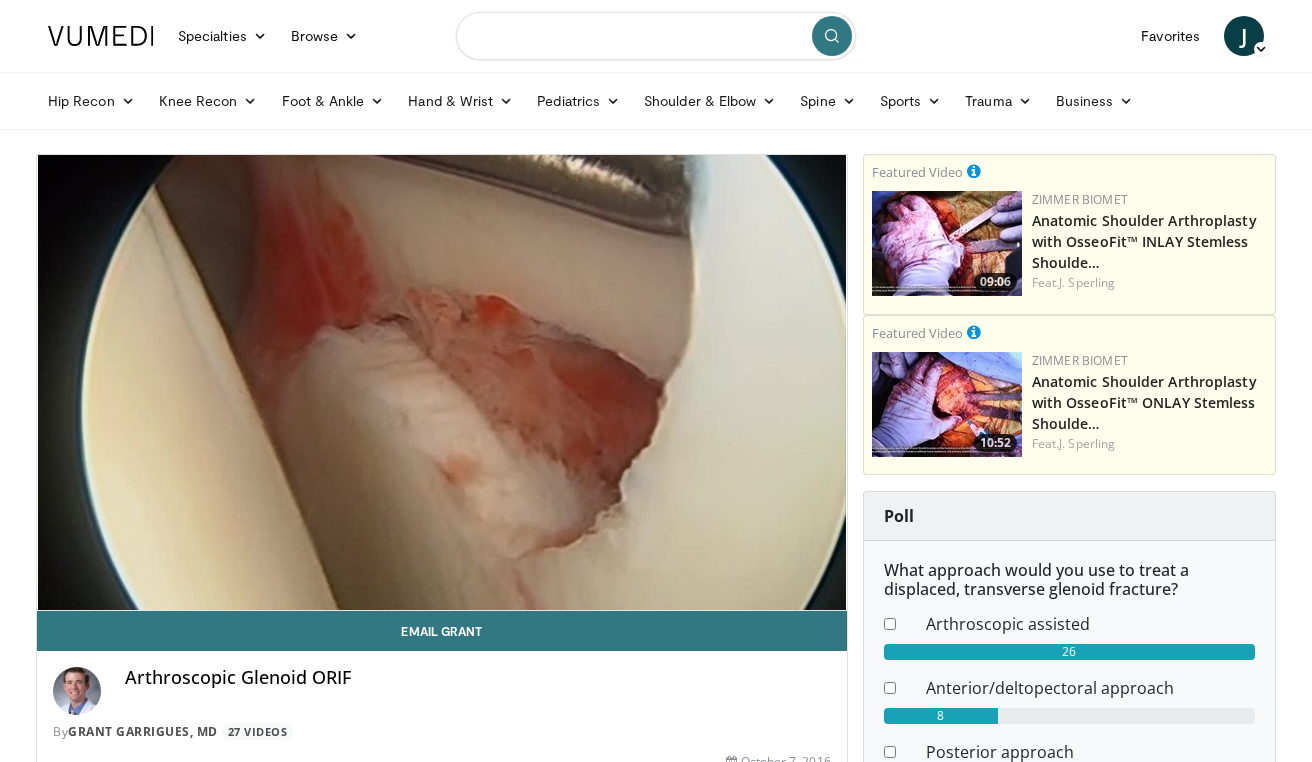 click at bounding box center (656, 36) 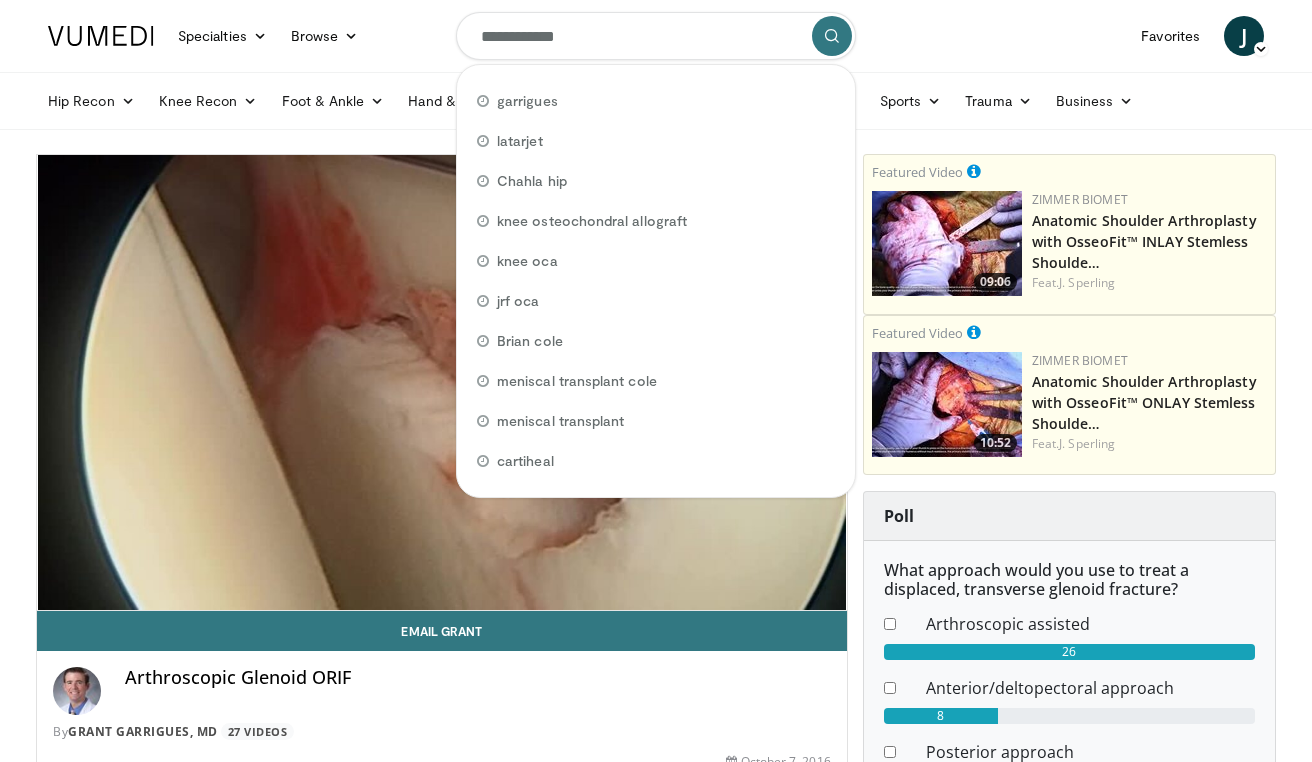 type on "**********" 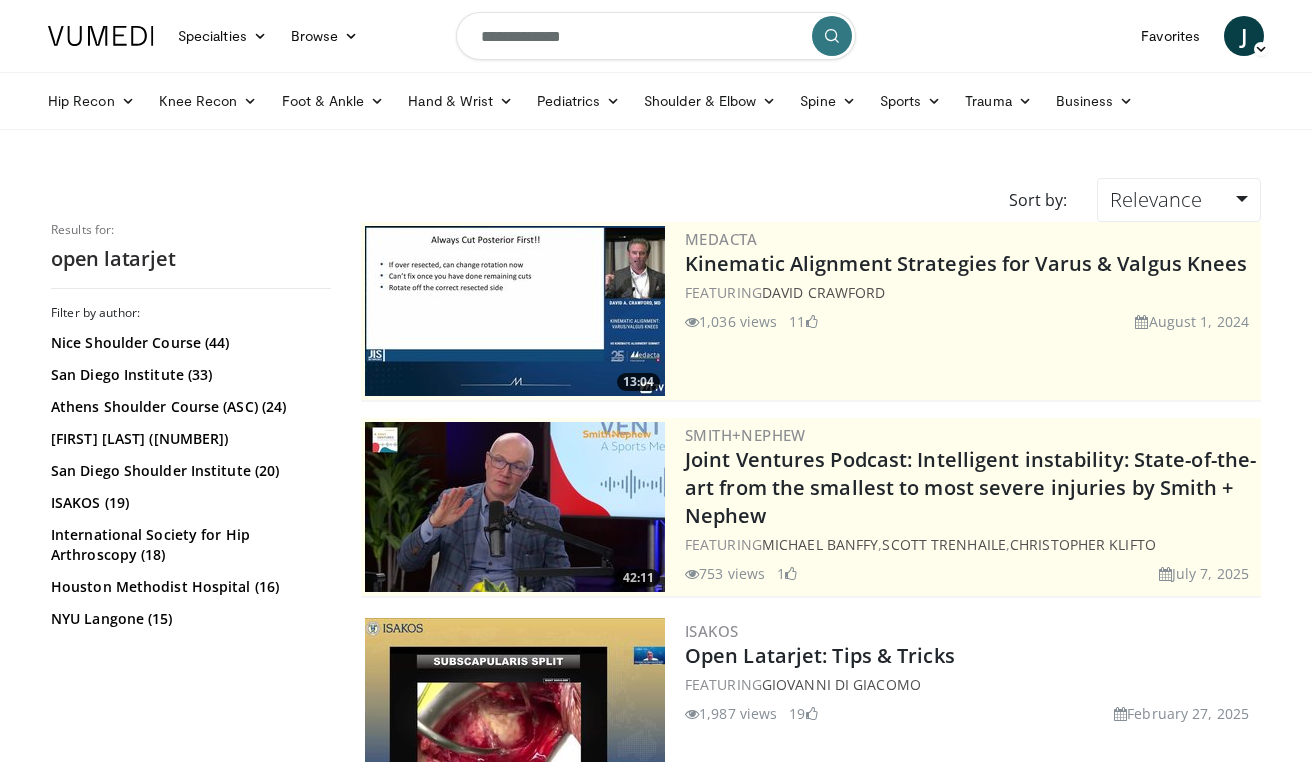 scroll, scrollTop: 378, scrollLeft: 0, axis: vertical 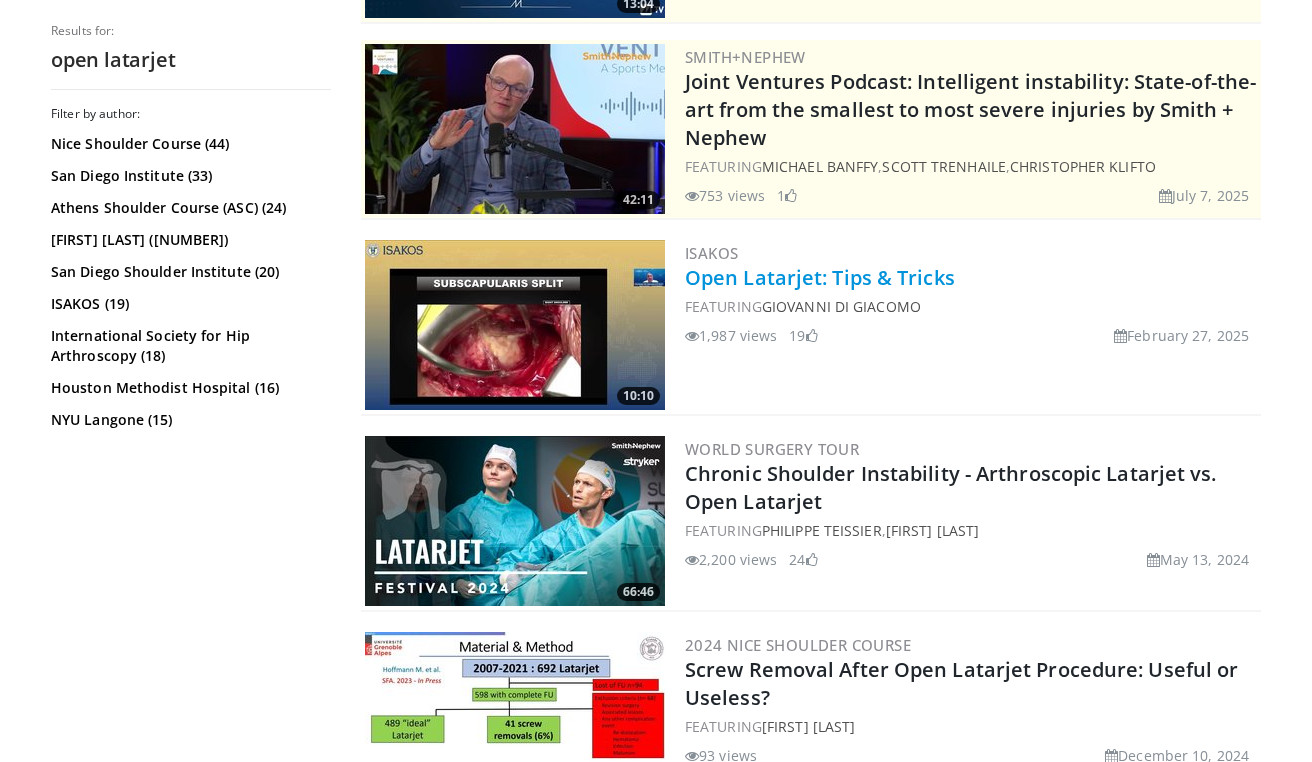 click on "Open Latarjet: Tips & Tricks" at bounding box center [820, 277] 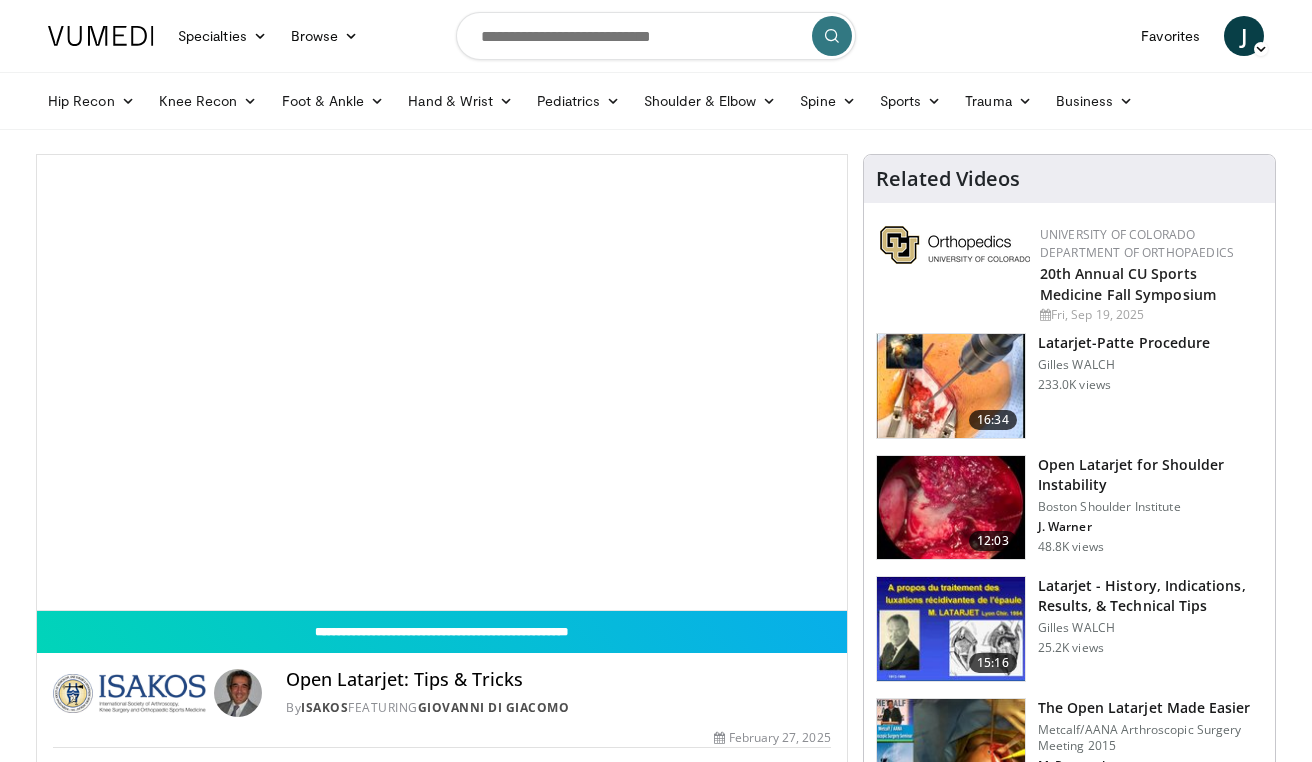 scroll, scrollTop: 0, scrollLeft: 0, axis: both 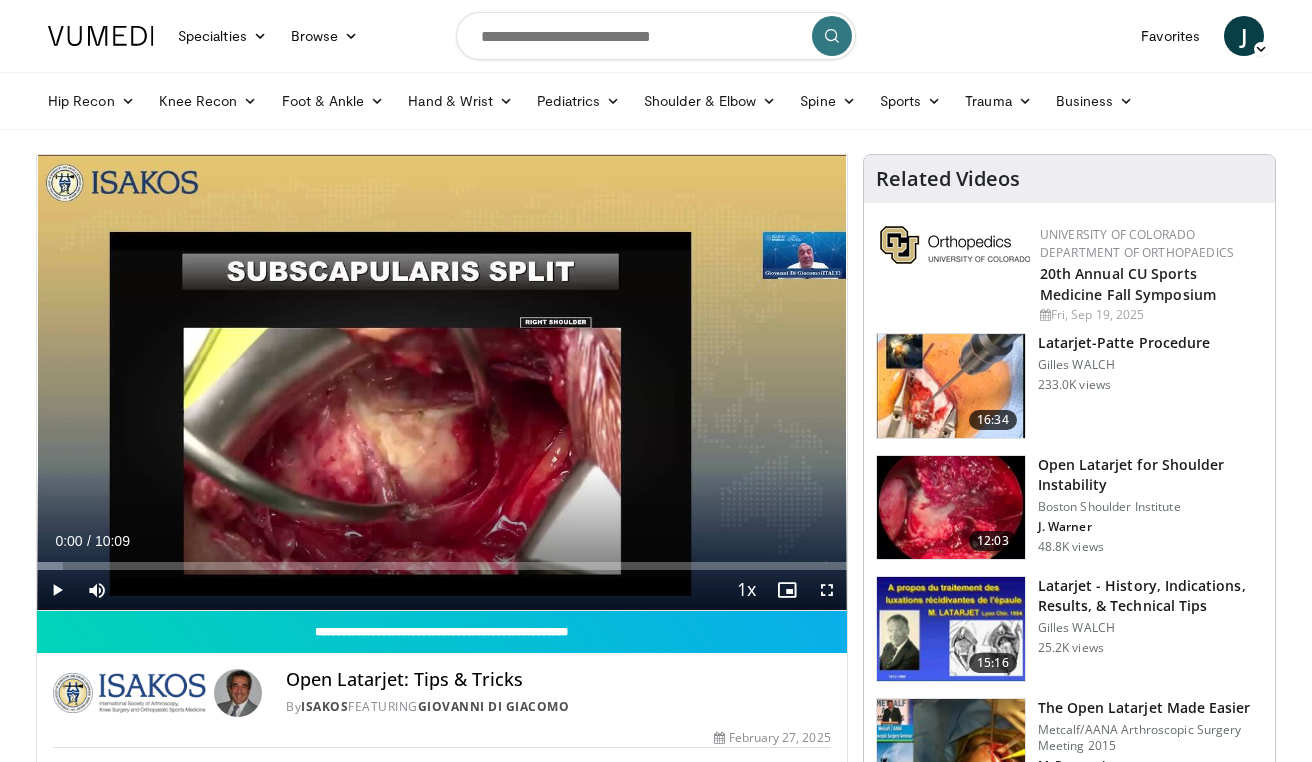 click at bounding box center (827, 590) 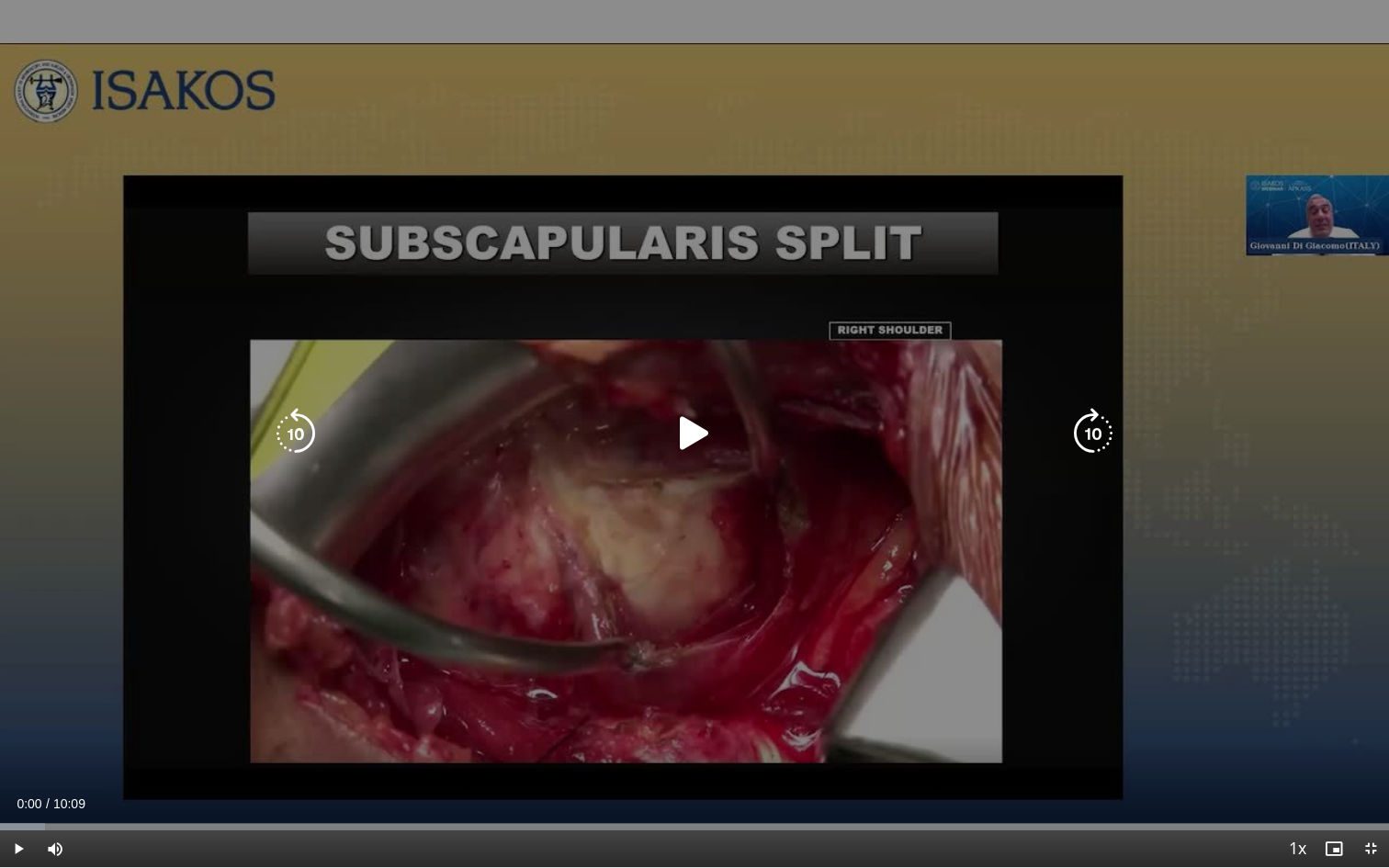 click at bounding box center (694, 434) 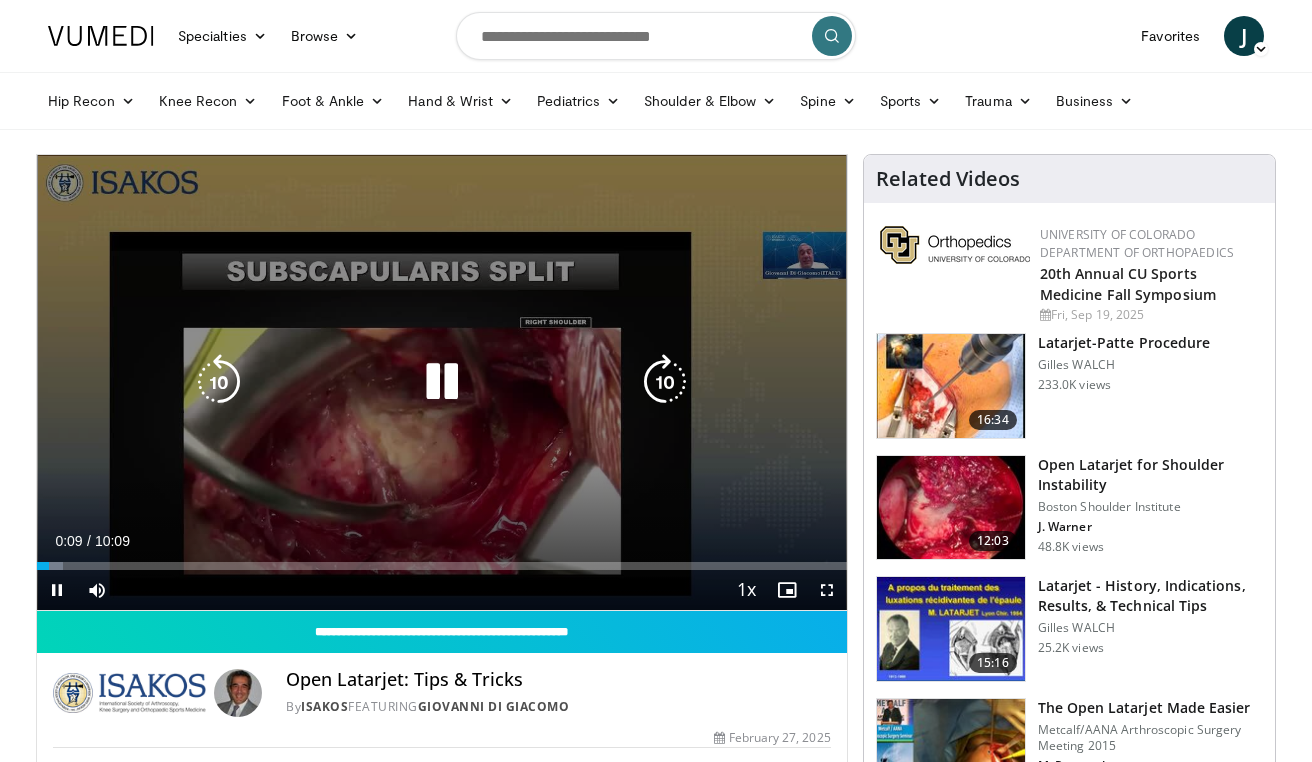 click at bounding box center [442, 382] 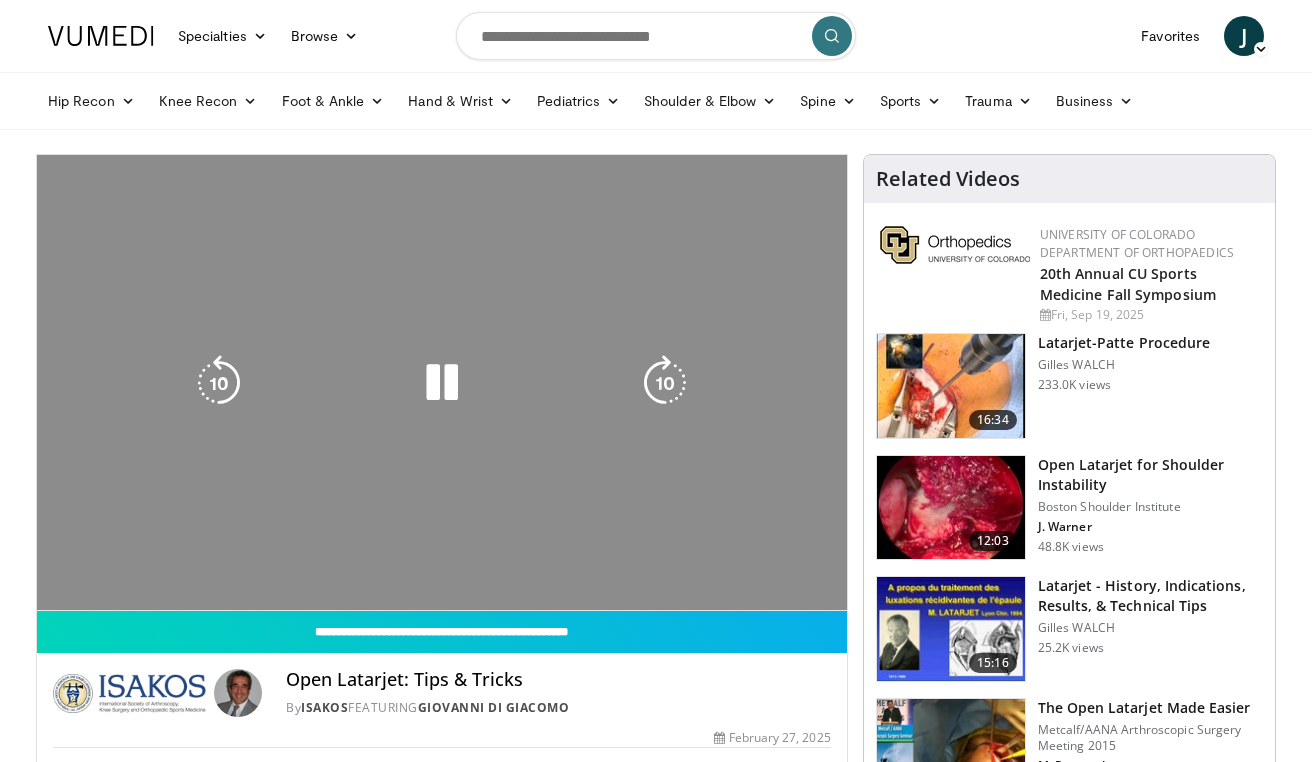 scroll, scrollTop: 0, scrollLeft: 0, axis: both 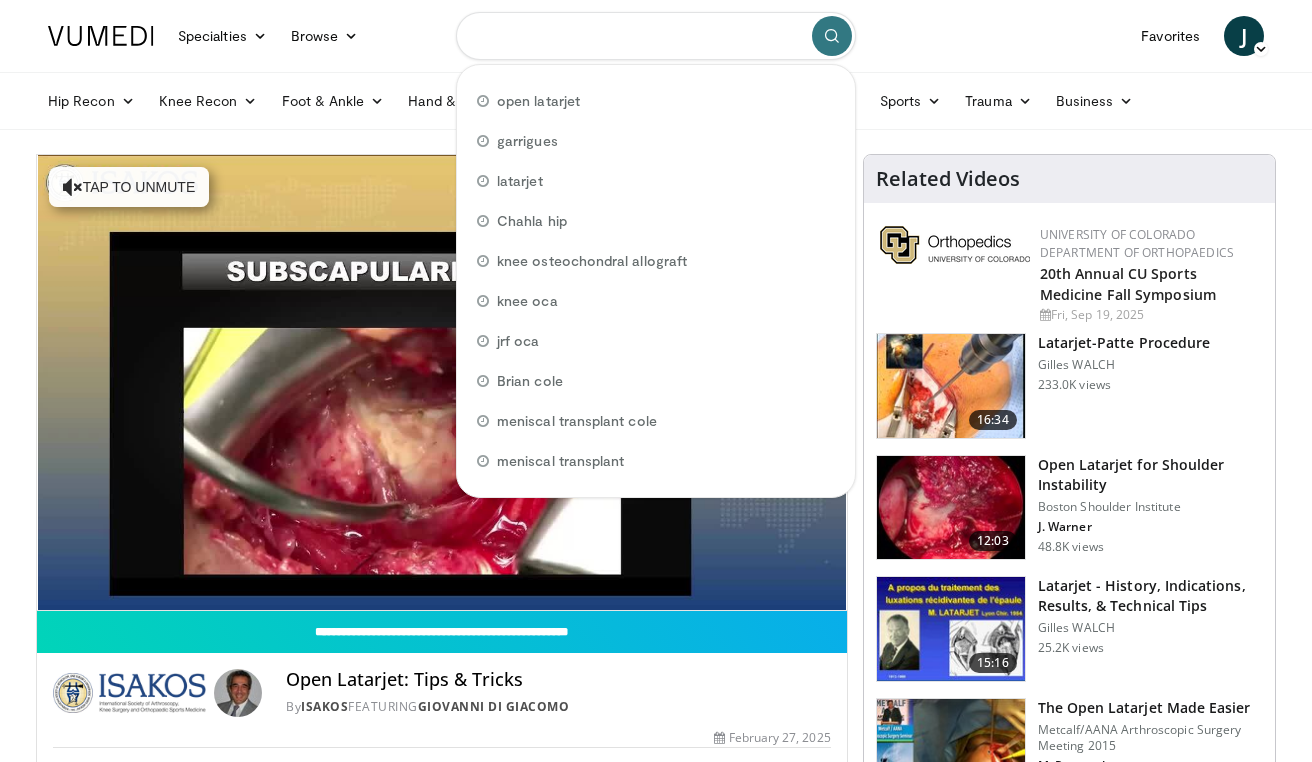 click at bounding box center (656, 36) 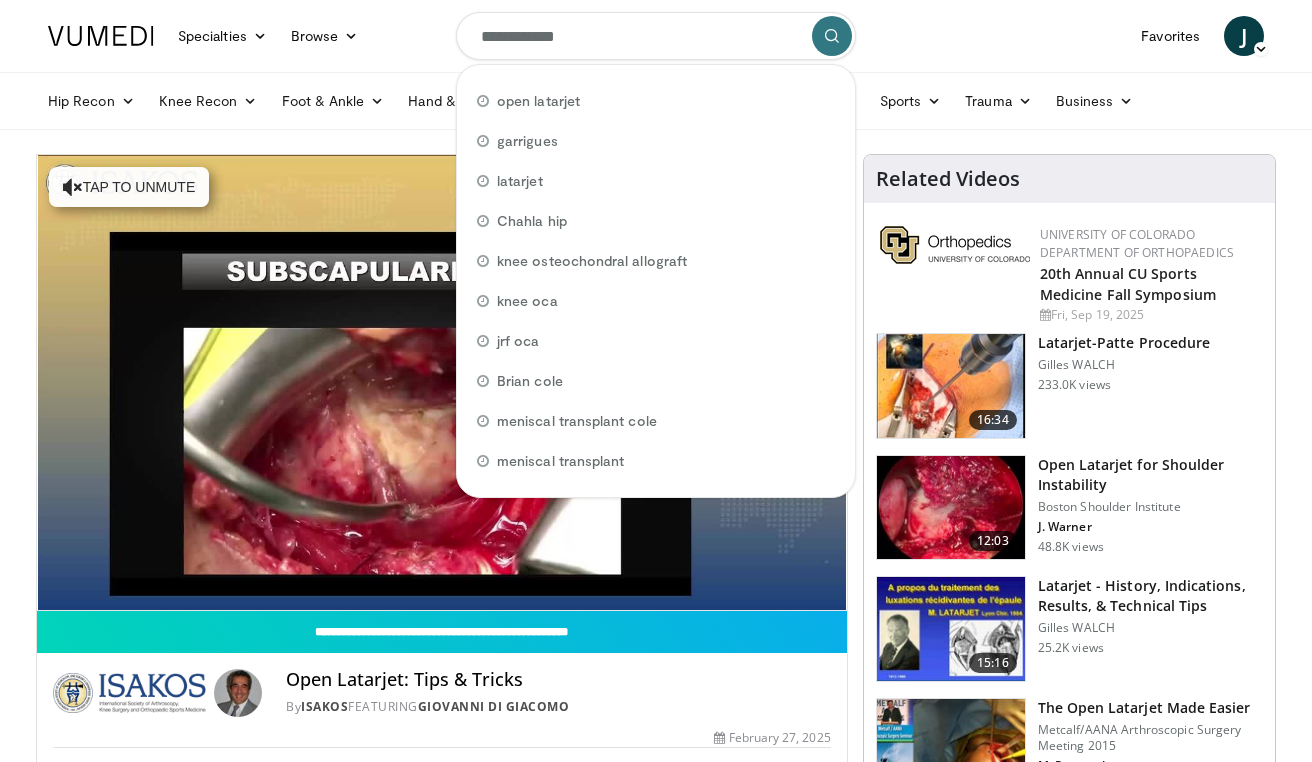 type on "**********" 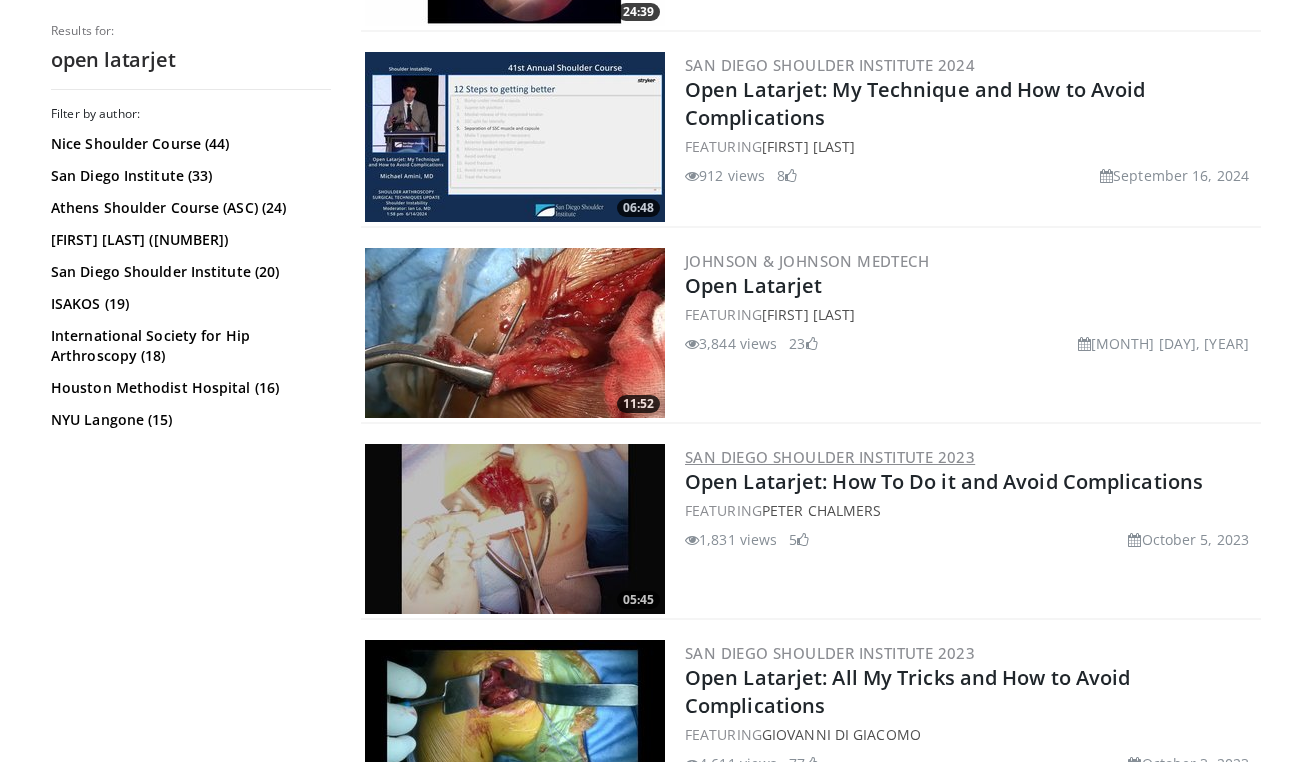 scroll, scrollTop: 1387, scrollLeft: 0, axis: vertical 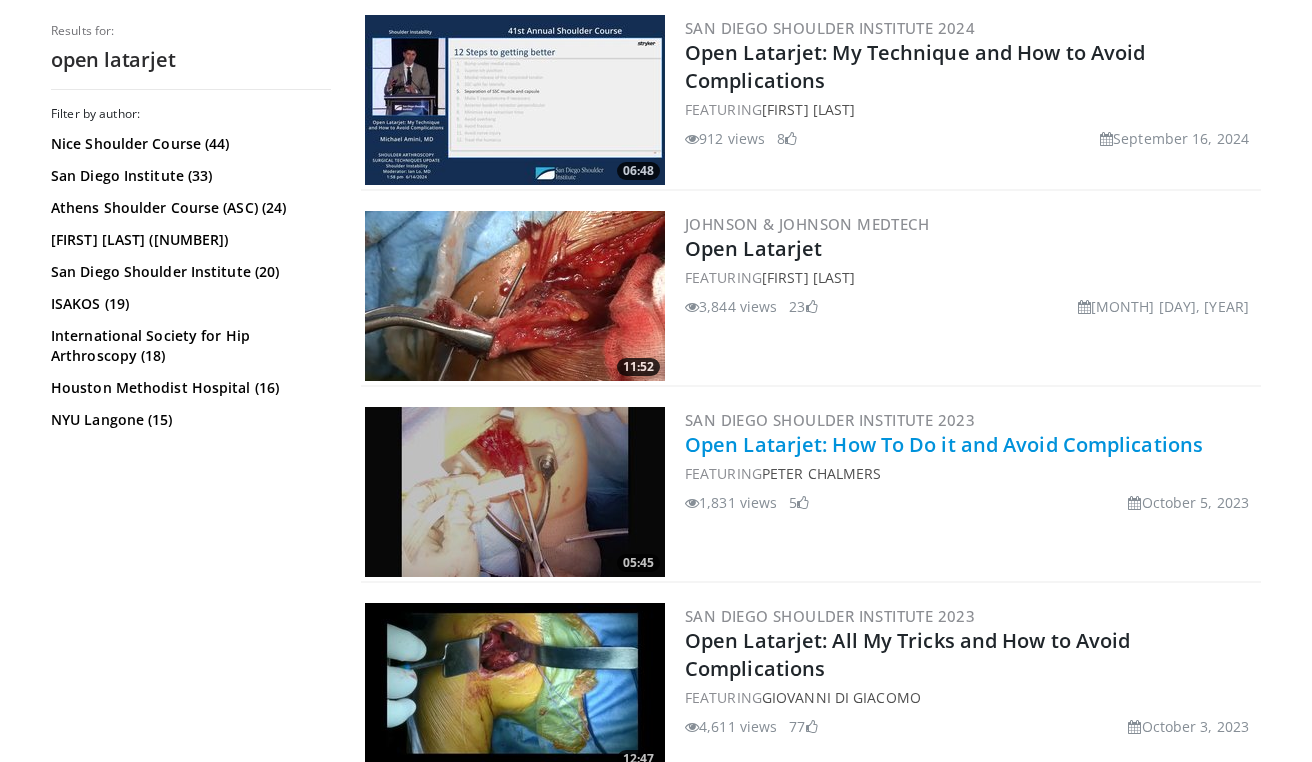 click on "Open Latarjet: How To Do it and Avoid Complications" at bounding box center (944, 444) 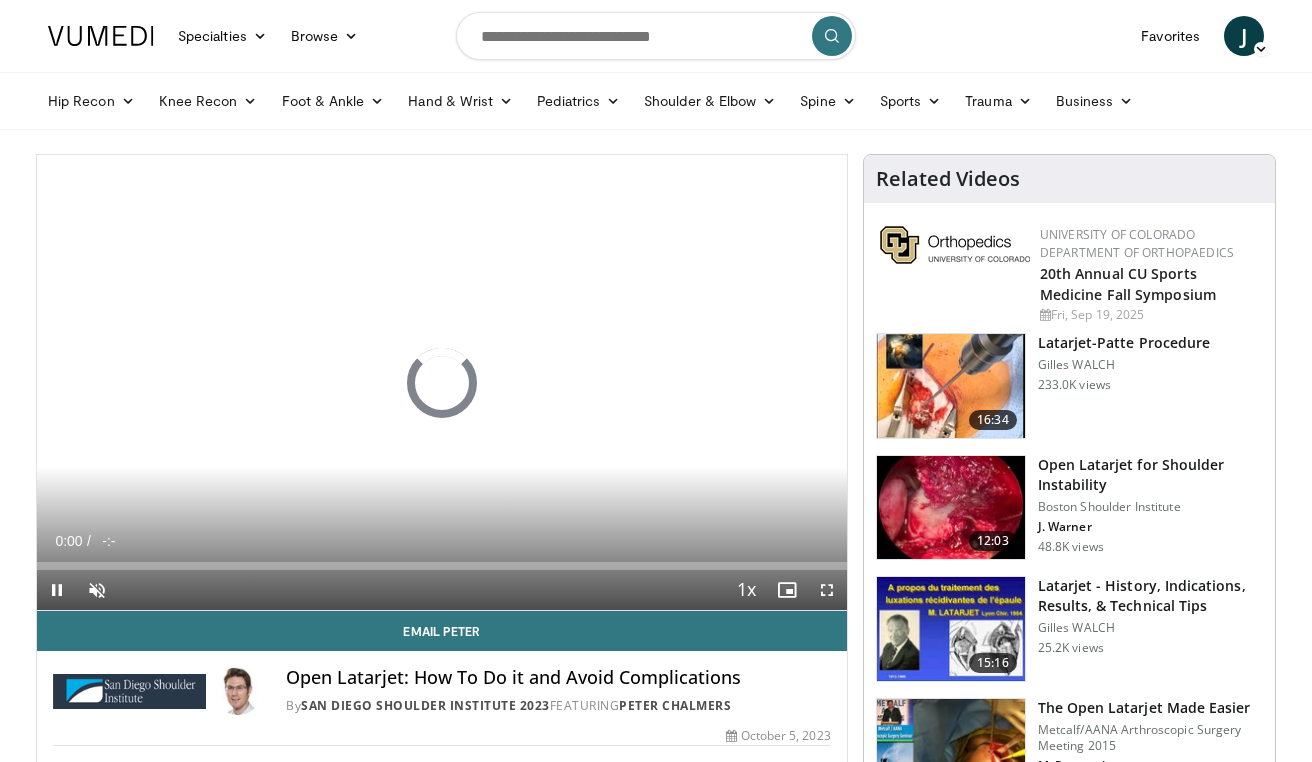 scroll, scrollTop: 0, scrollLeft: 0, axis: both 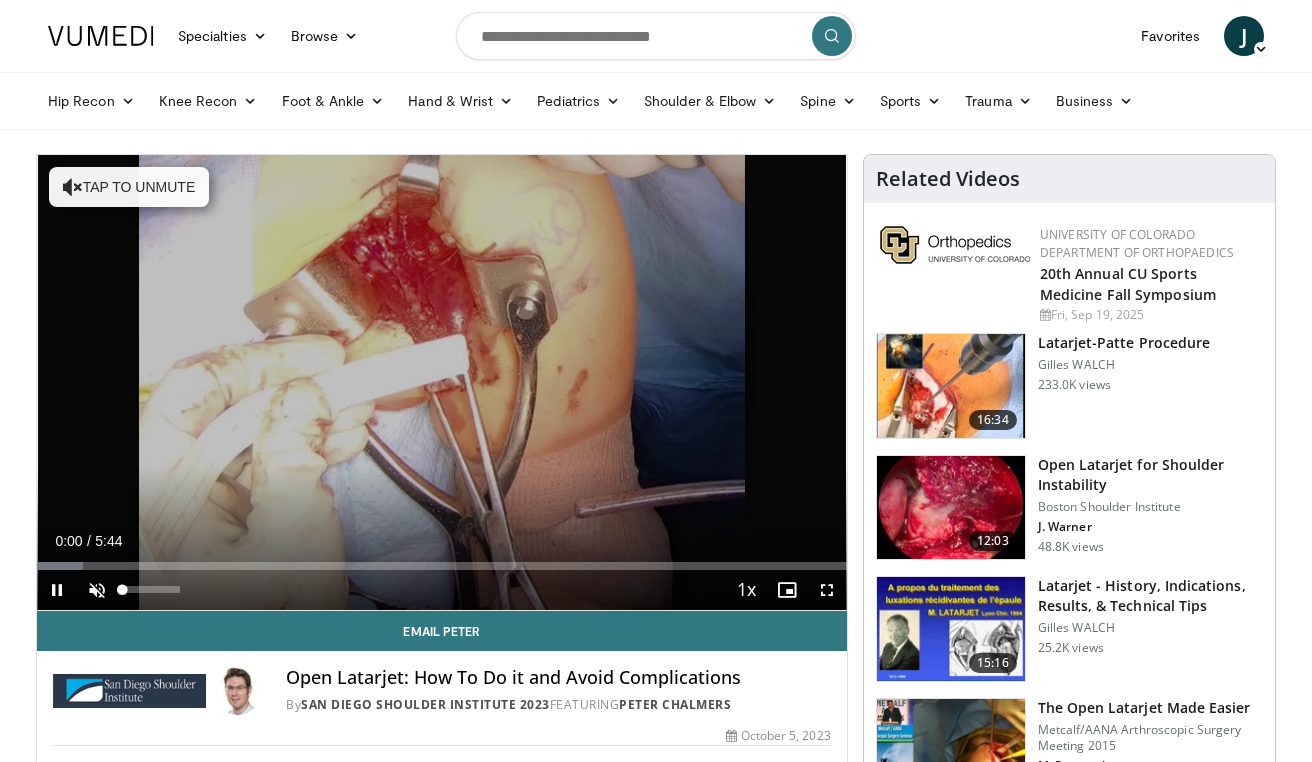 click at bounding box center [97, 590] 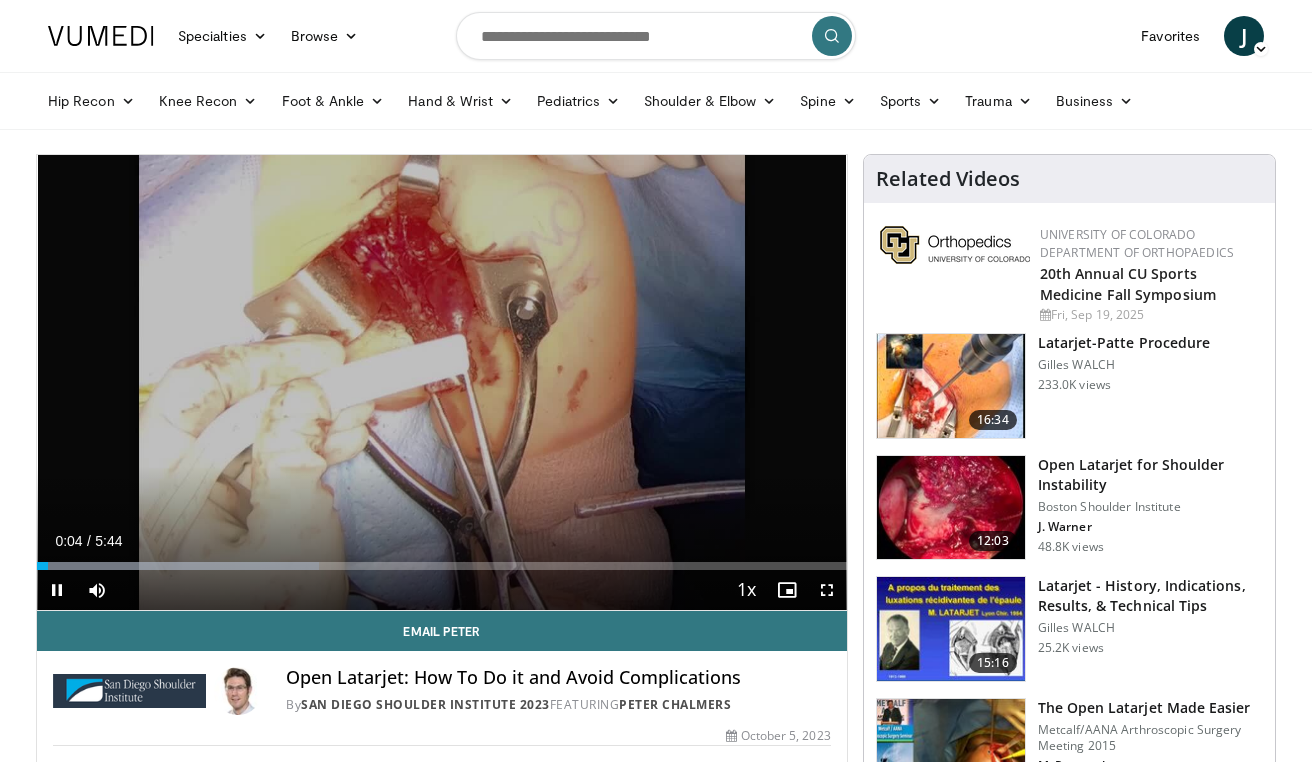 click at bounding box center [827, 590] 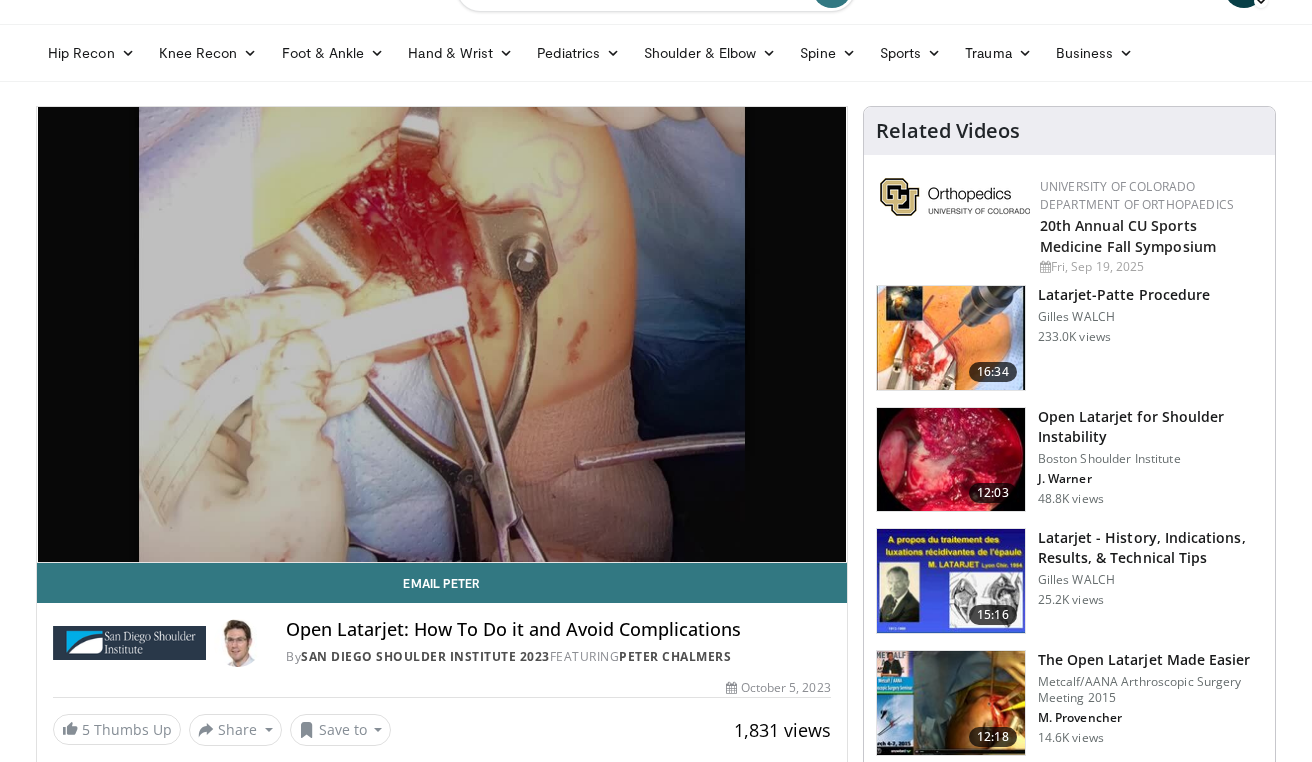 scroll, scrollTop: 50, scrollLeft: 0, axis: vertical 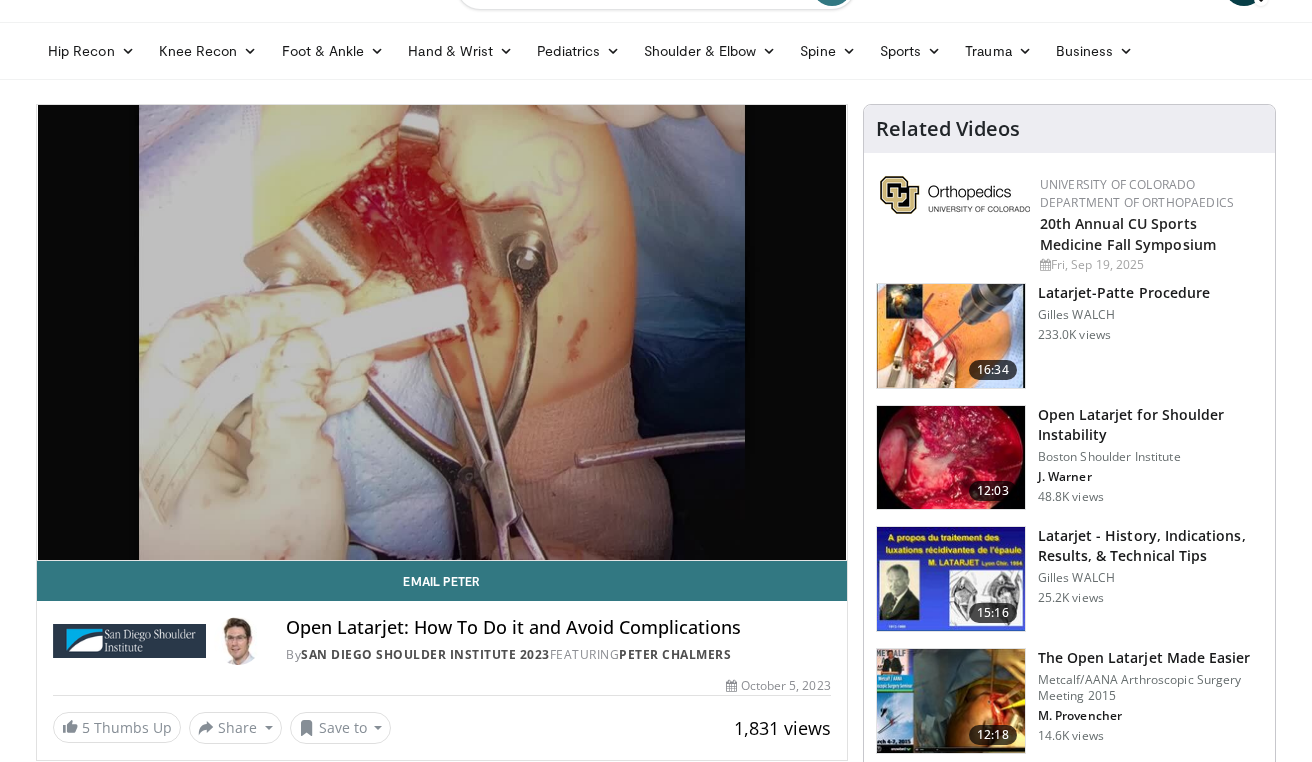 click at bounding box center (951, 458) 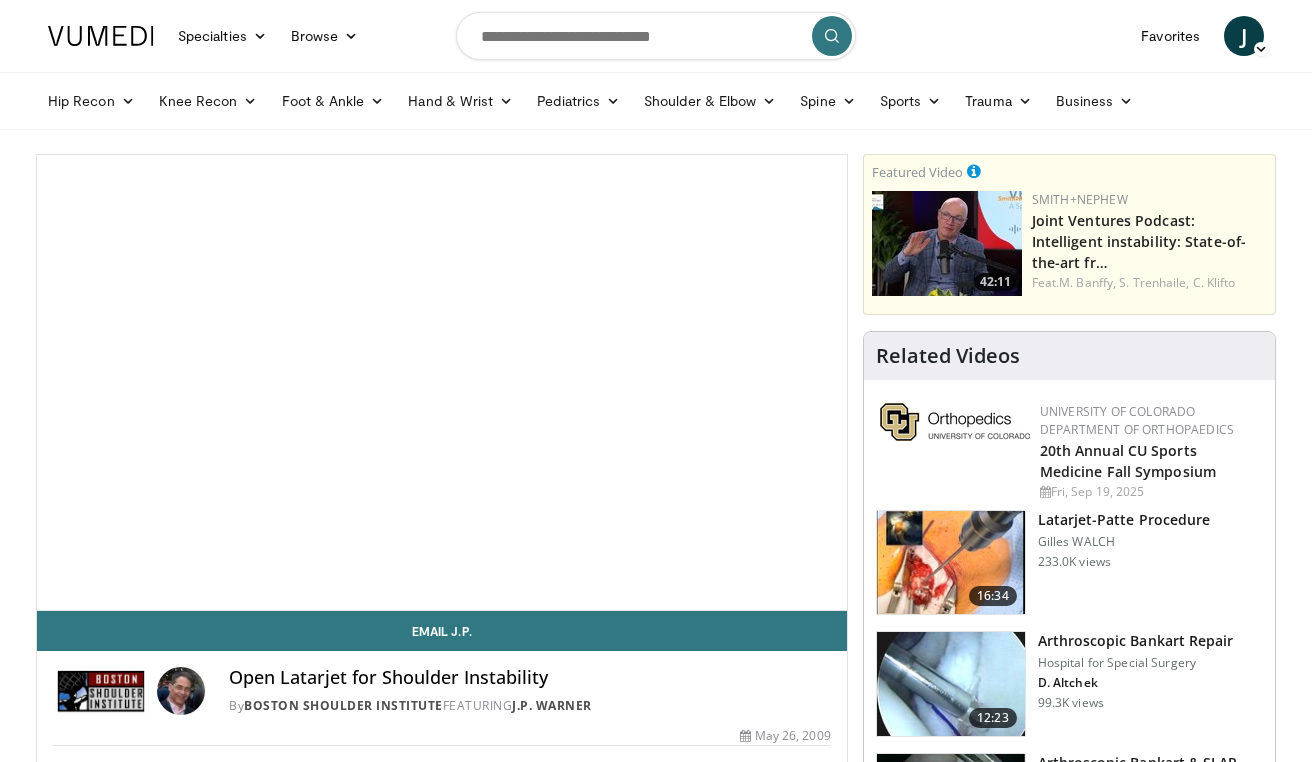 scroll, scrollTop: 0, scrollLeft: 0, axis: both 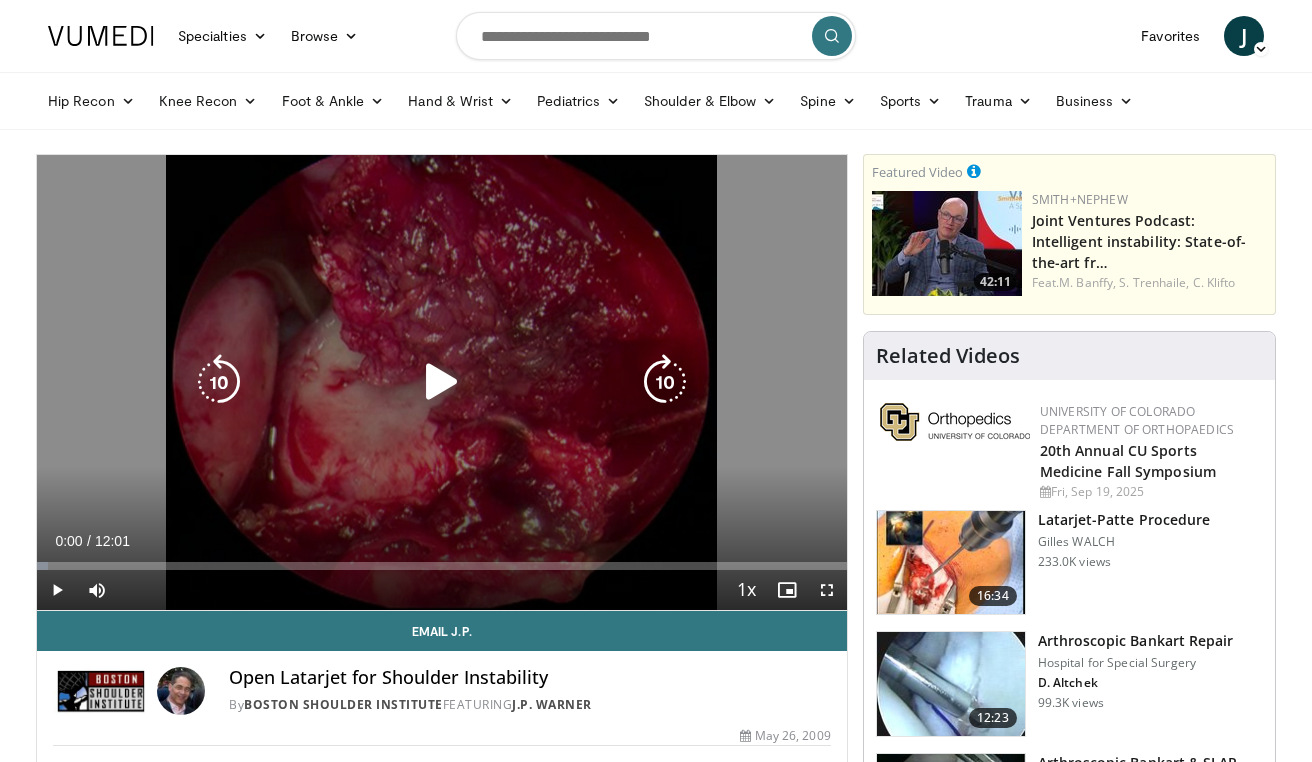 click at bounding box center (442, 382) 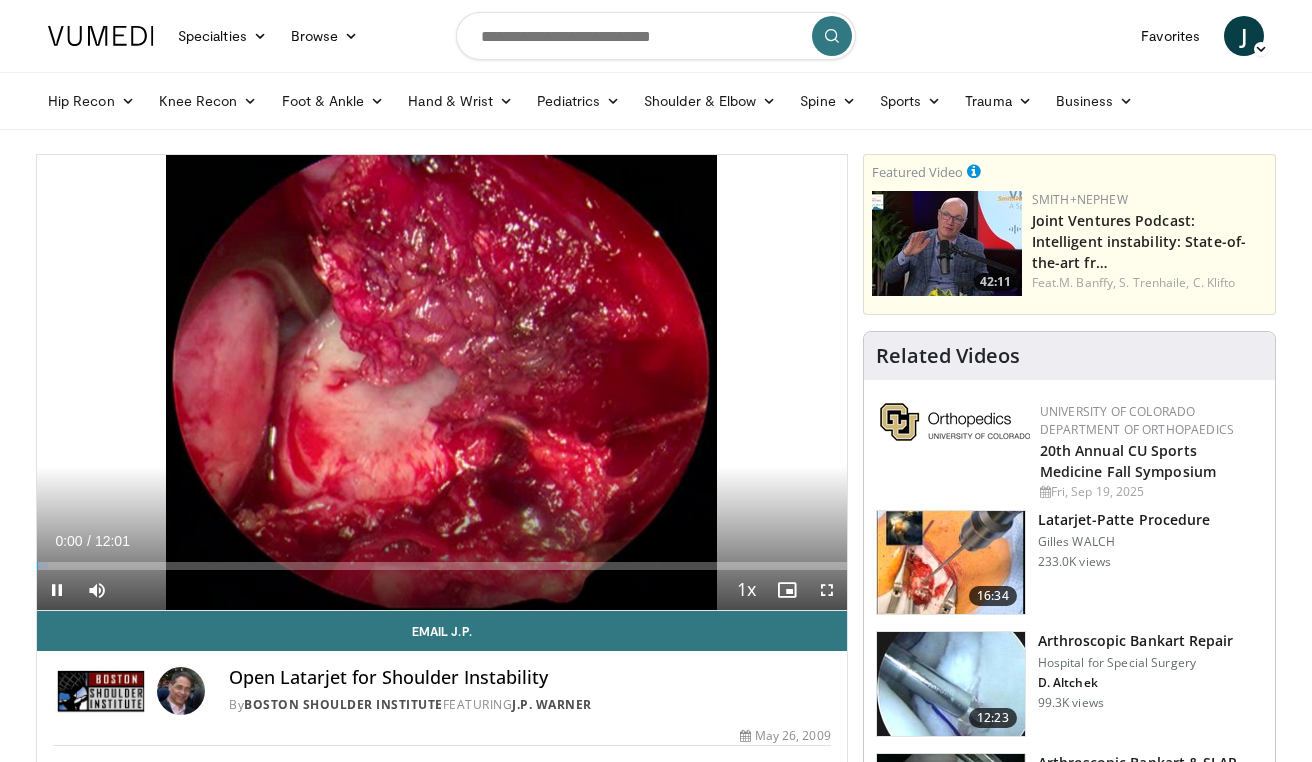 click at bounding box center [827, 590] 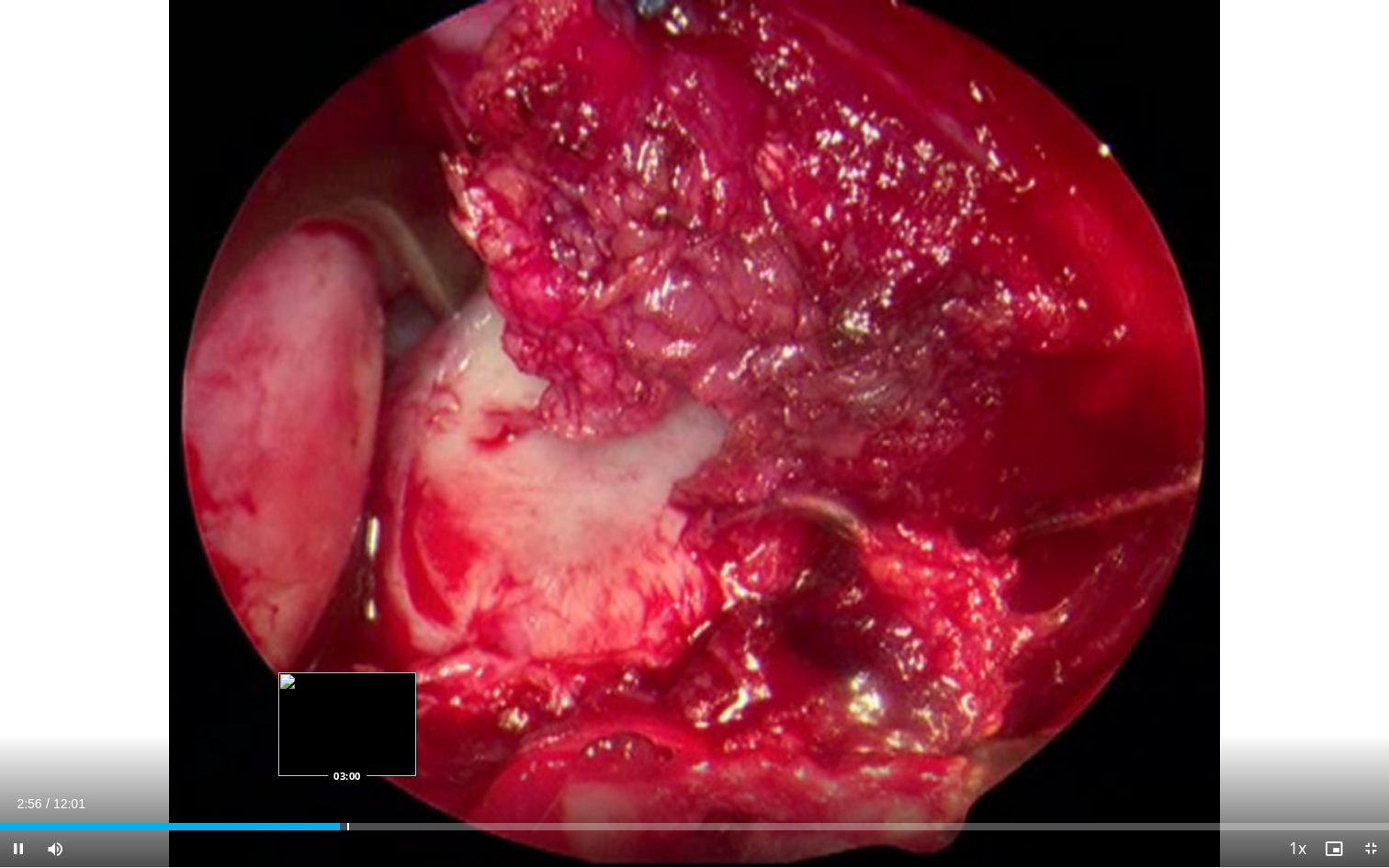 click on "Loaded :  23.50% 02:56 03:00" at bounding box center [694, 821] 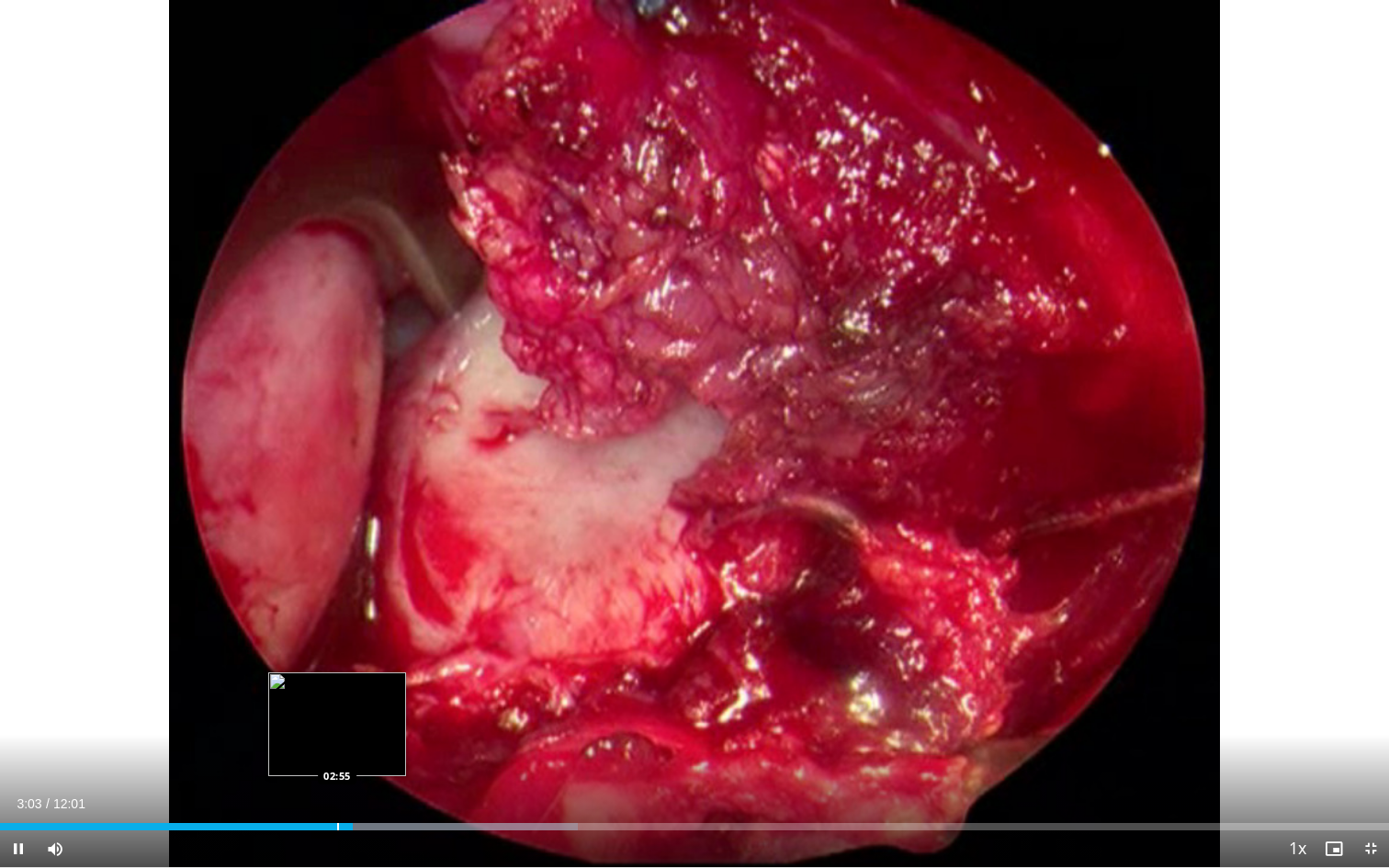 click at bounding box center (338, 827) 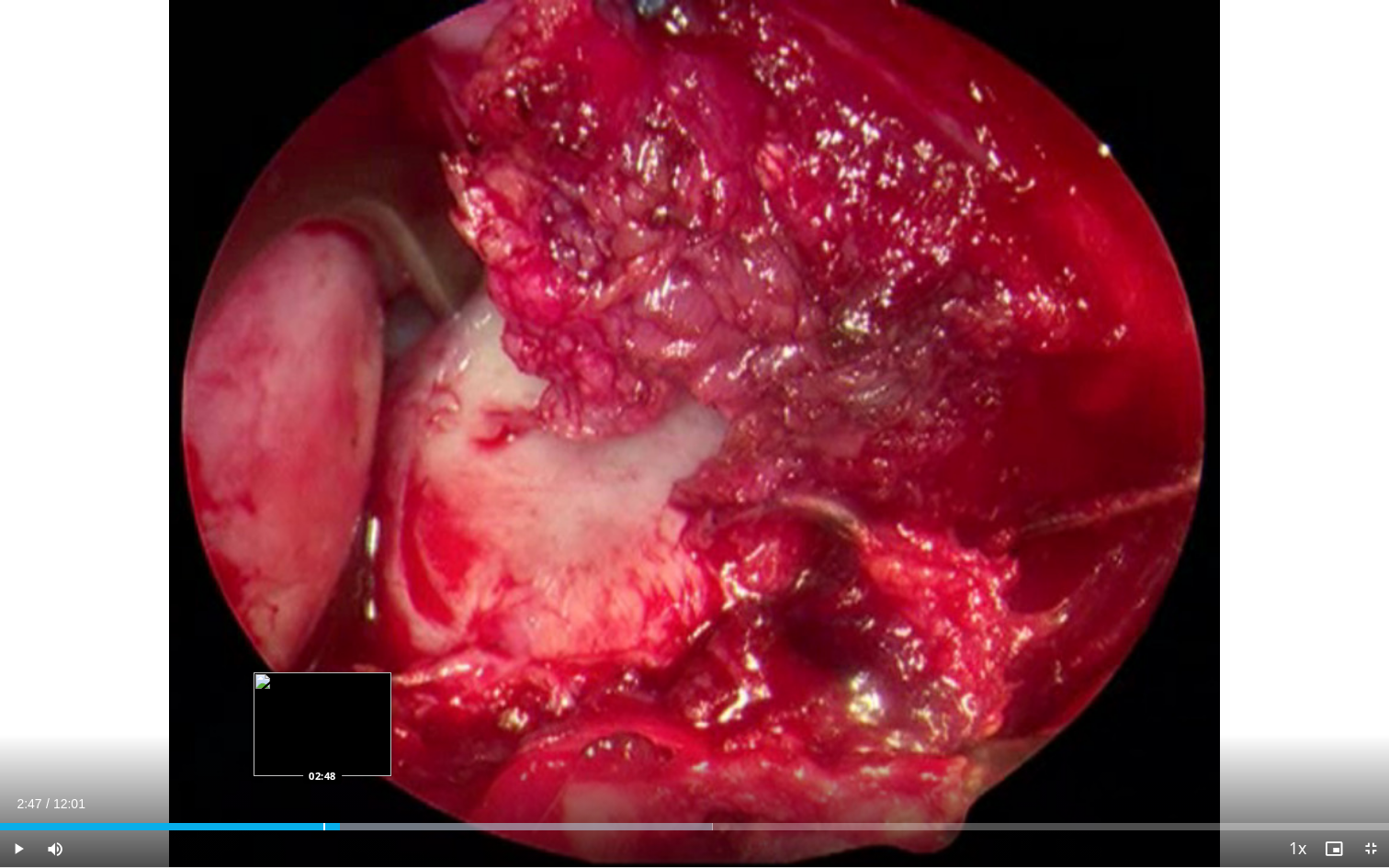 click on "Loaded :  51.29% 02:56 02:48" at bounding box center [694, 827] 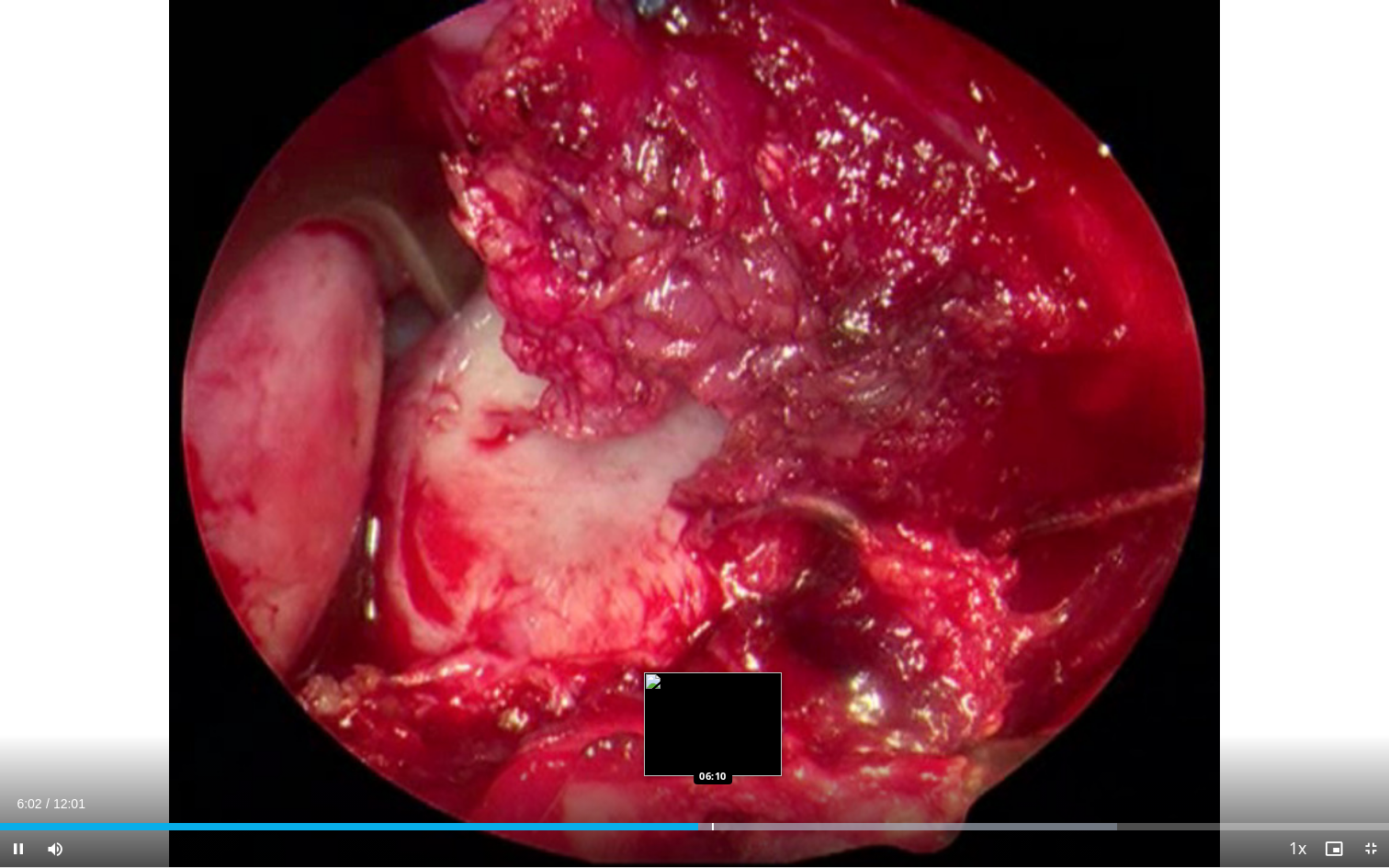 click at bounding box center [713, 827] 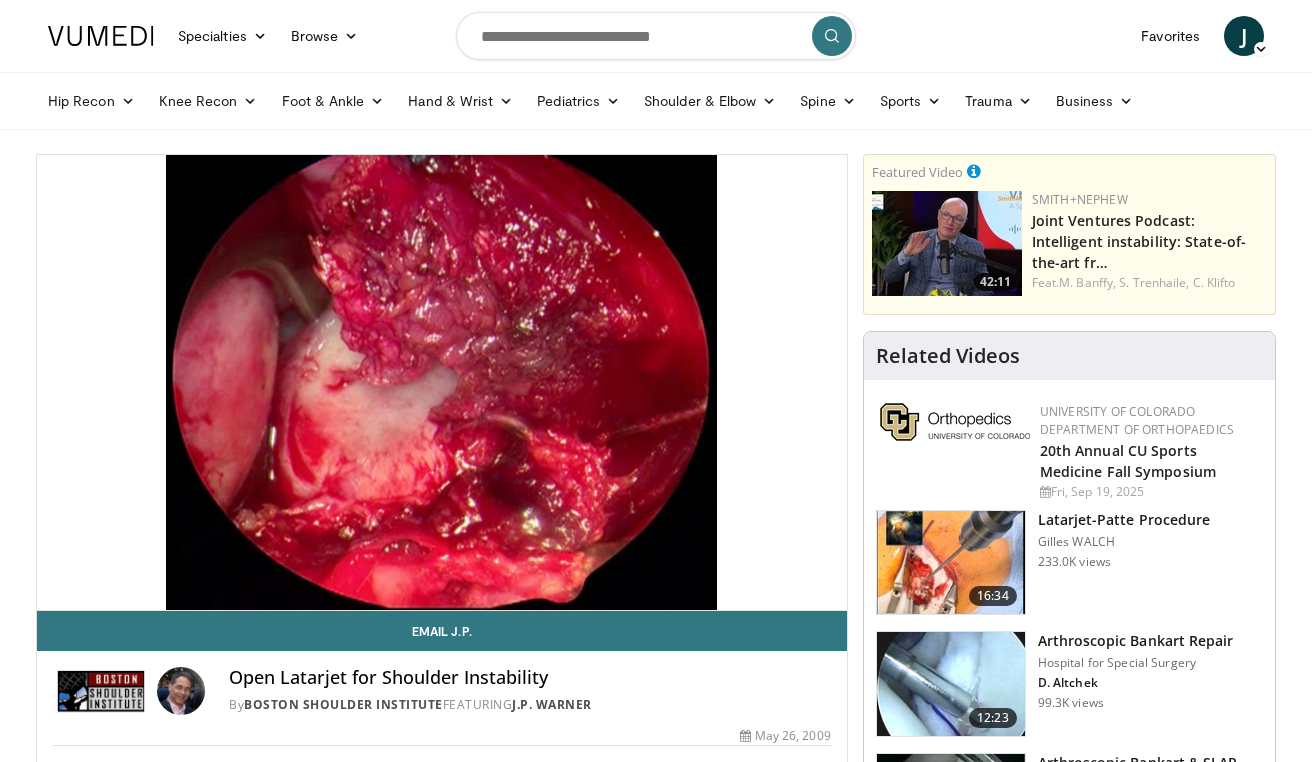 click at bounding box center (951, 563) 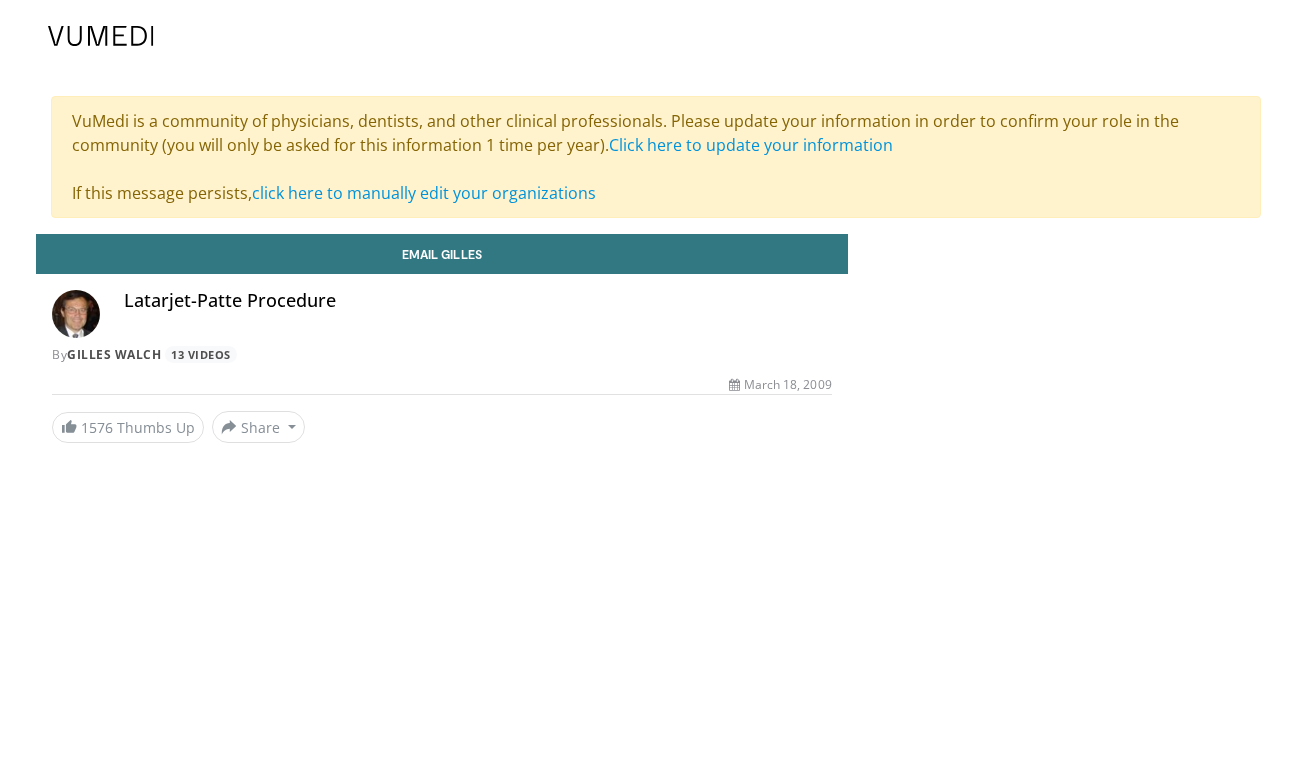 scroll, scrollTop: 0, scrollLeft: 0, axis: both 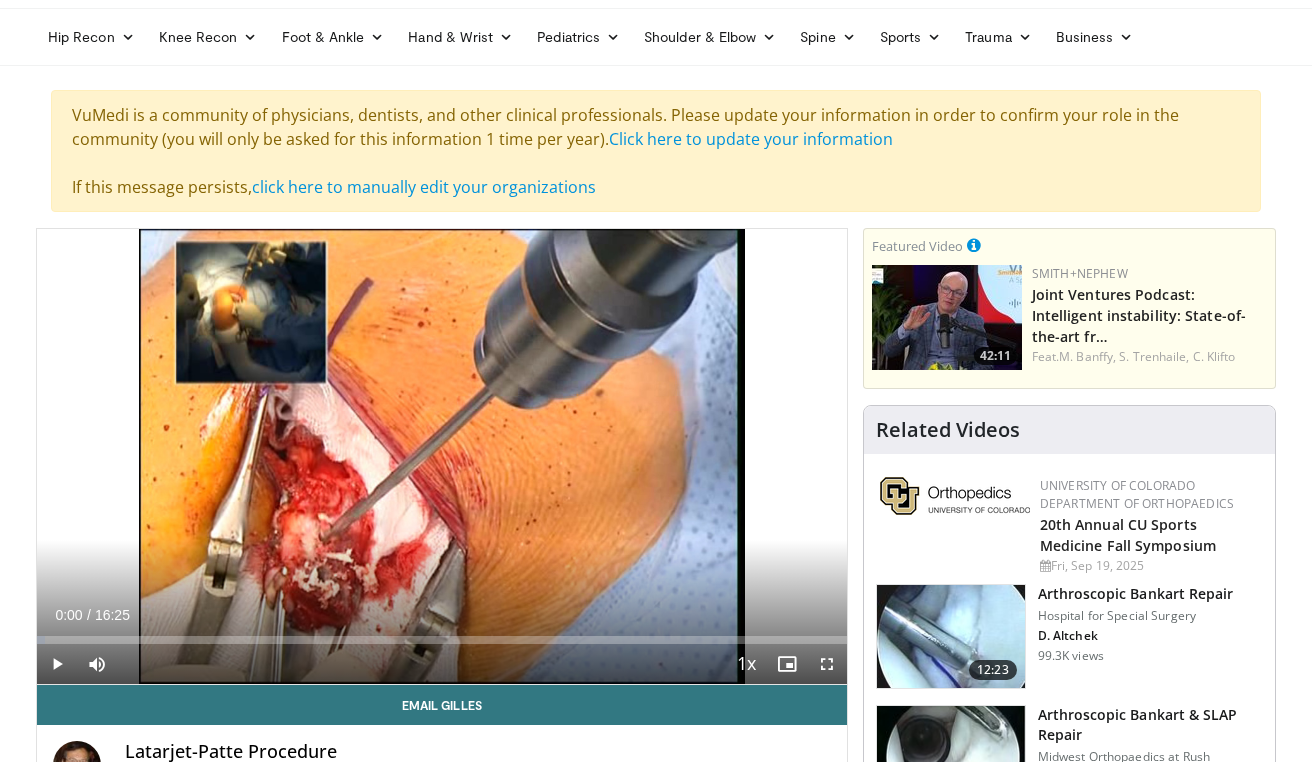 click at bounding box center [57, 664] 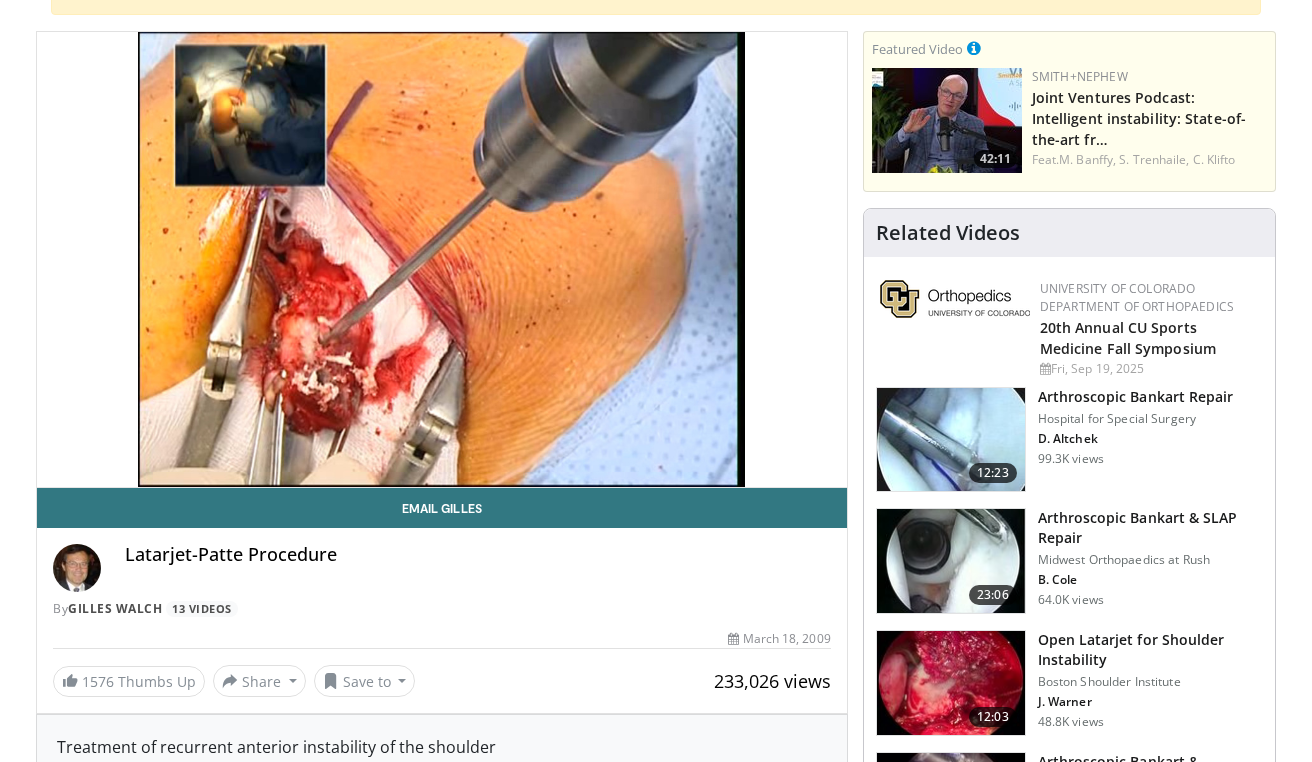 scroll, scrollTop: 255, scrollLeft: 0, axis: vertical 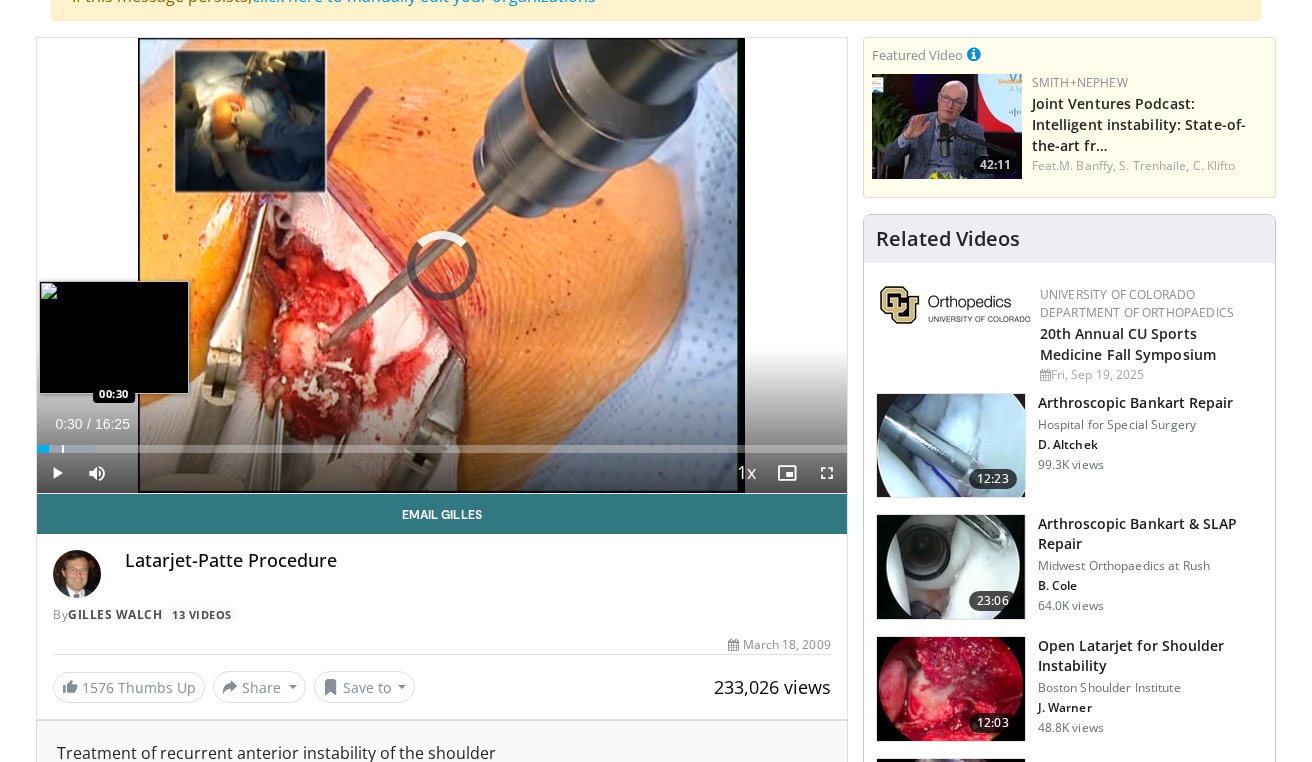click at bounding box center [63, 449] 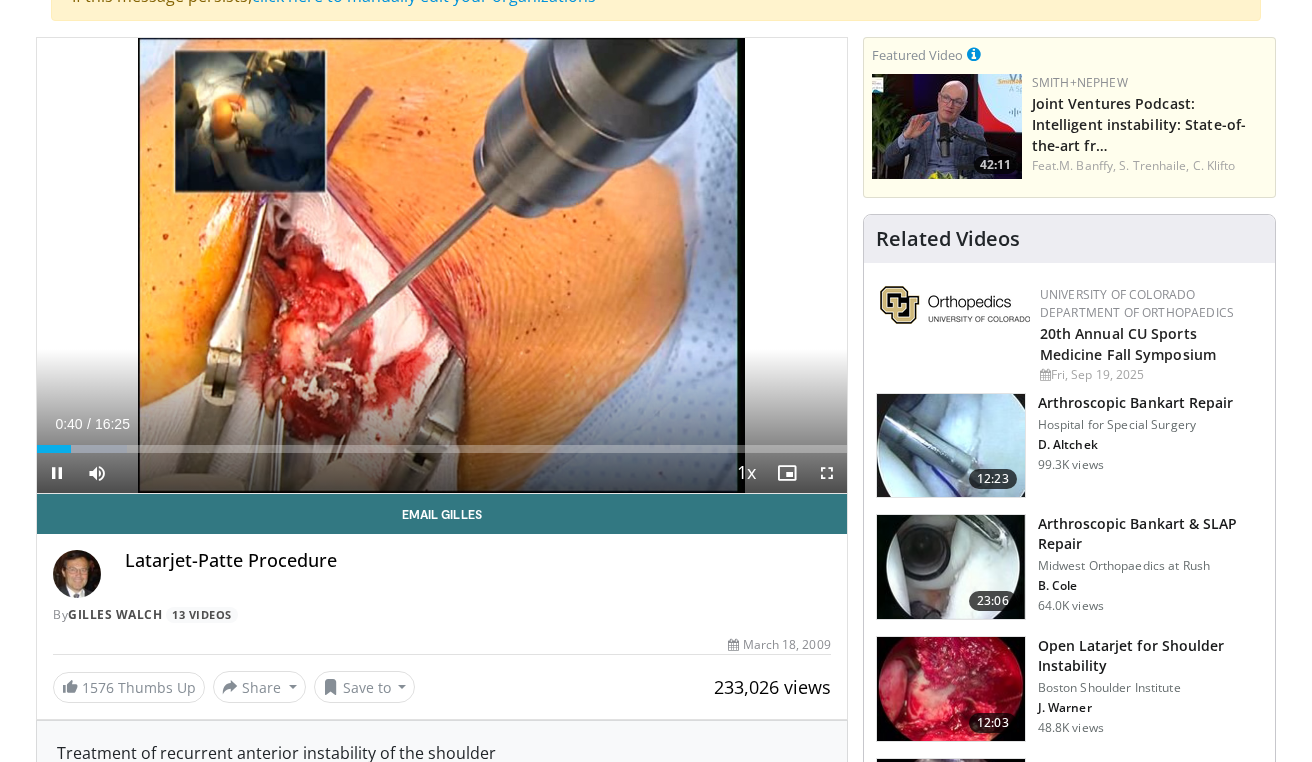 click at bounding box center [827, 473] 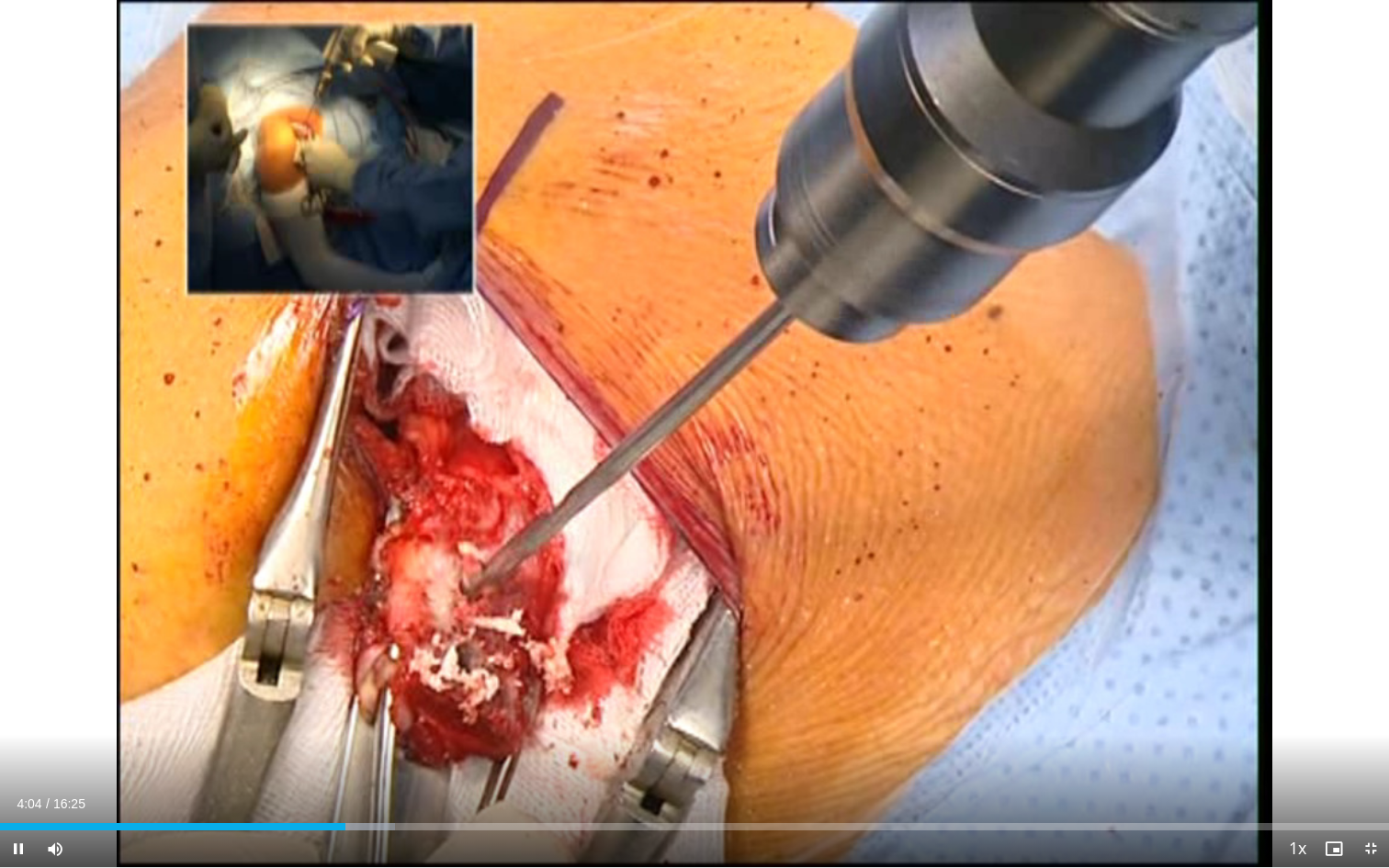 click at bounding box center [18, 849] 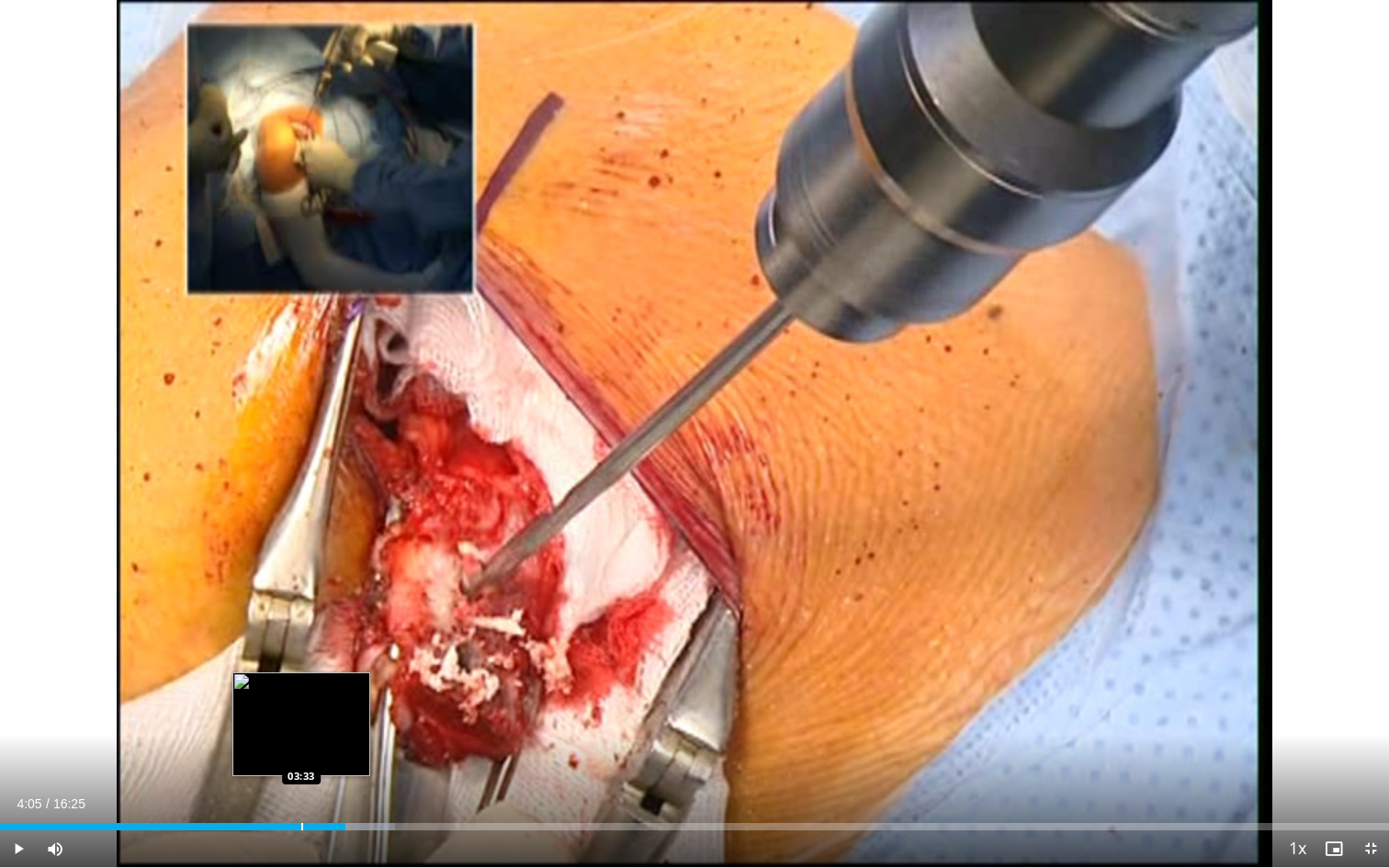 click at bounding box center [302, 827] 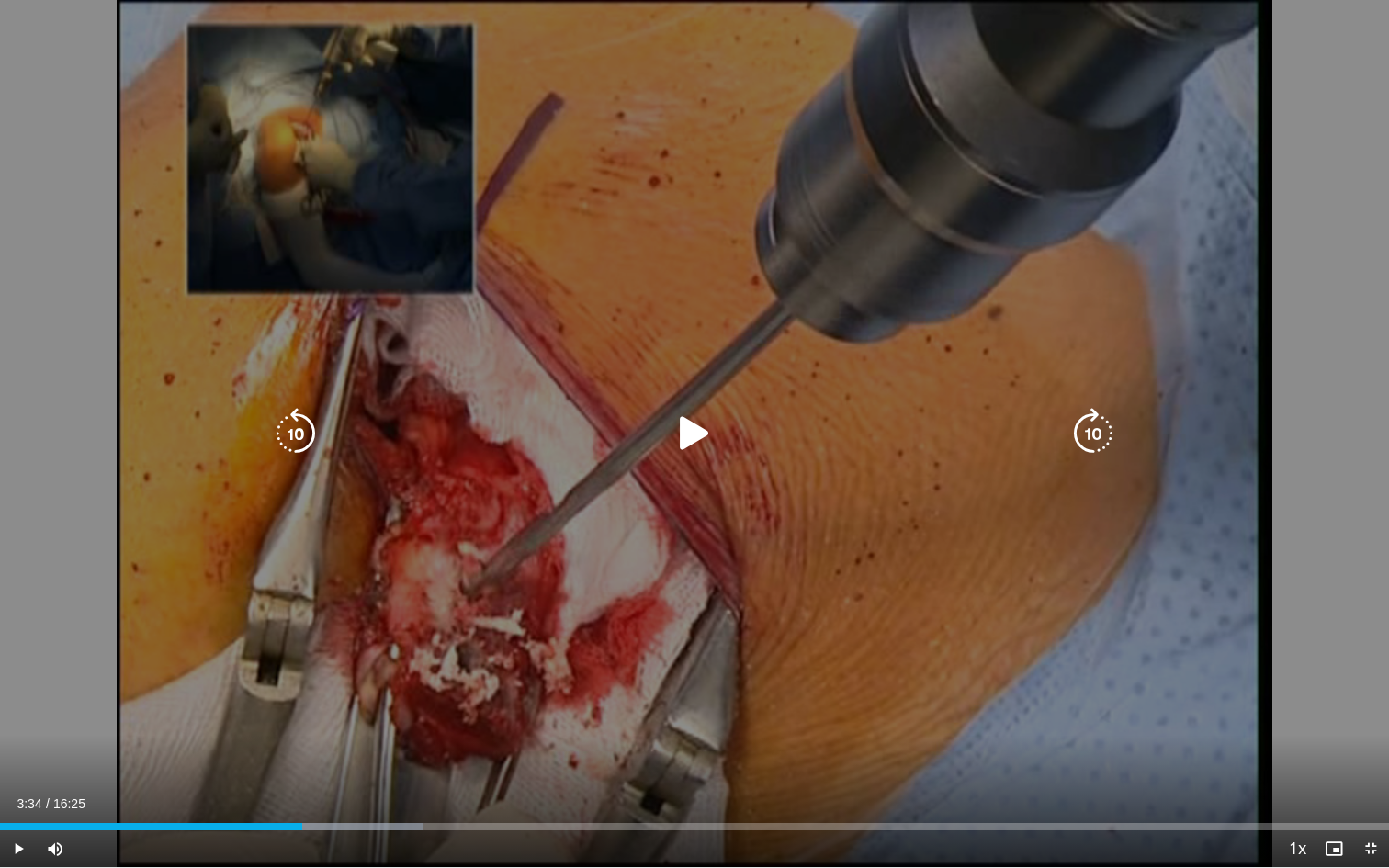 click on "10 seconds
Tap to unmute" at bounding box center [694, 434] 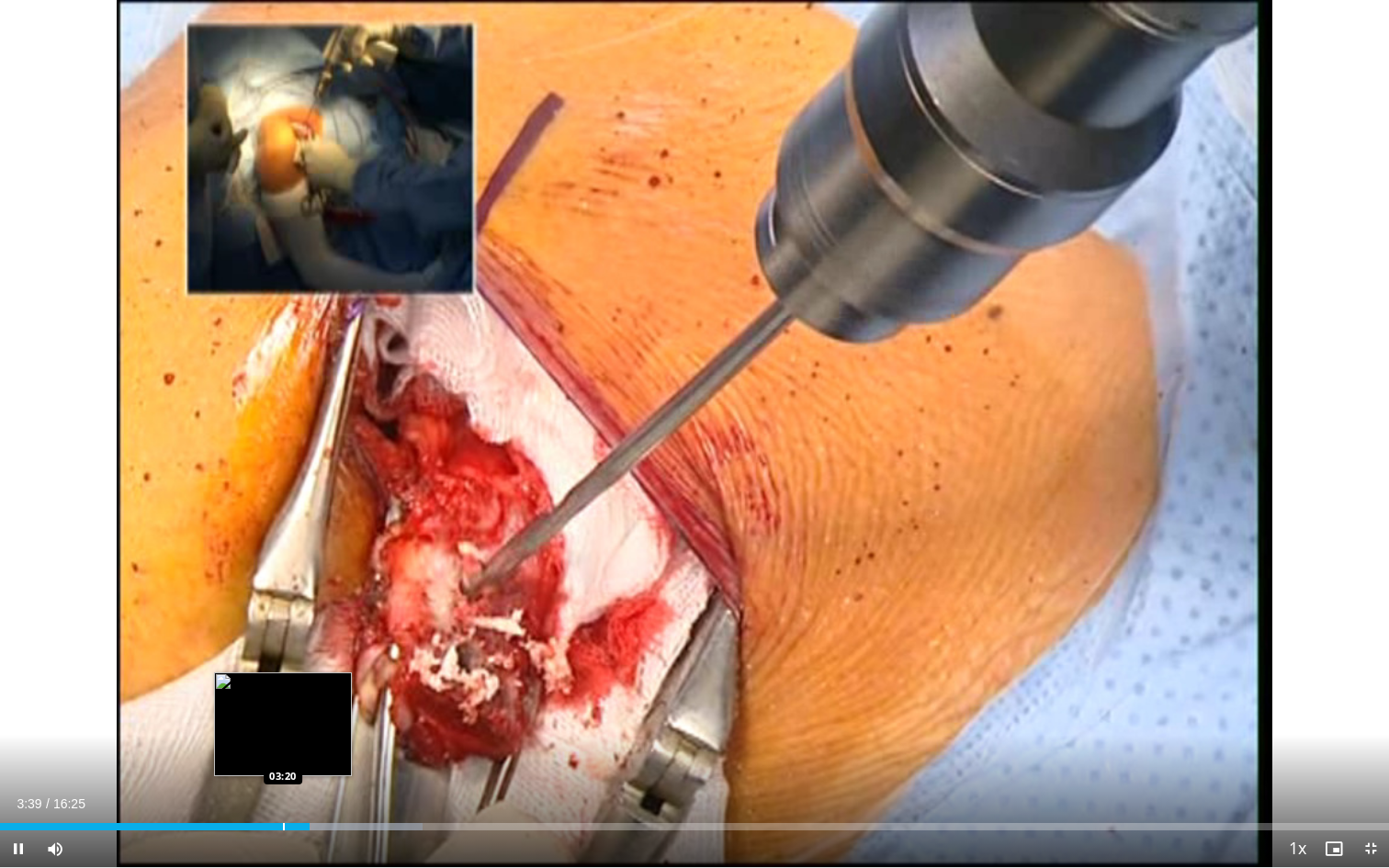 click on "Loaded :  30.45% 03:39 03:20" at bounding box center [694, 821] 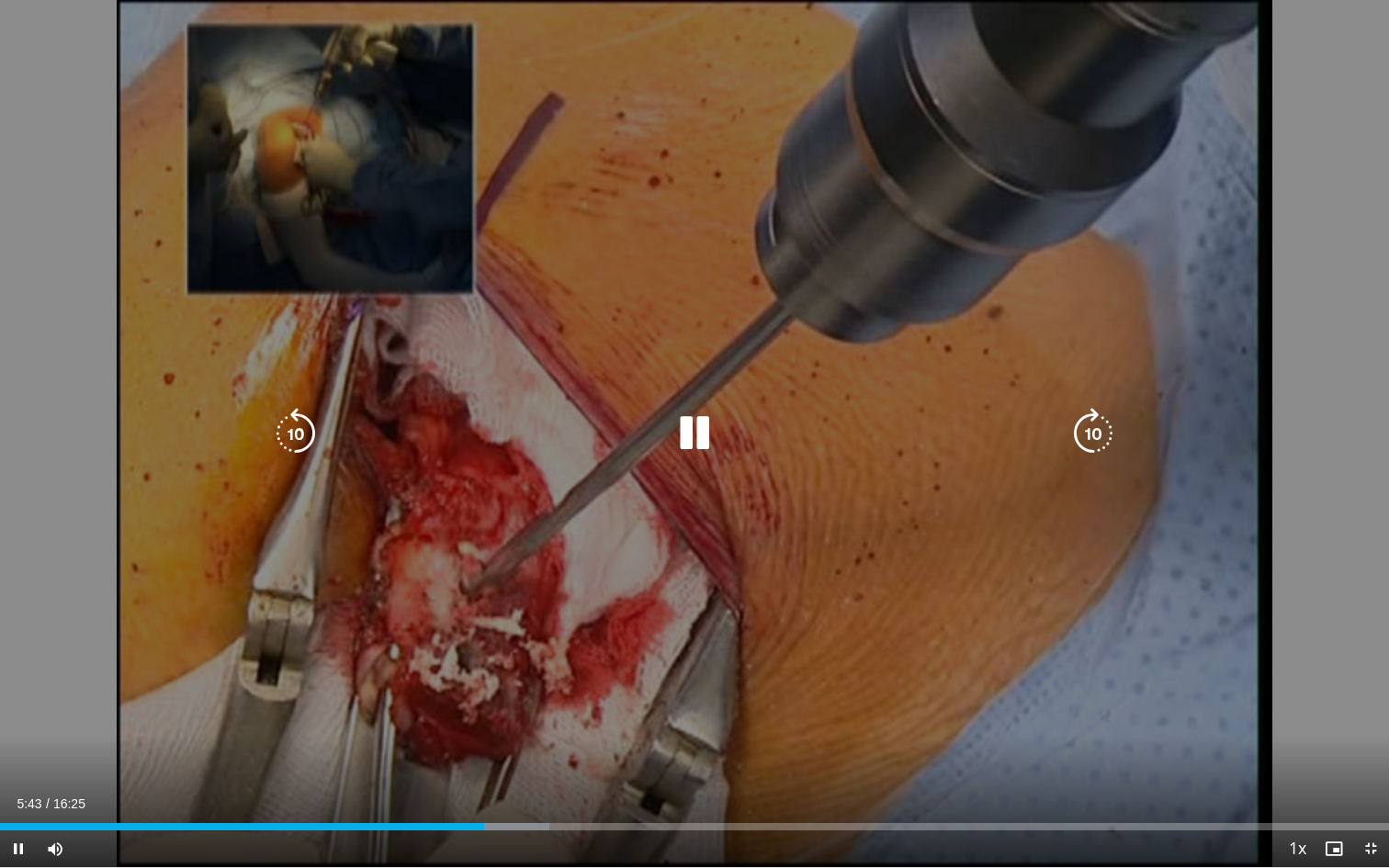 click at bounding box center [694, 434] 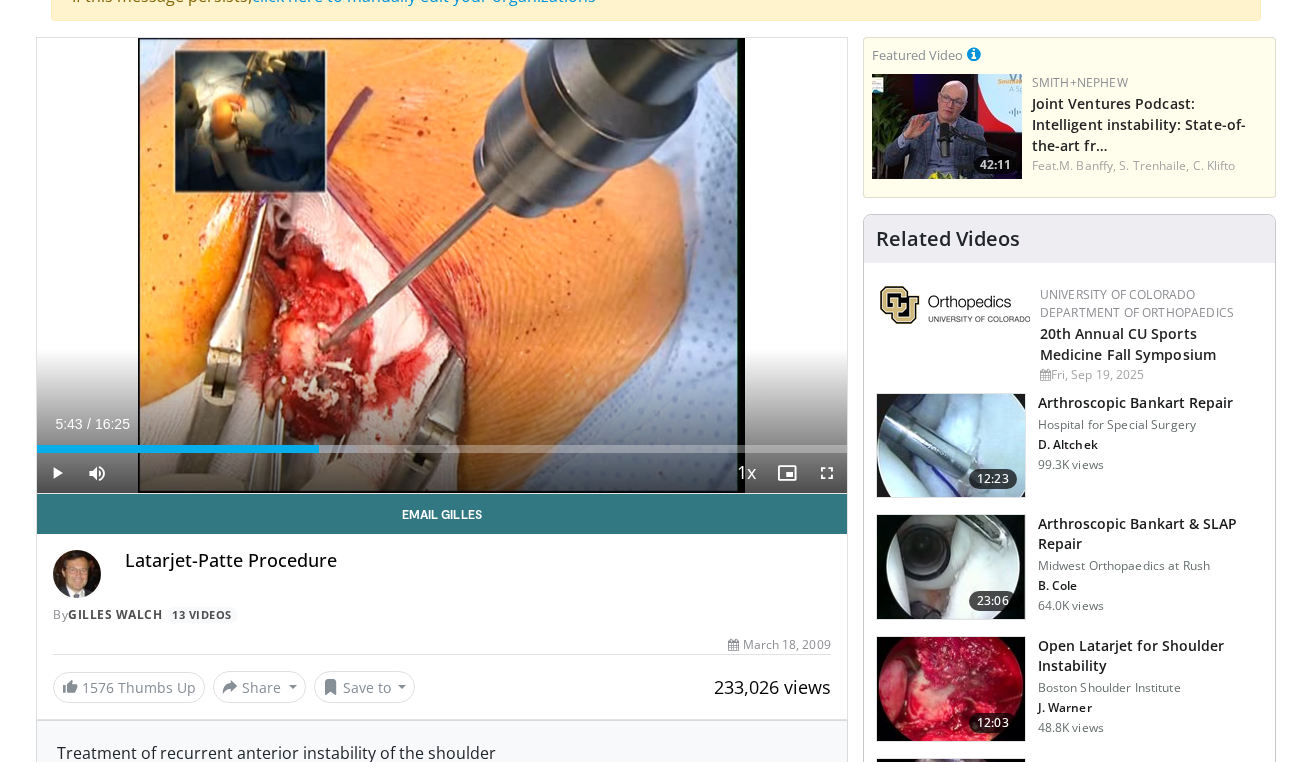 click at bounding box center (57, 473) 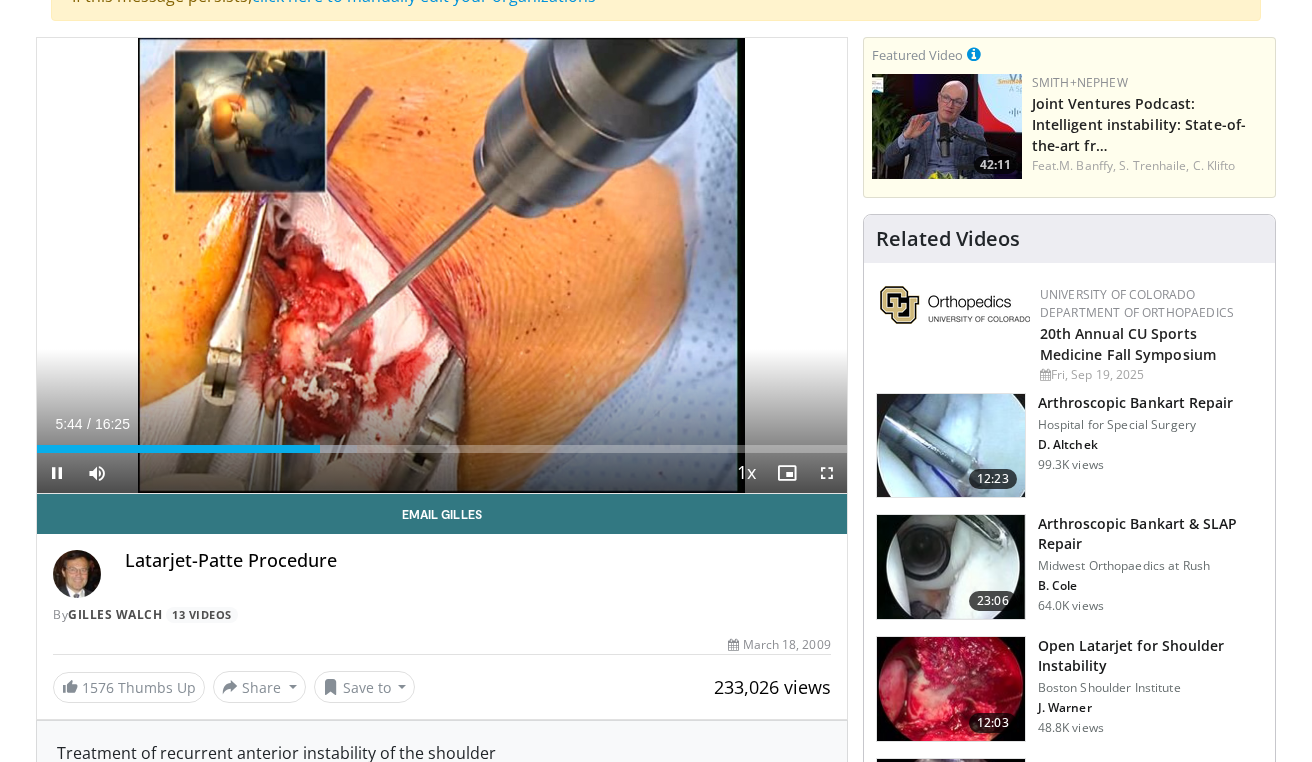 click at bounding box center (827, 473) 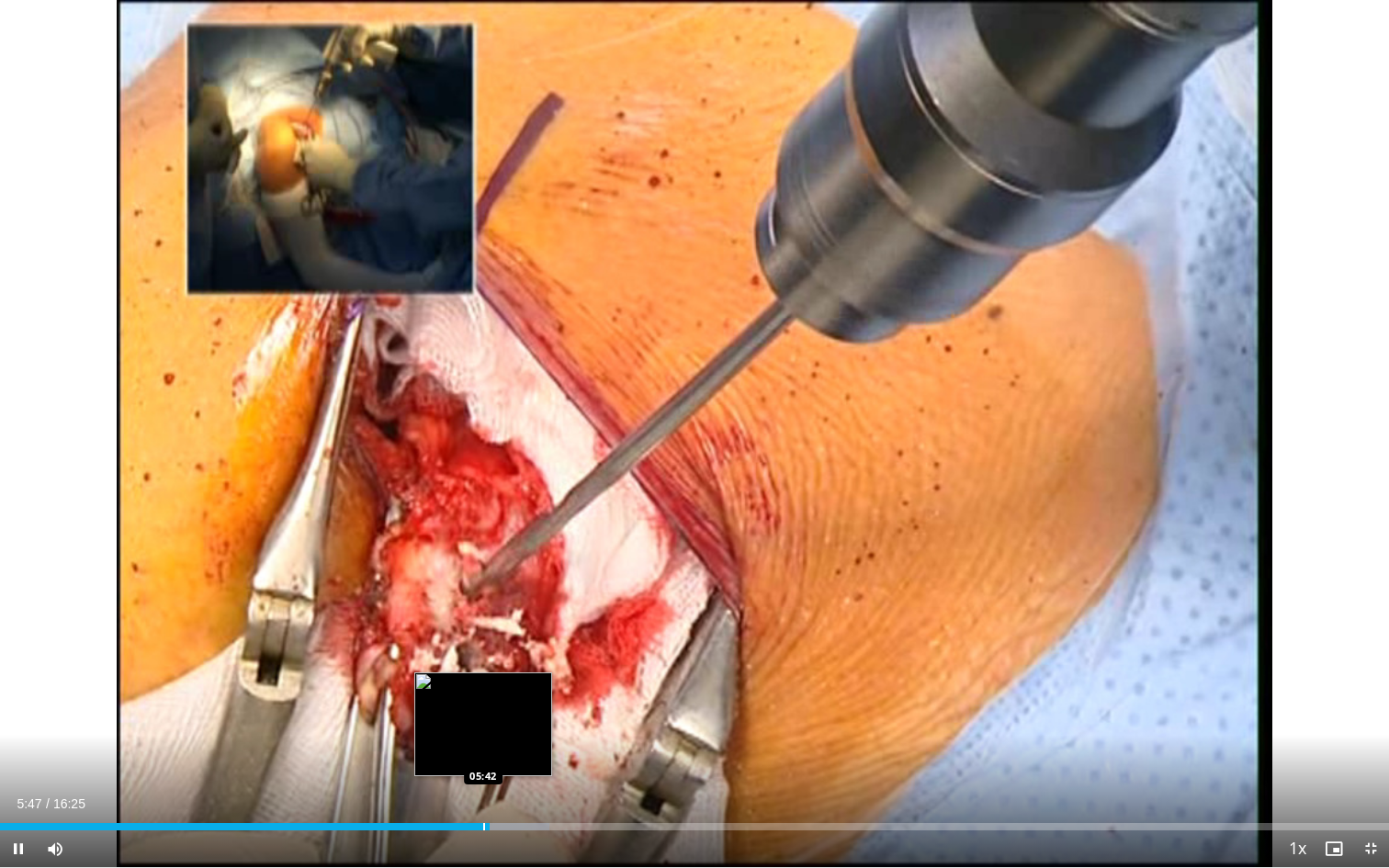 click at bounding box center [484, 827] 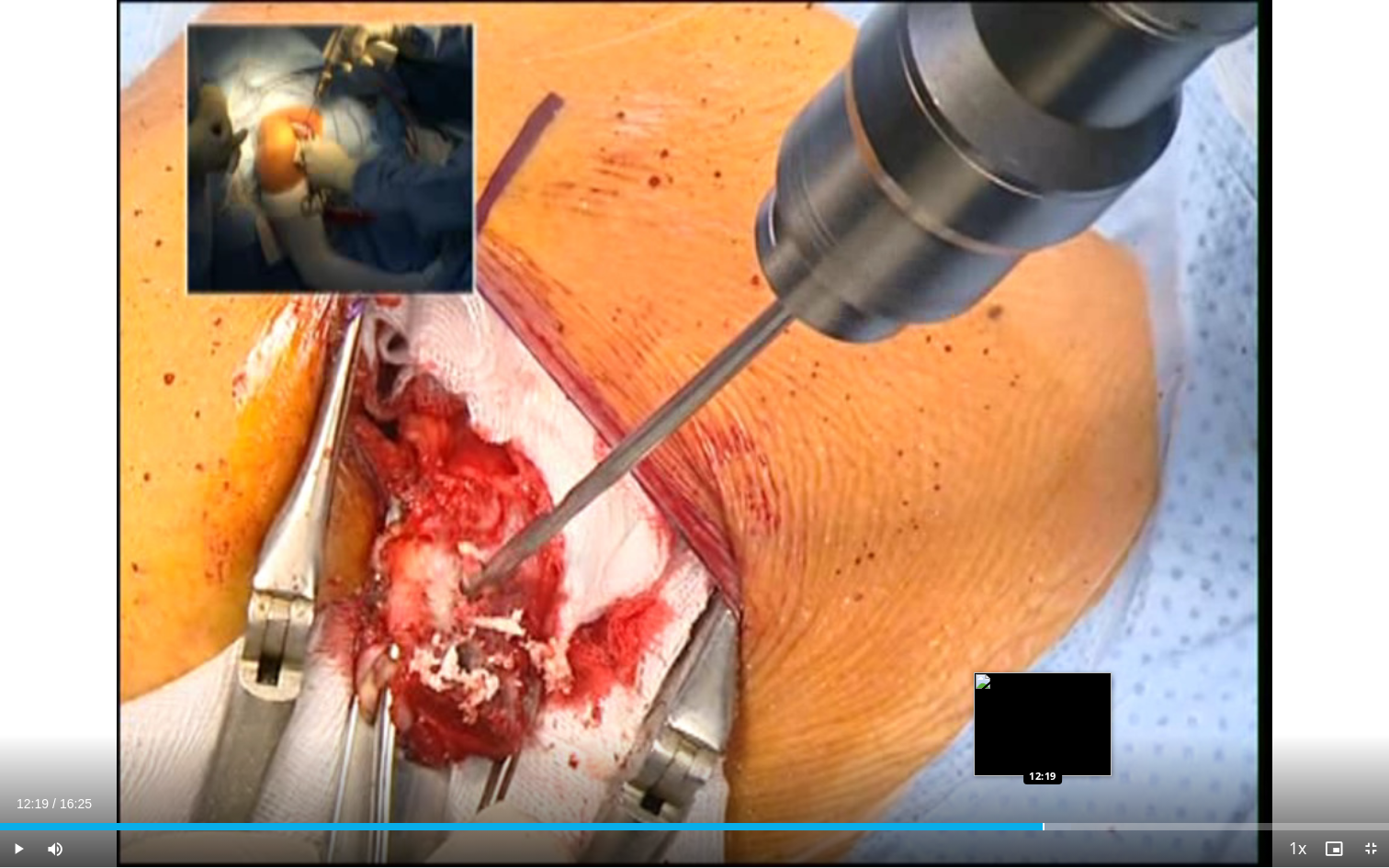 click at bounding box center [1044, 827] 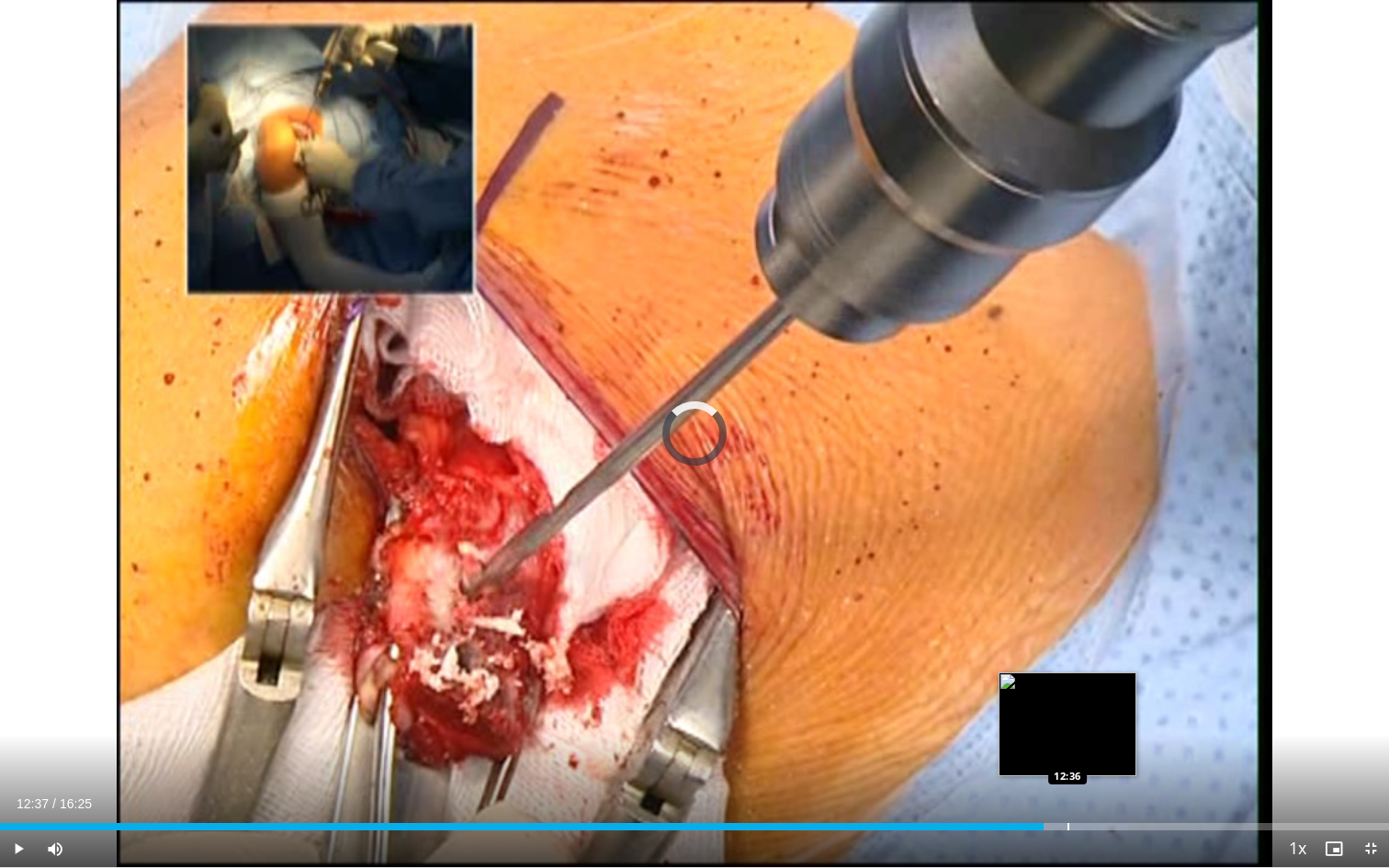 click on "Loaded :  81.20% 12:20 12:36" at bounding box center [694, 821] 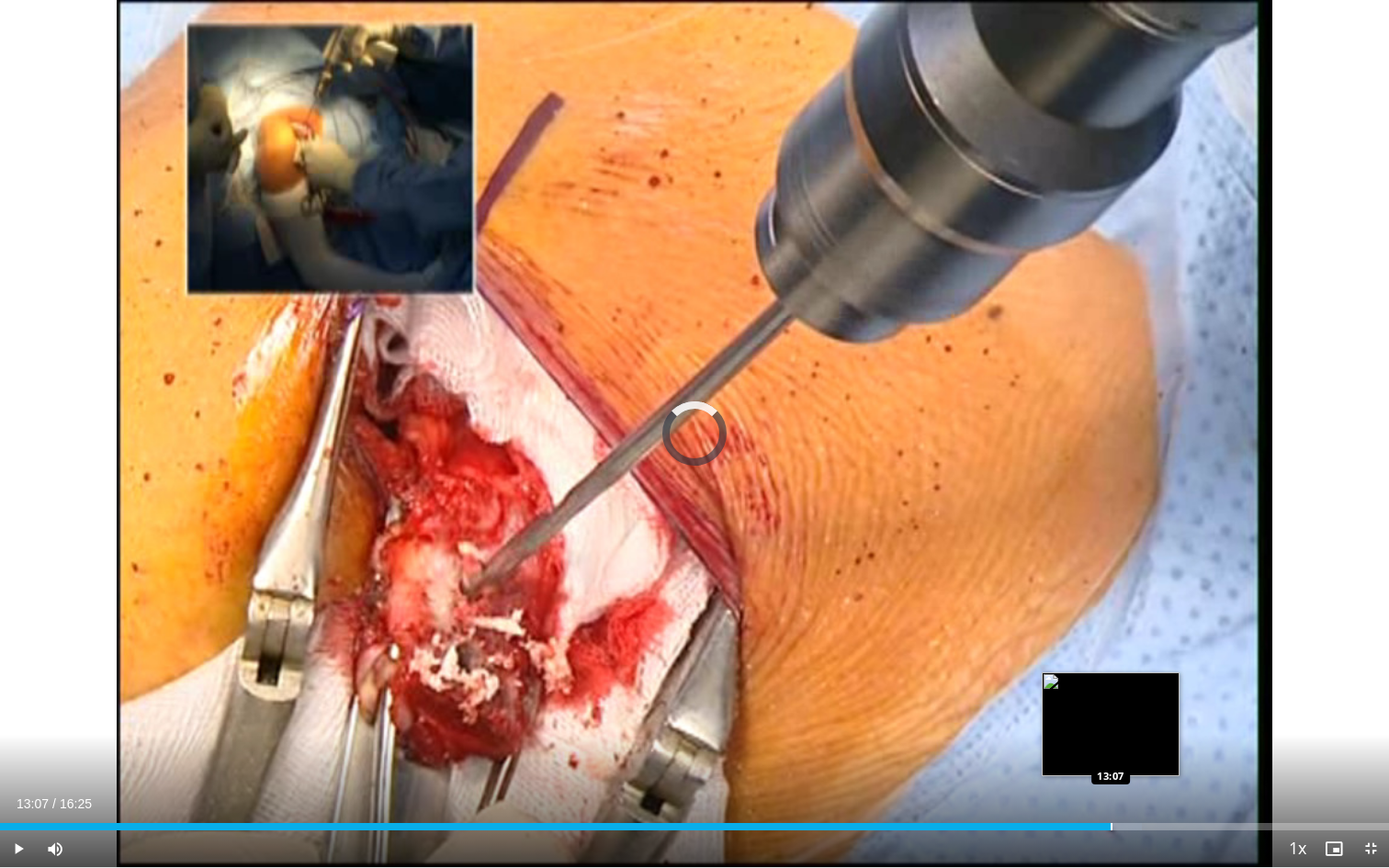 click at bounding box center (1112, 827) 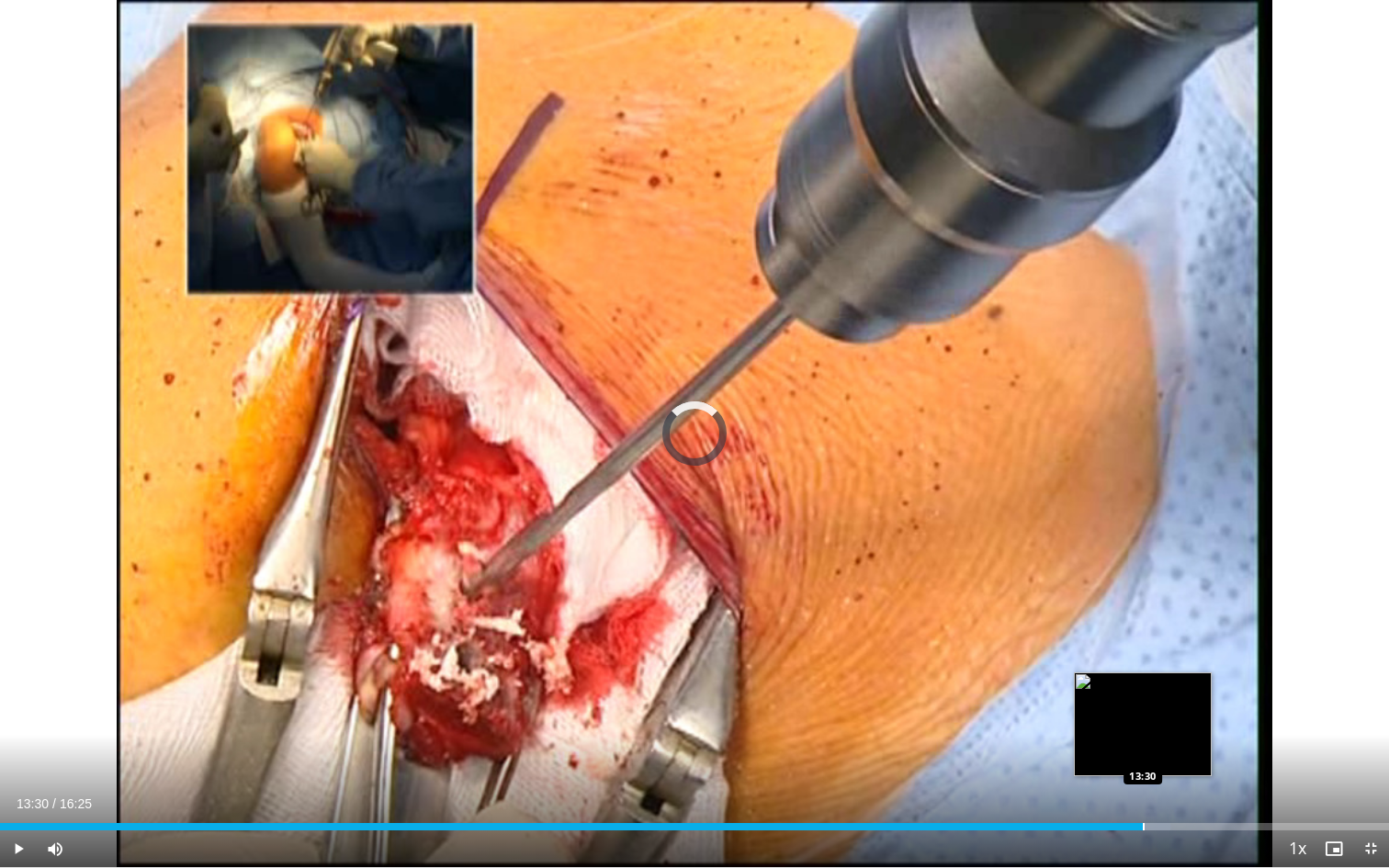 click on "Loaded :  84.24% 13:09 13:30" at bounding box center (694, 821) 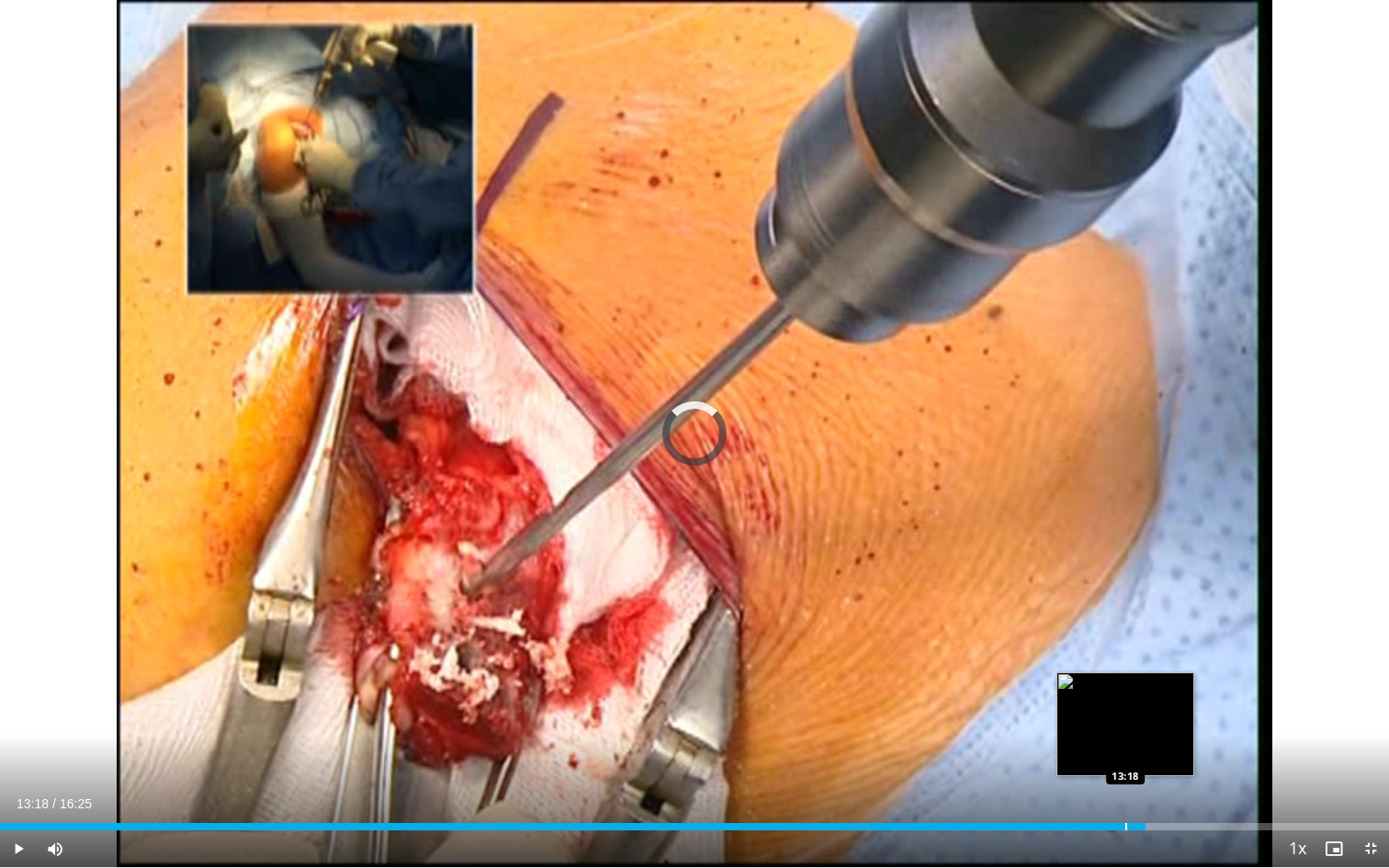 click at bounding box center (1126, 827) 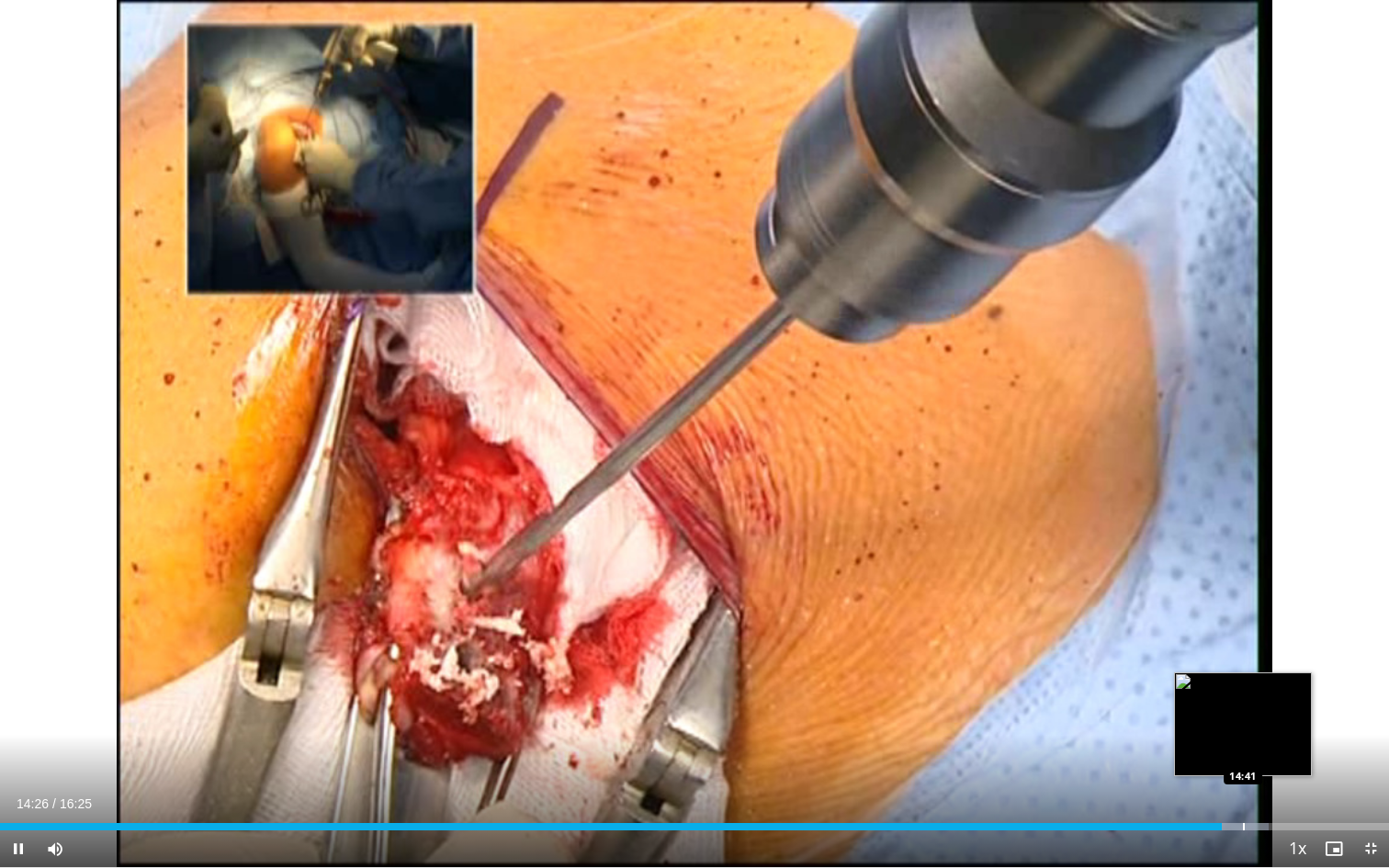 click at bounding box center [1244, 827] 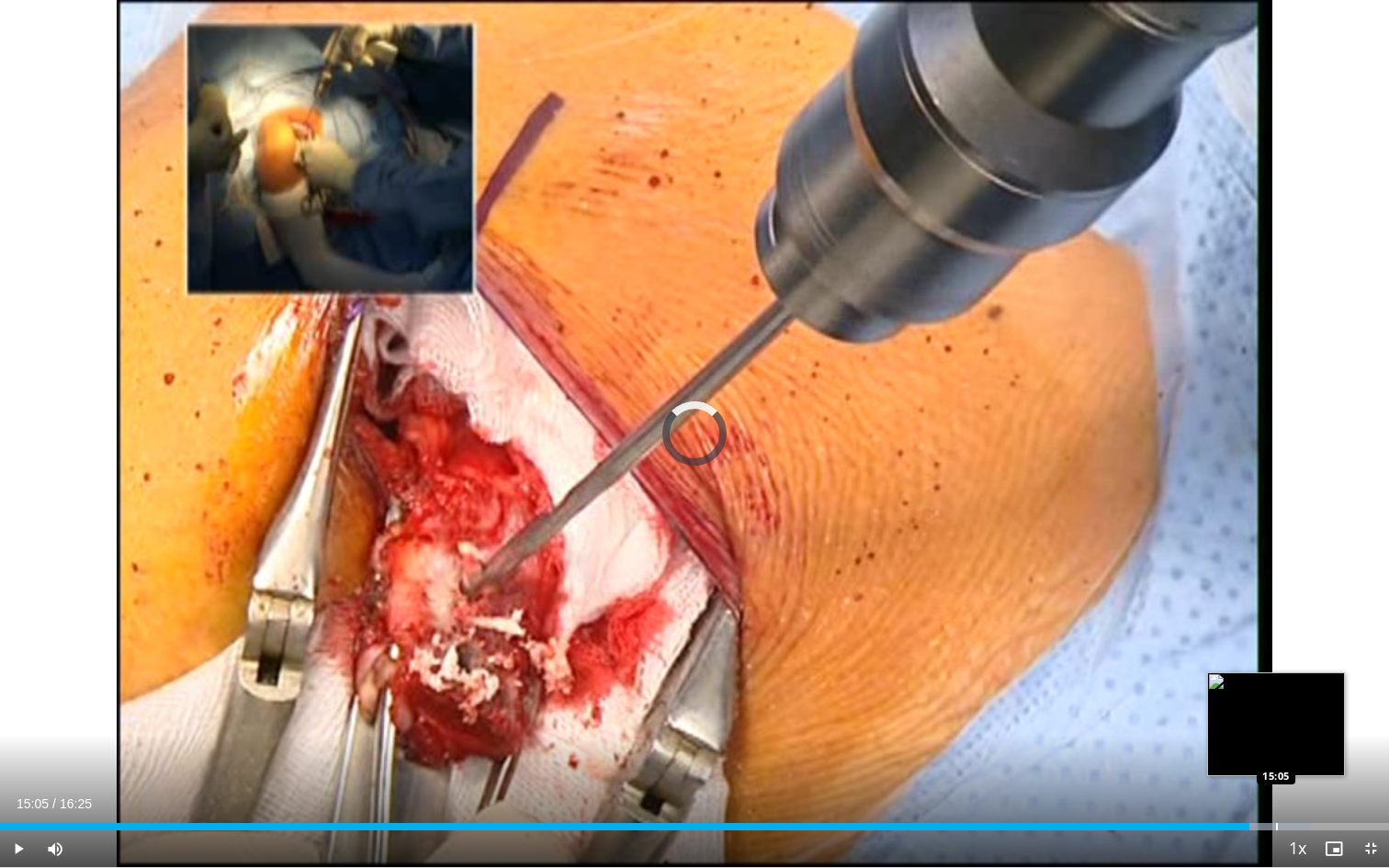 click at bounding box center (1277, 827) 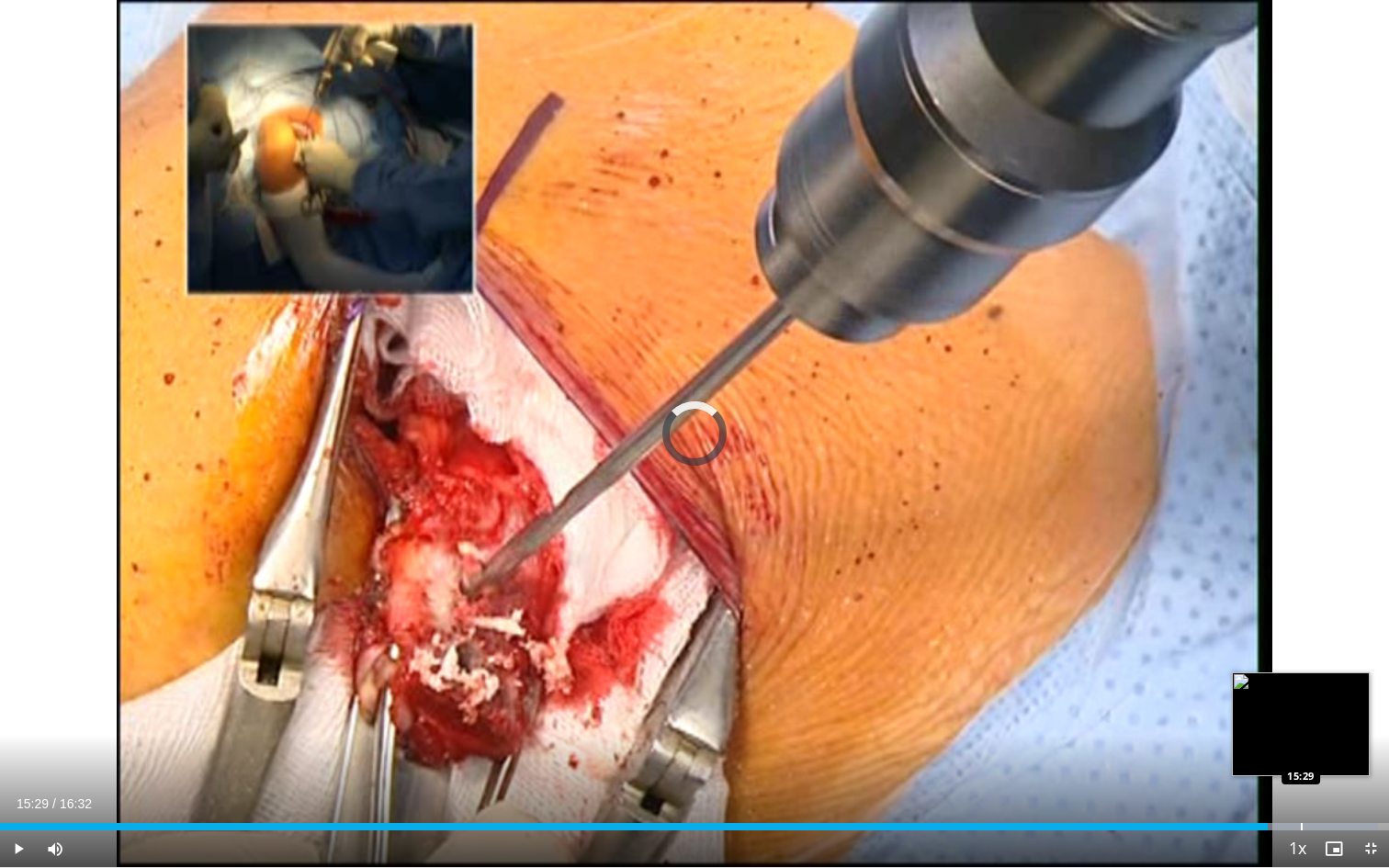 click at bounding box center (1302, 827) 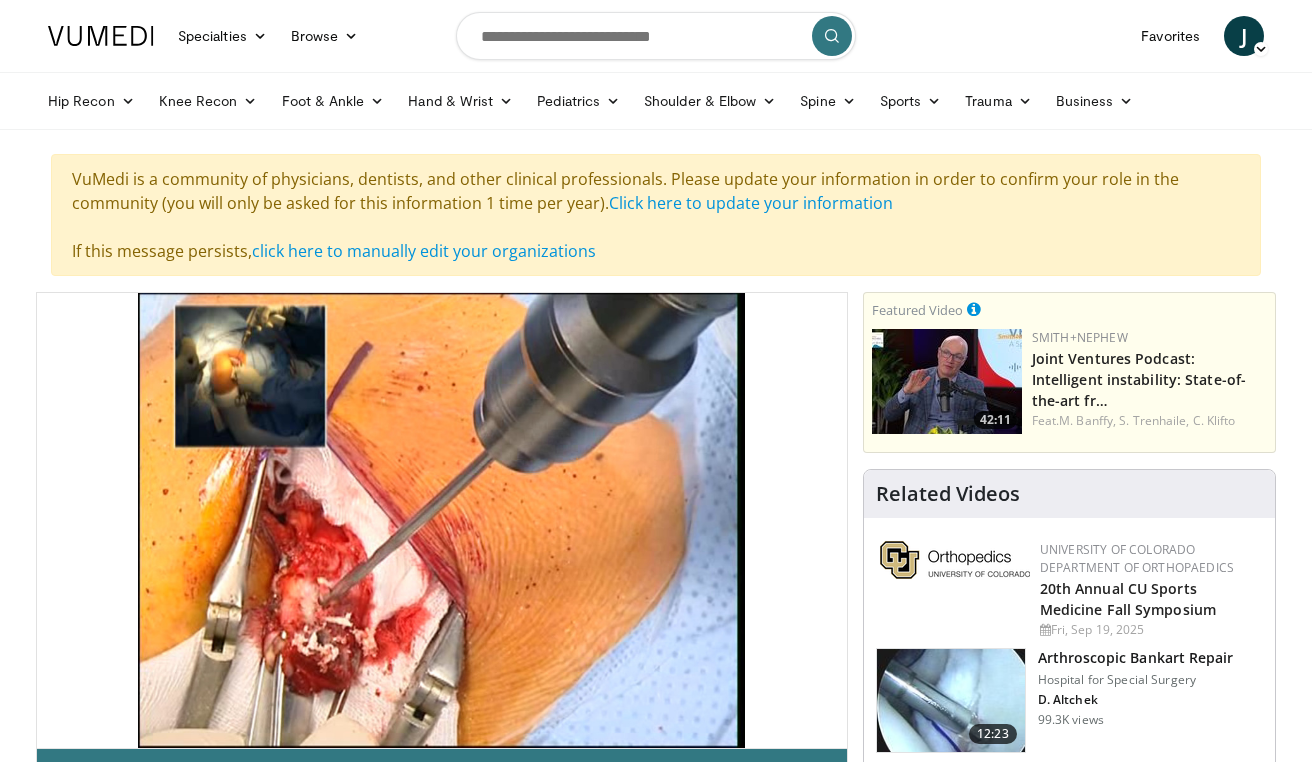 scroll, scrollTop: -2, scrollLeft: 0, axis: vertical 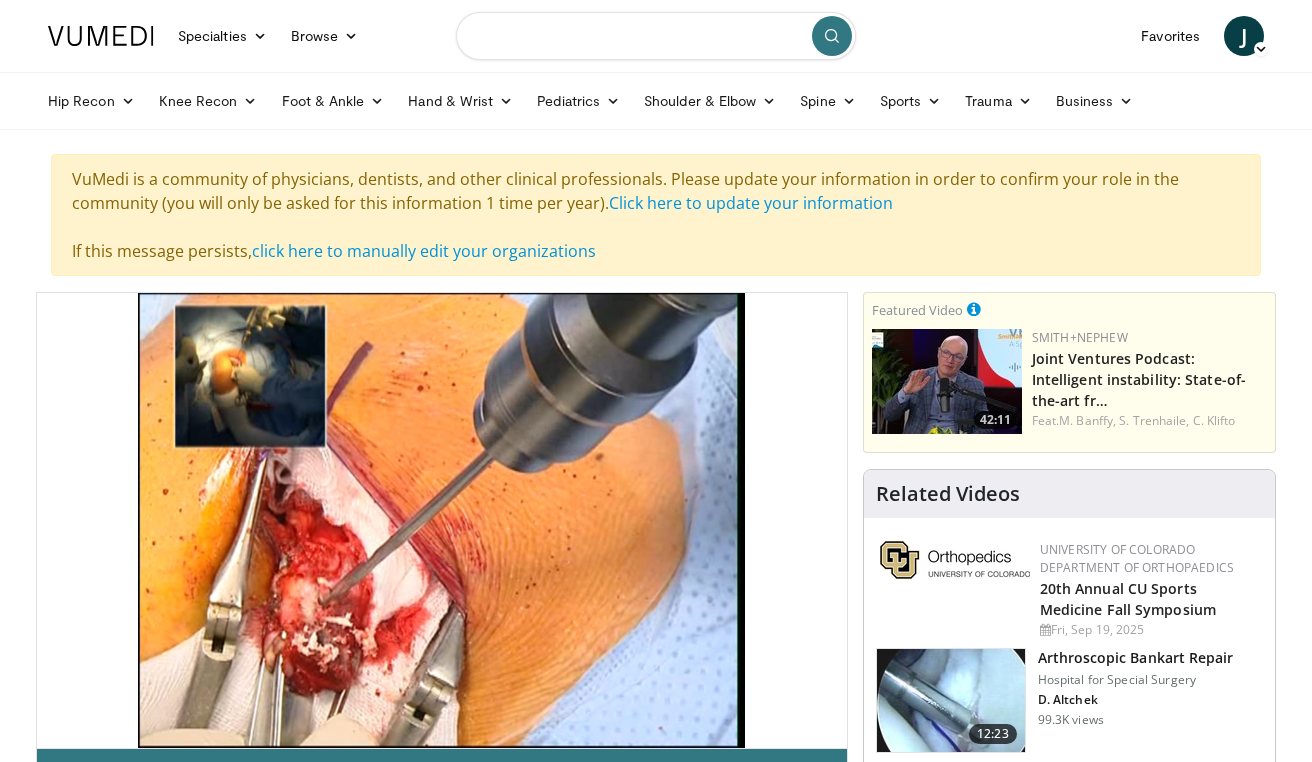 click at bounding box center [656, 36] 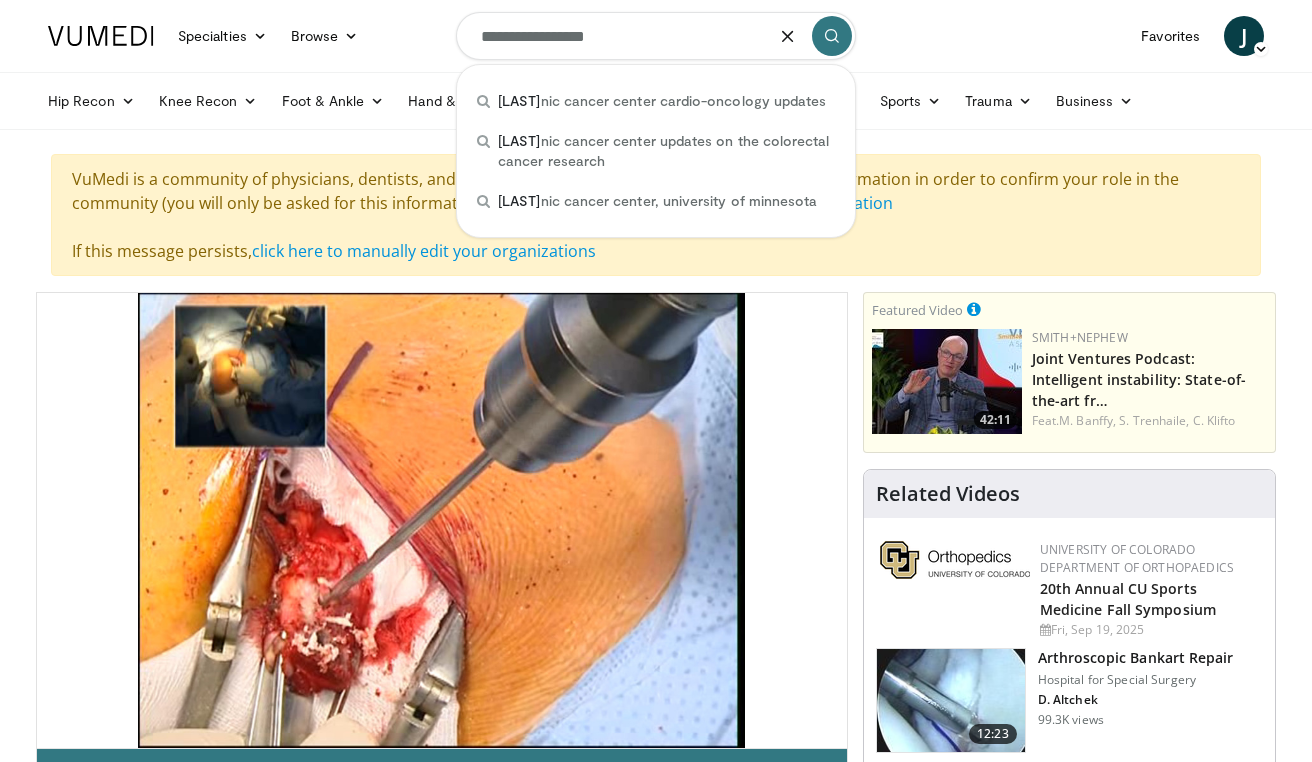 type on "**********" 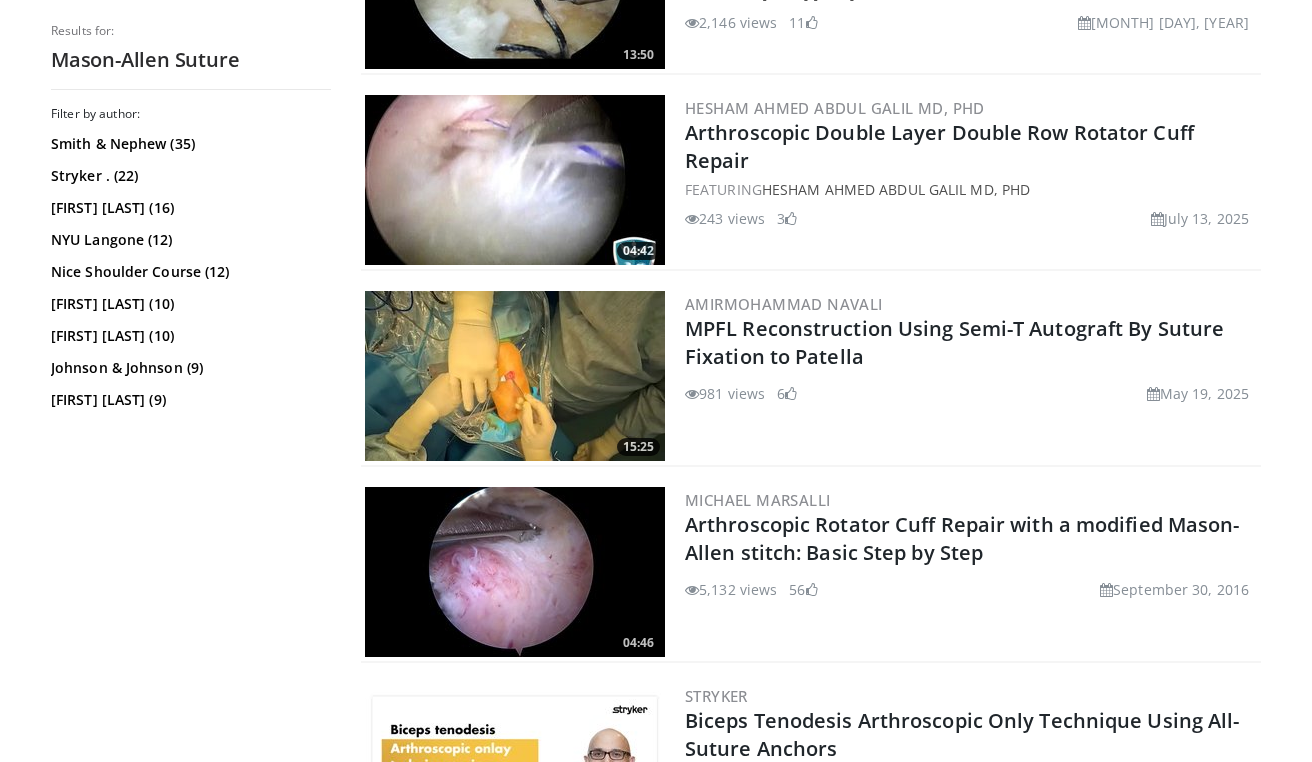 scroll, scrollTop: 978, scrollLeft: 0, axis: vertical 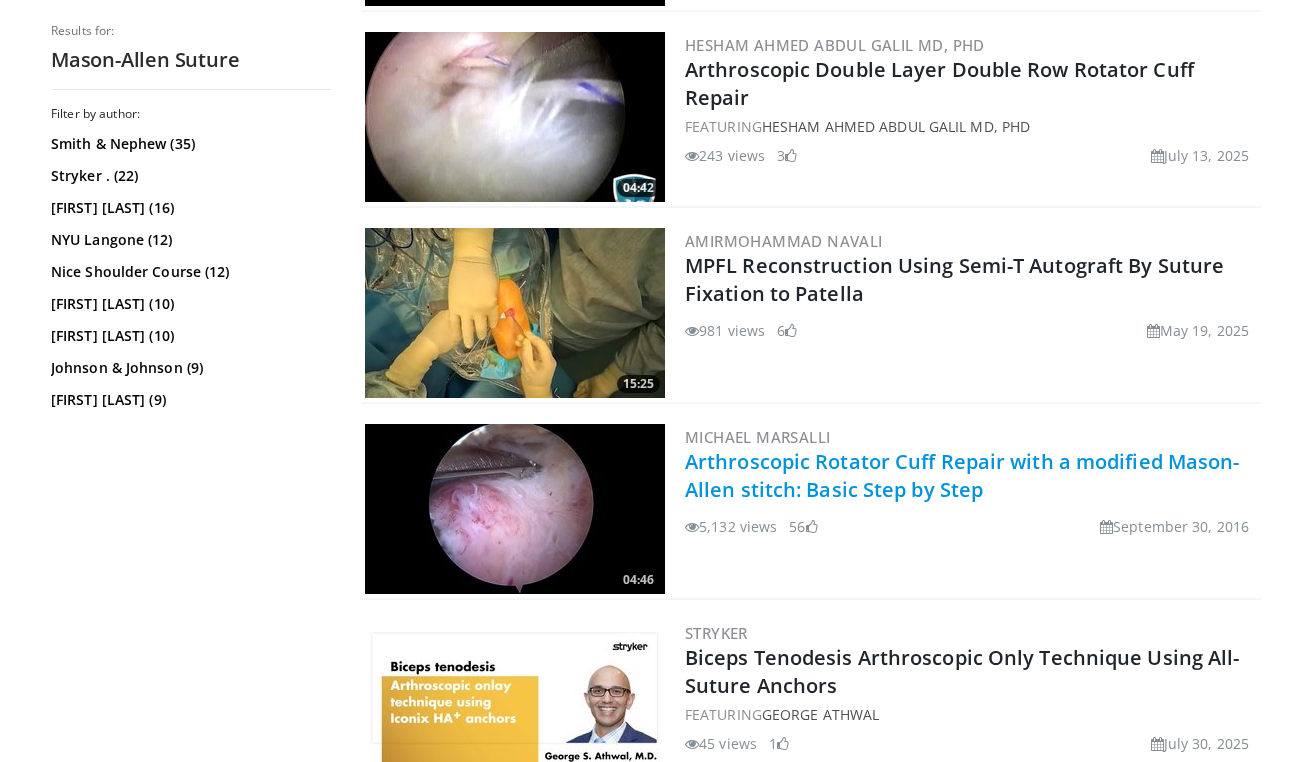 click on "Arthroscopic Rotator Cuff Repair with a modified Mason-Allen stitch: Basic Step by Step" at bounding box center [962, 475] 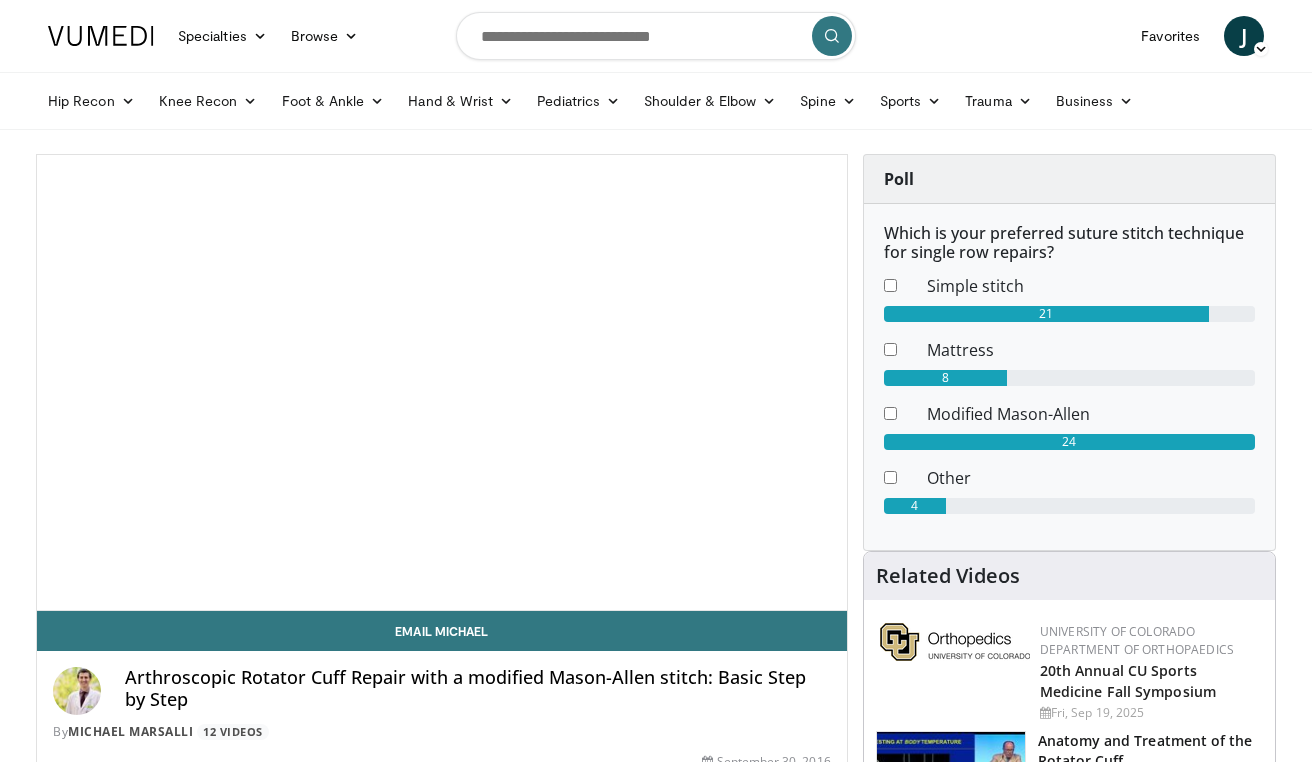 scroll, scrollTop: 0, scrollLeft: 0, axis: both 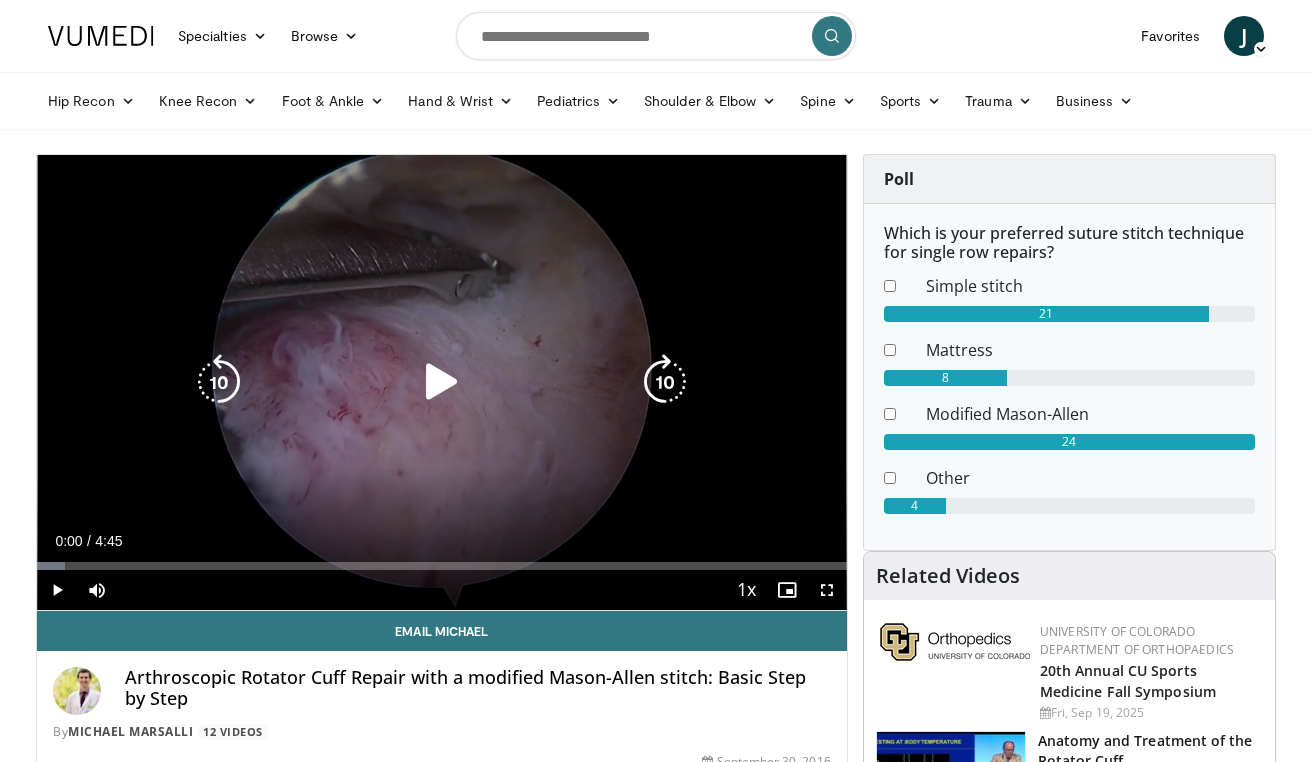 click at bounding box center [442, 382] 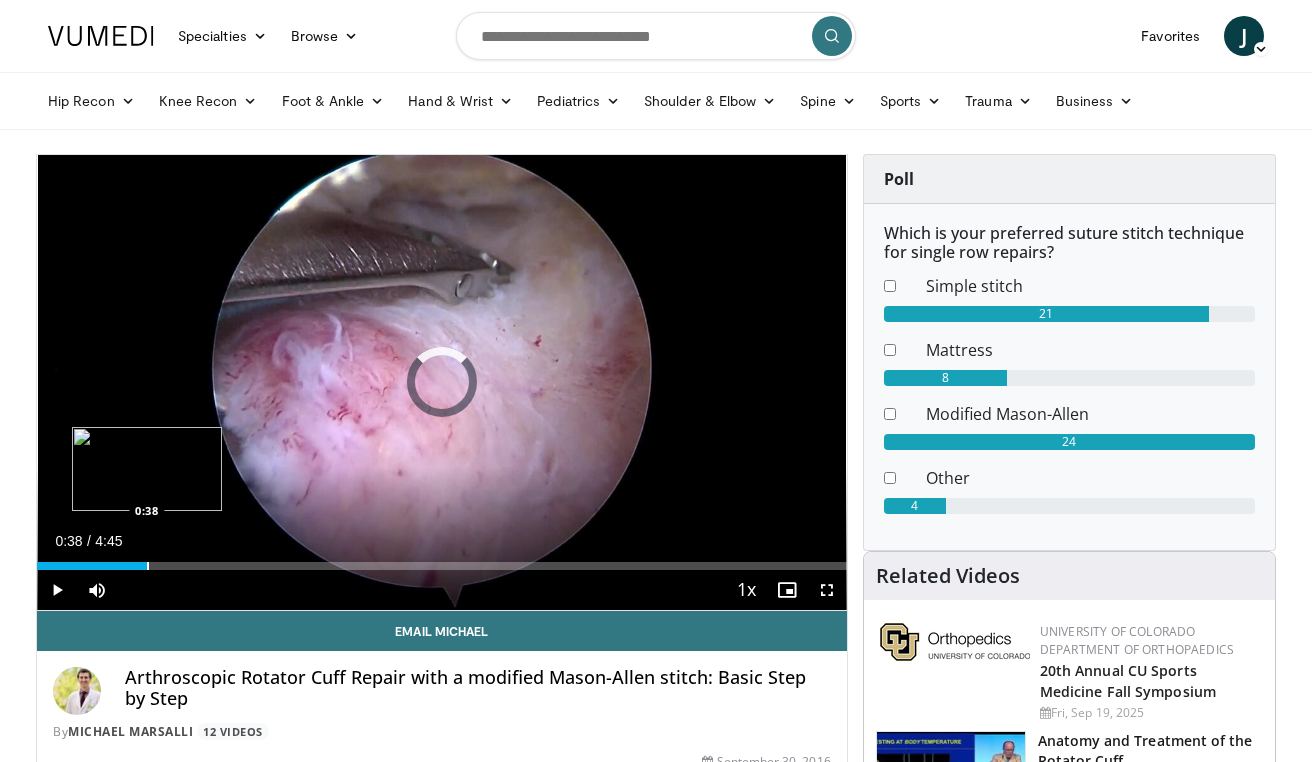click at bounding box center [148, 566] 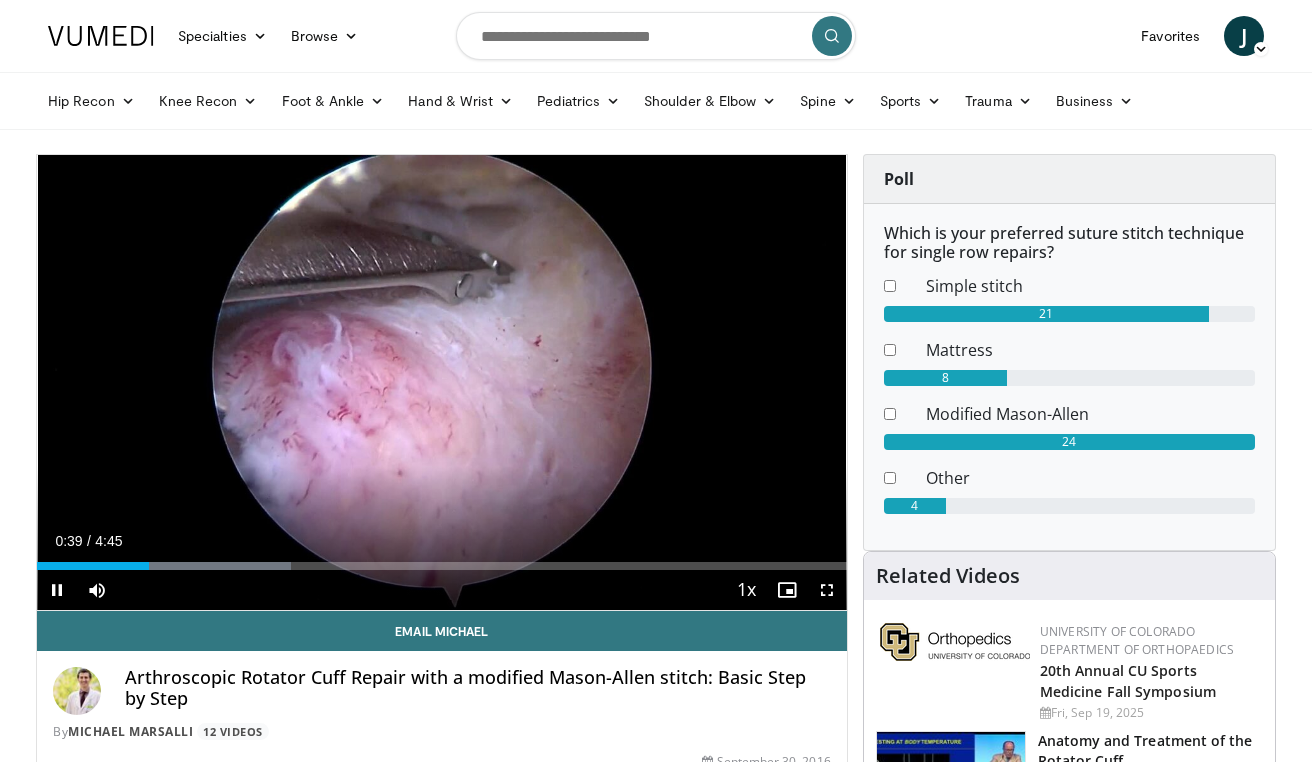 click at bounding box center (827, 590) 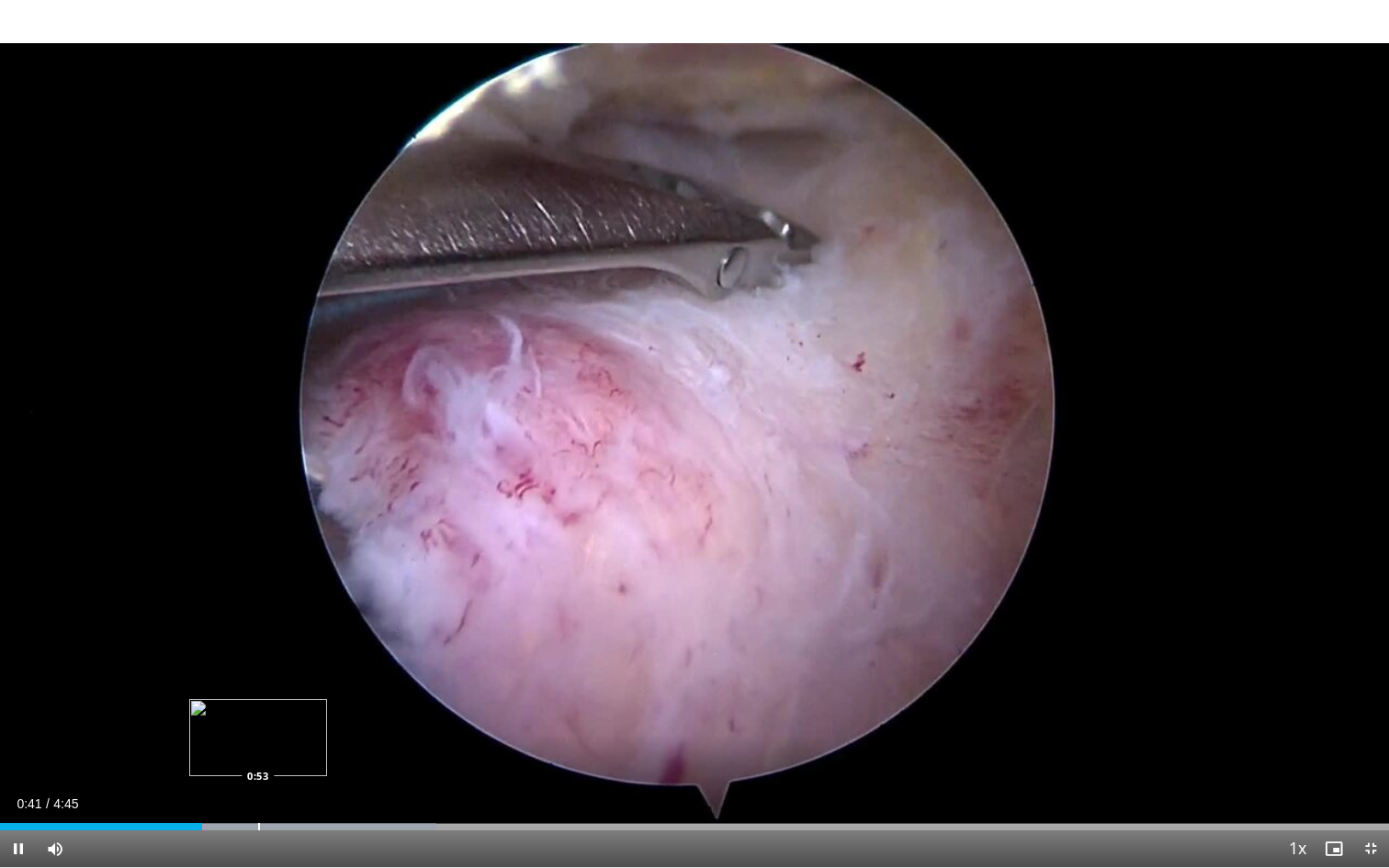 click at bounding box center (259, 827) 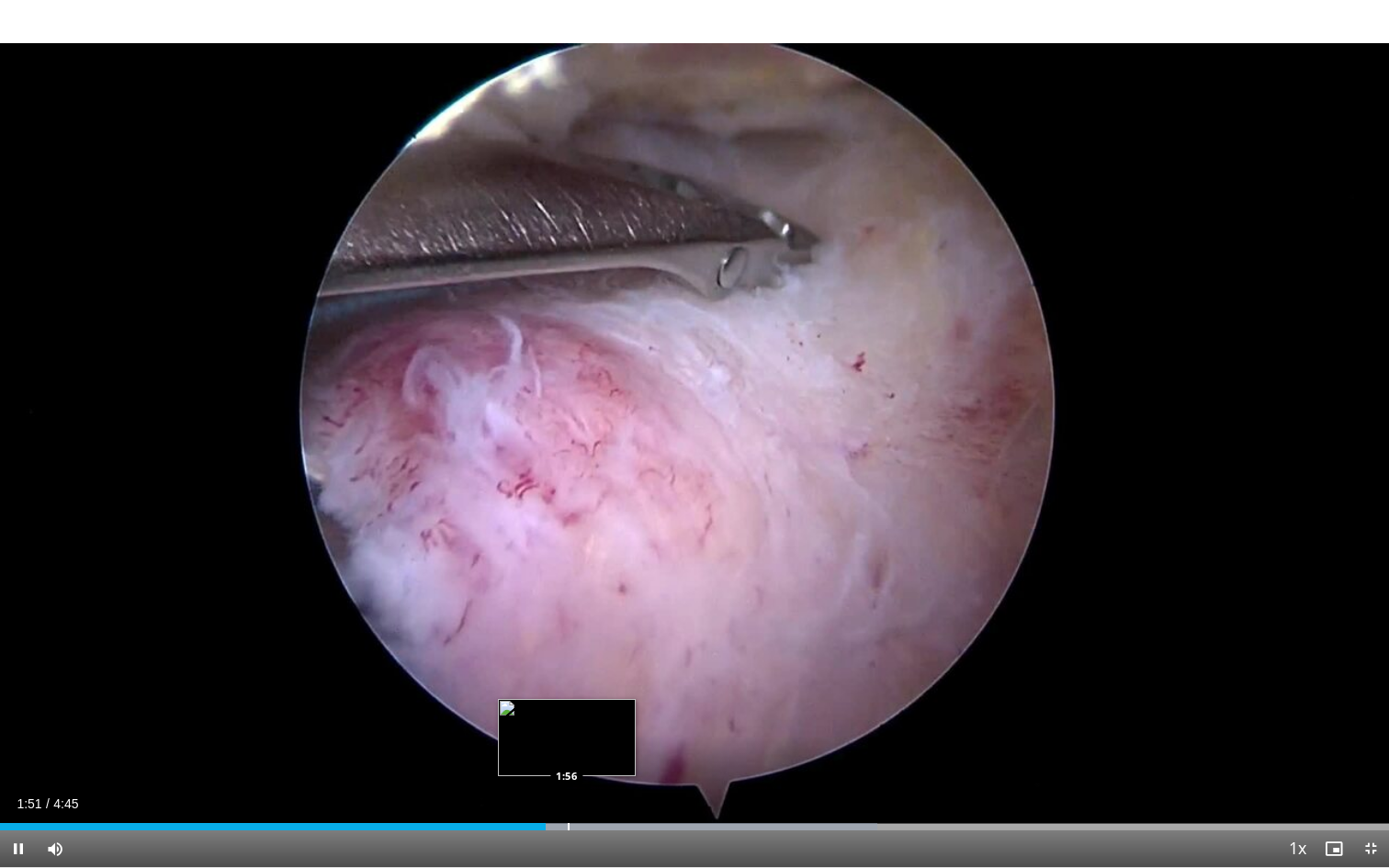 click at bounding box center (569, 827) 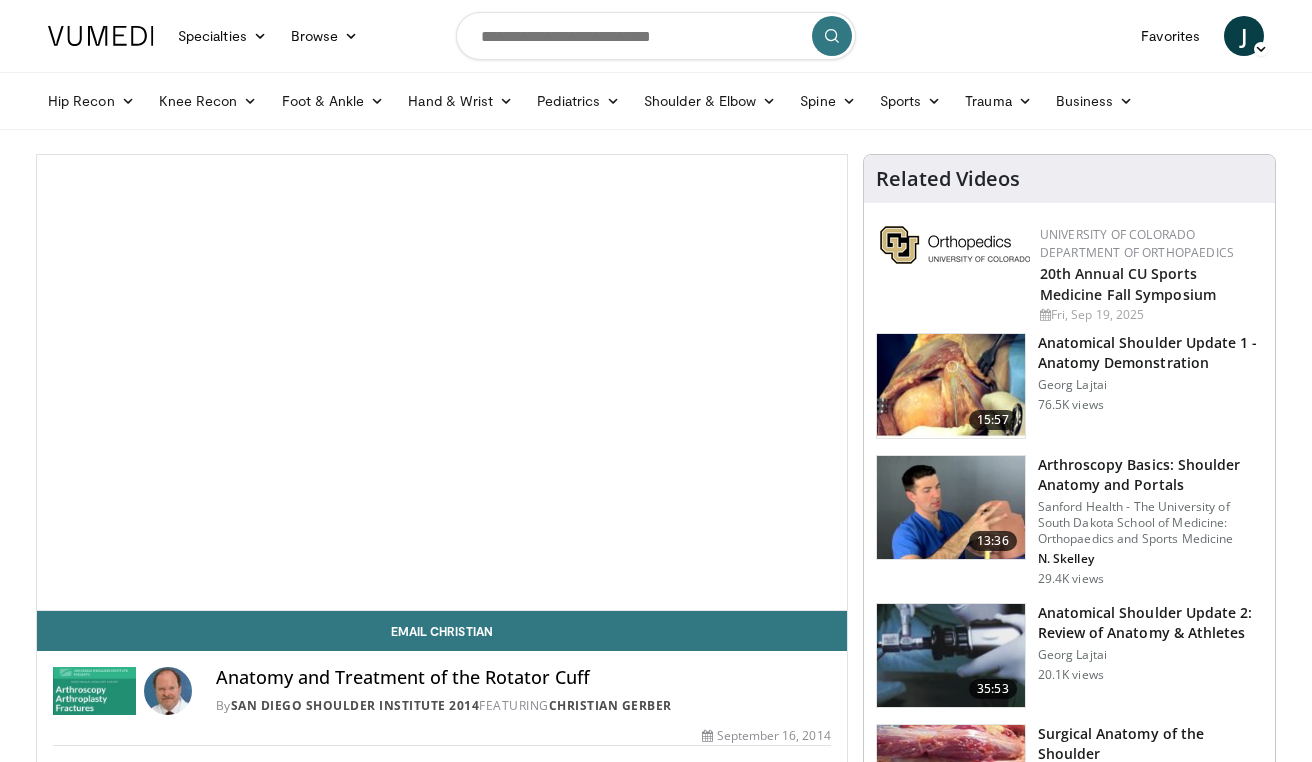 scroll, scrollTop: 0, scrollLeft: 0, axis: both 